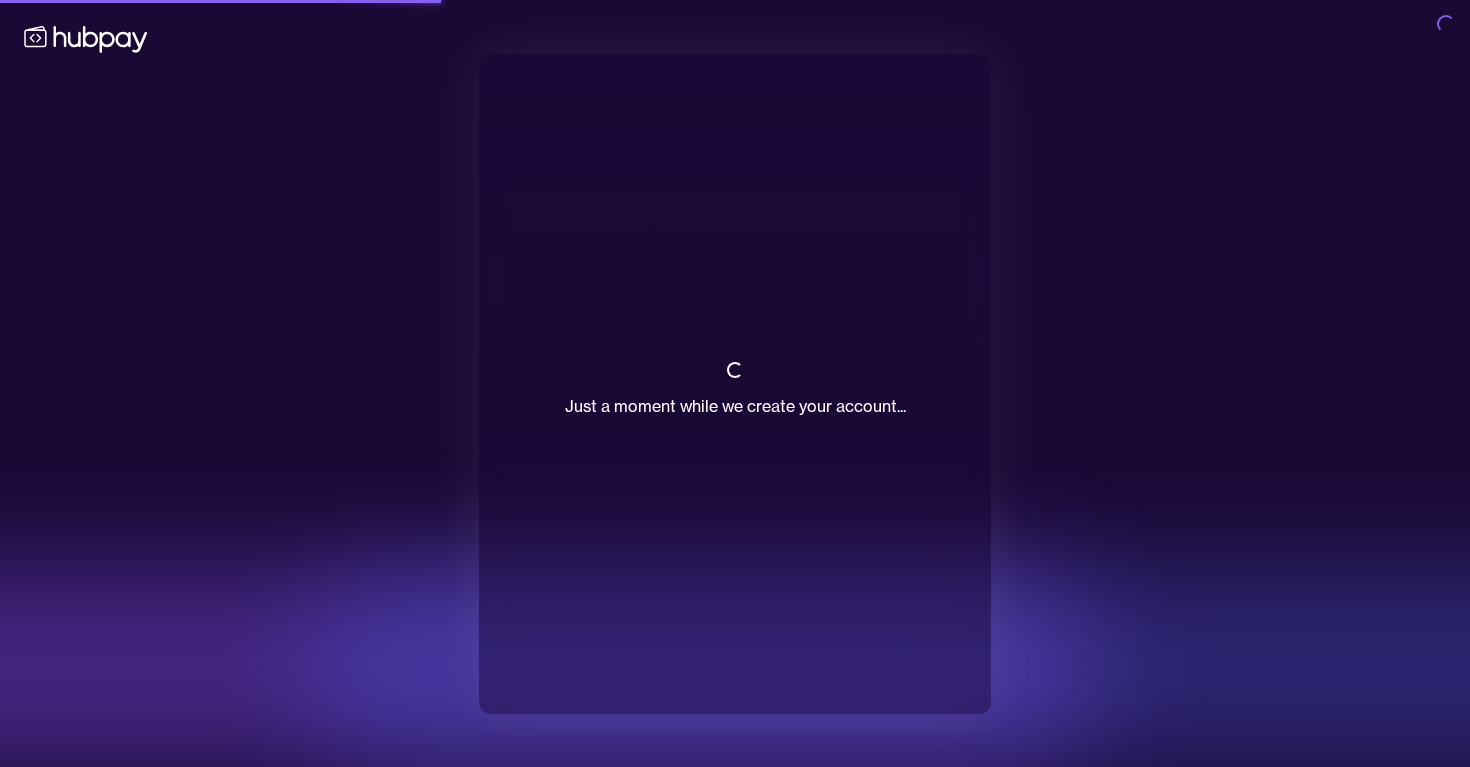 scroll, scrollTop: 0, scrollLeft: 0, axis: both 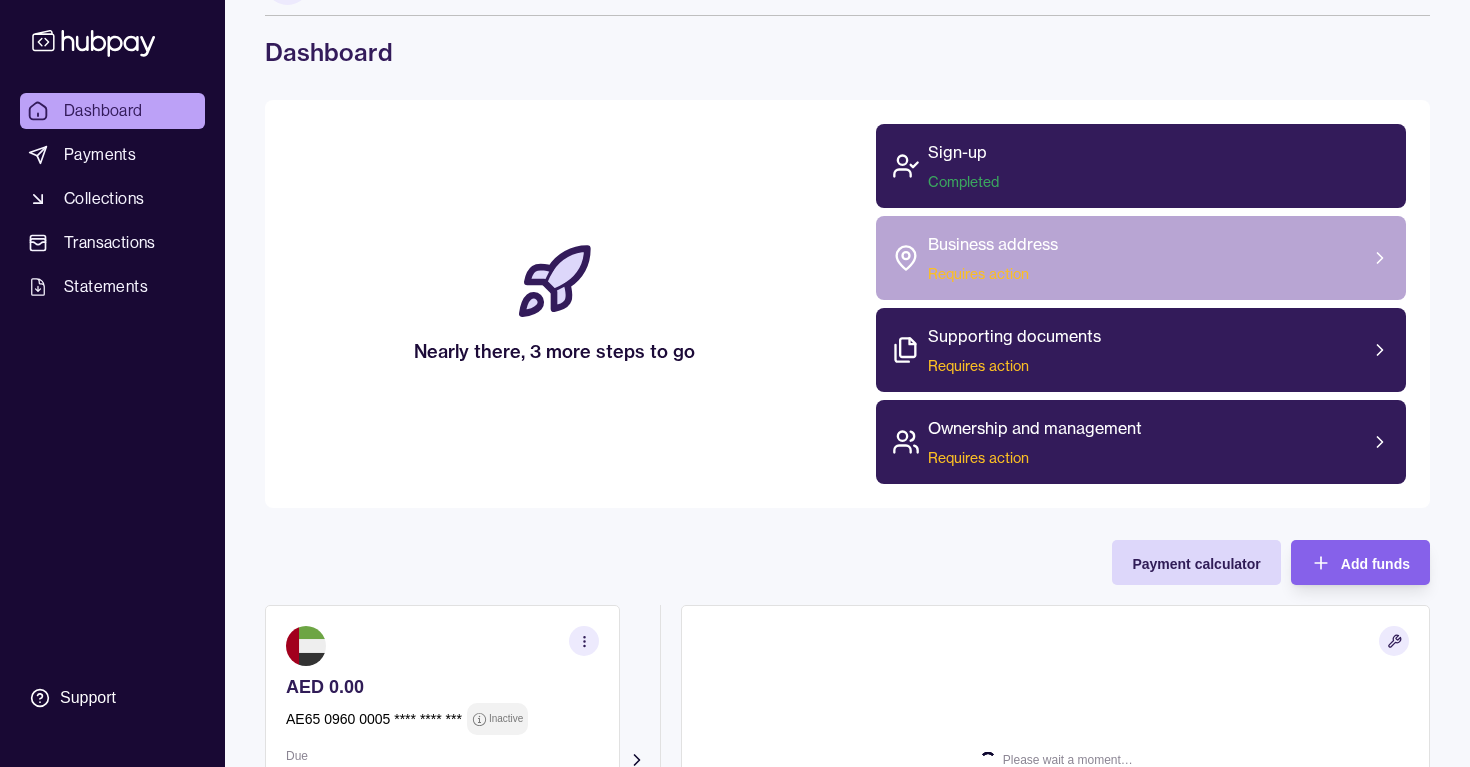 click on "Business address Requires action" at bounding box center [1141, 258] 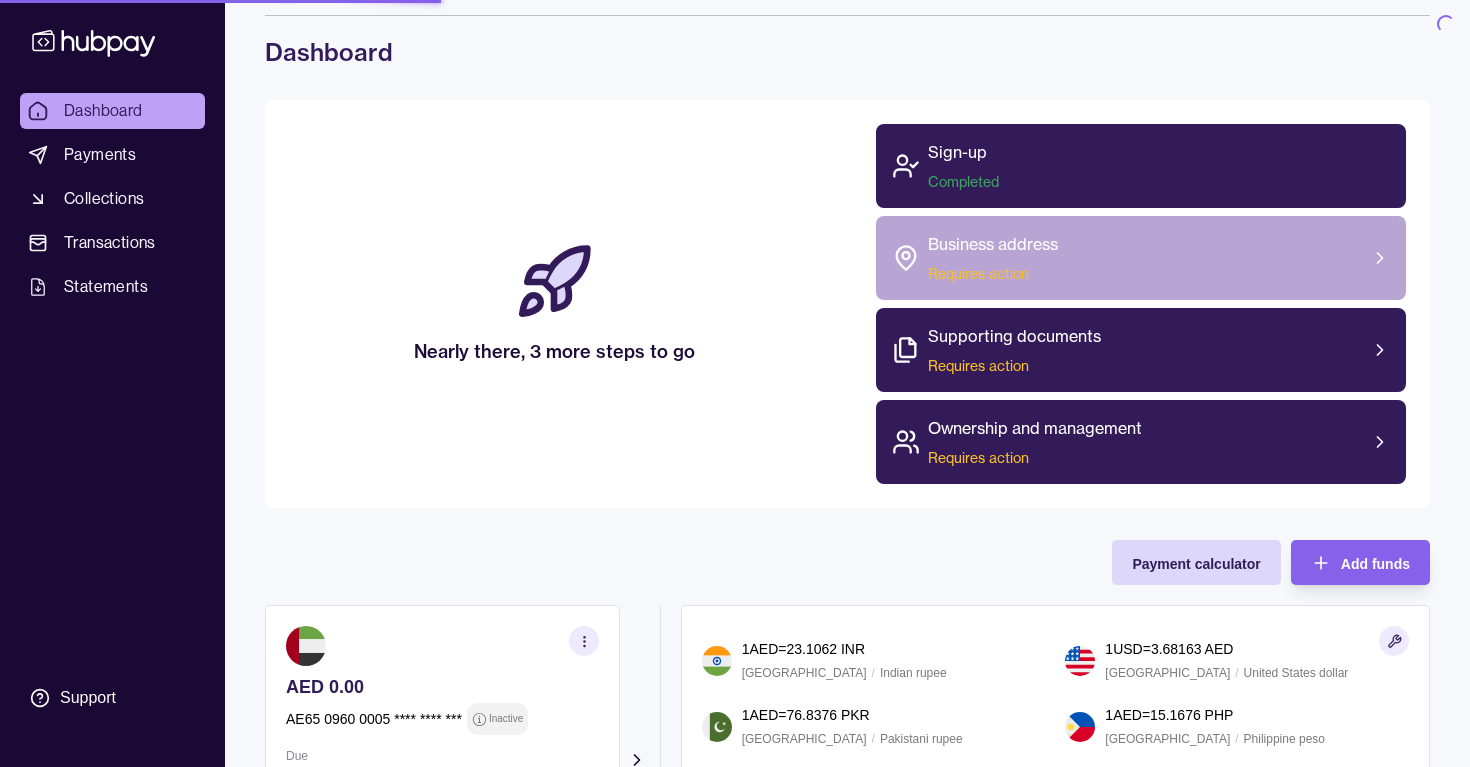 scroll, scrollTop: 0, scrollLeft: 0, axis: both 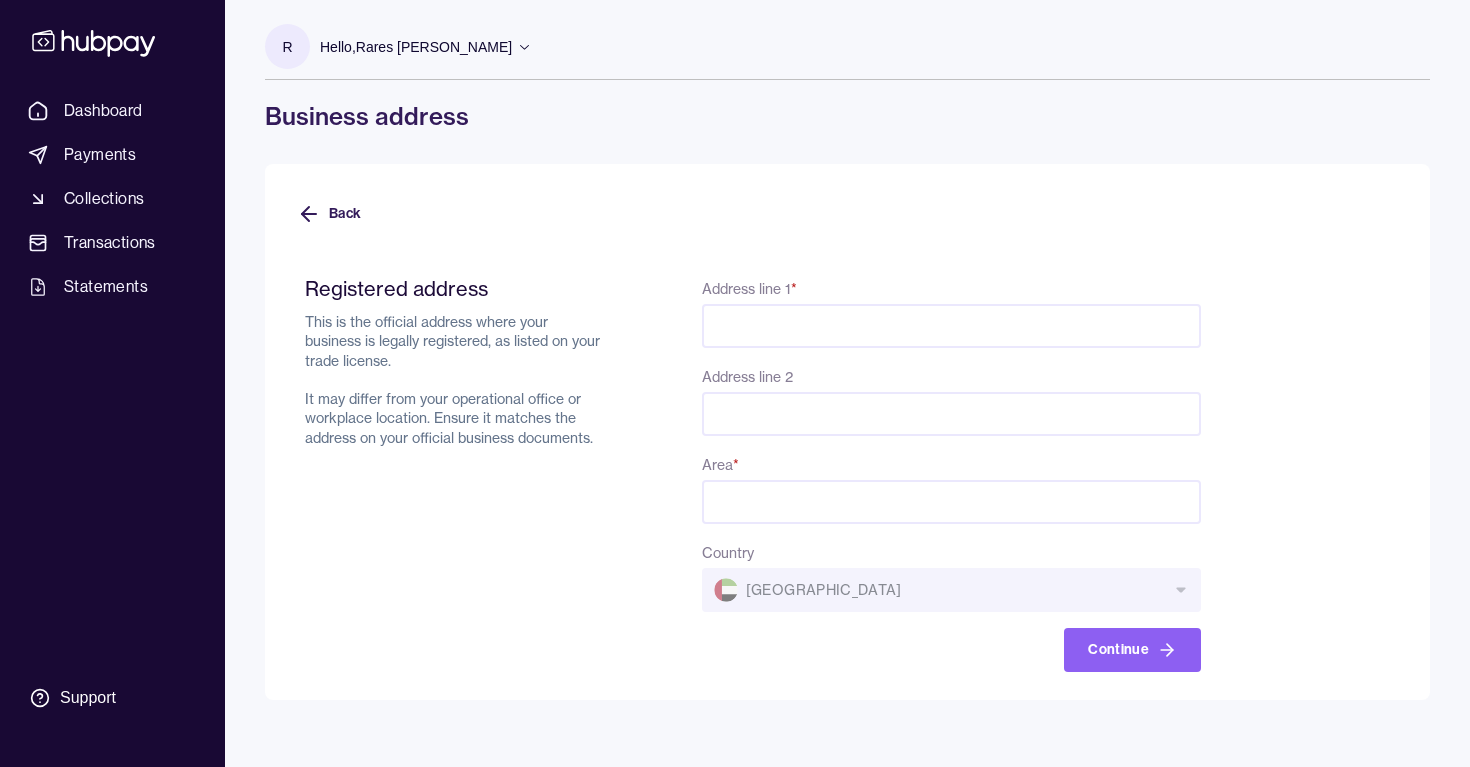click on "Address line 1 *" at bounding box center [951, 326] 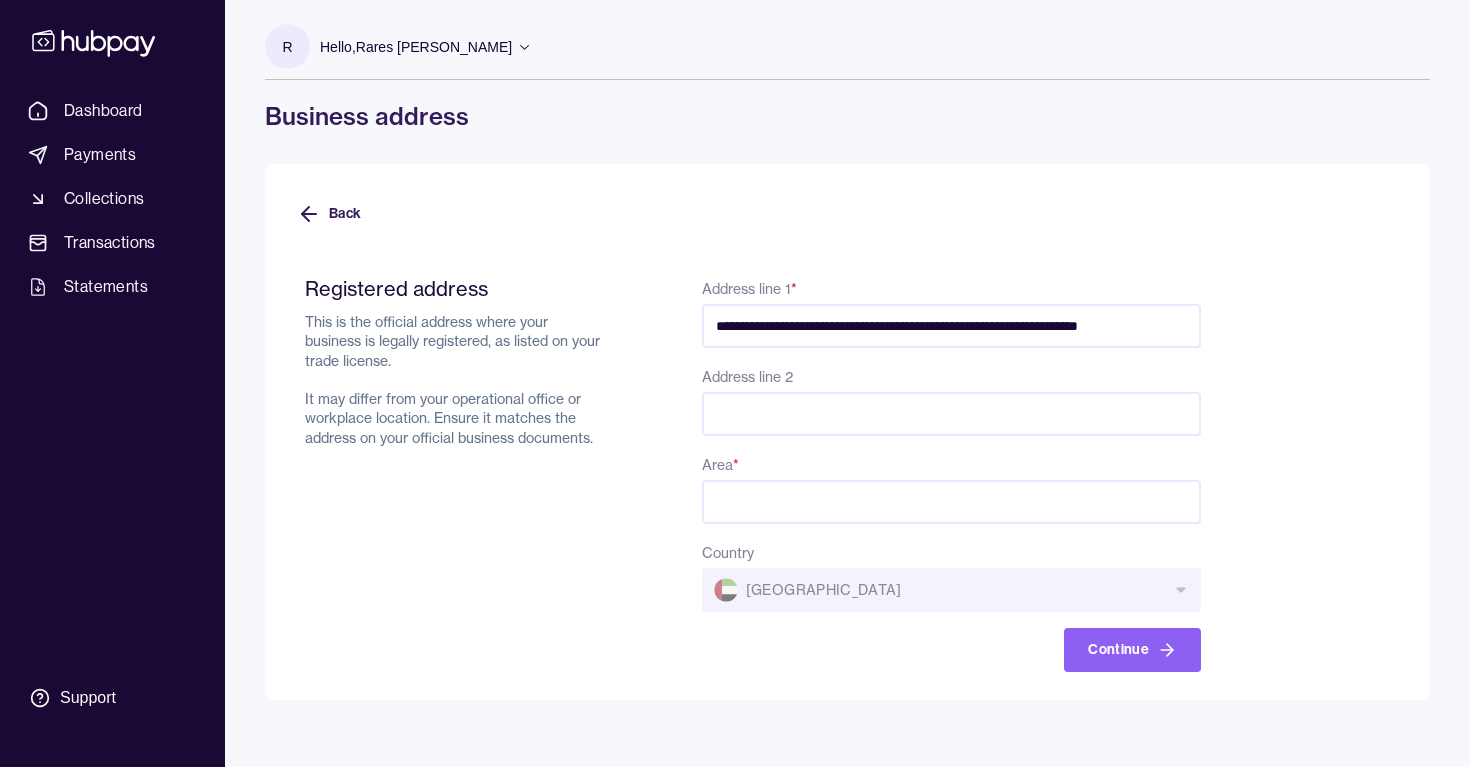 scroll, scrollTop: 0, scrollLeft: 45, axis: horizontal 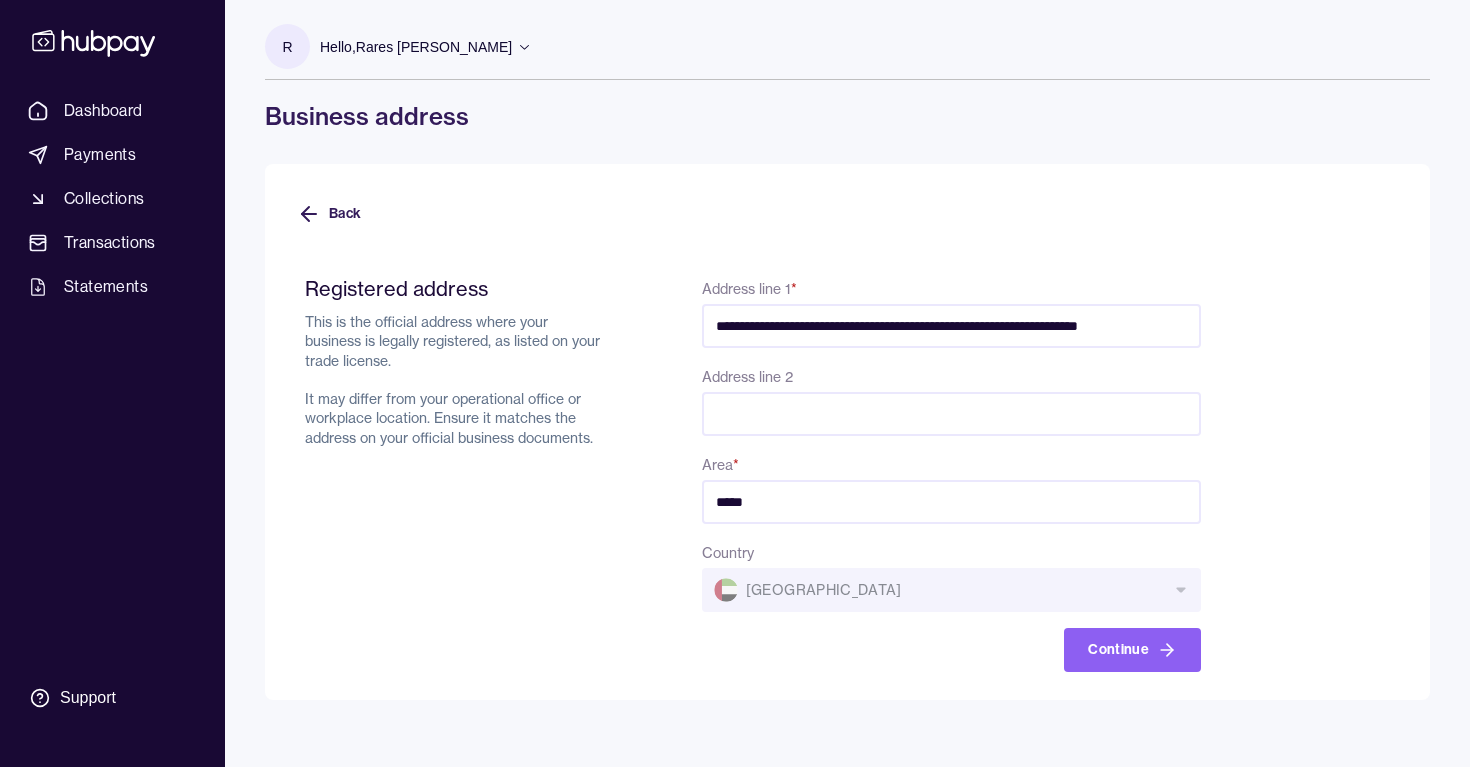 type on "*****" 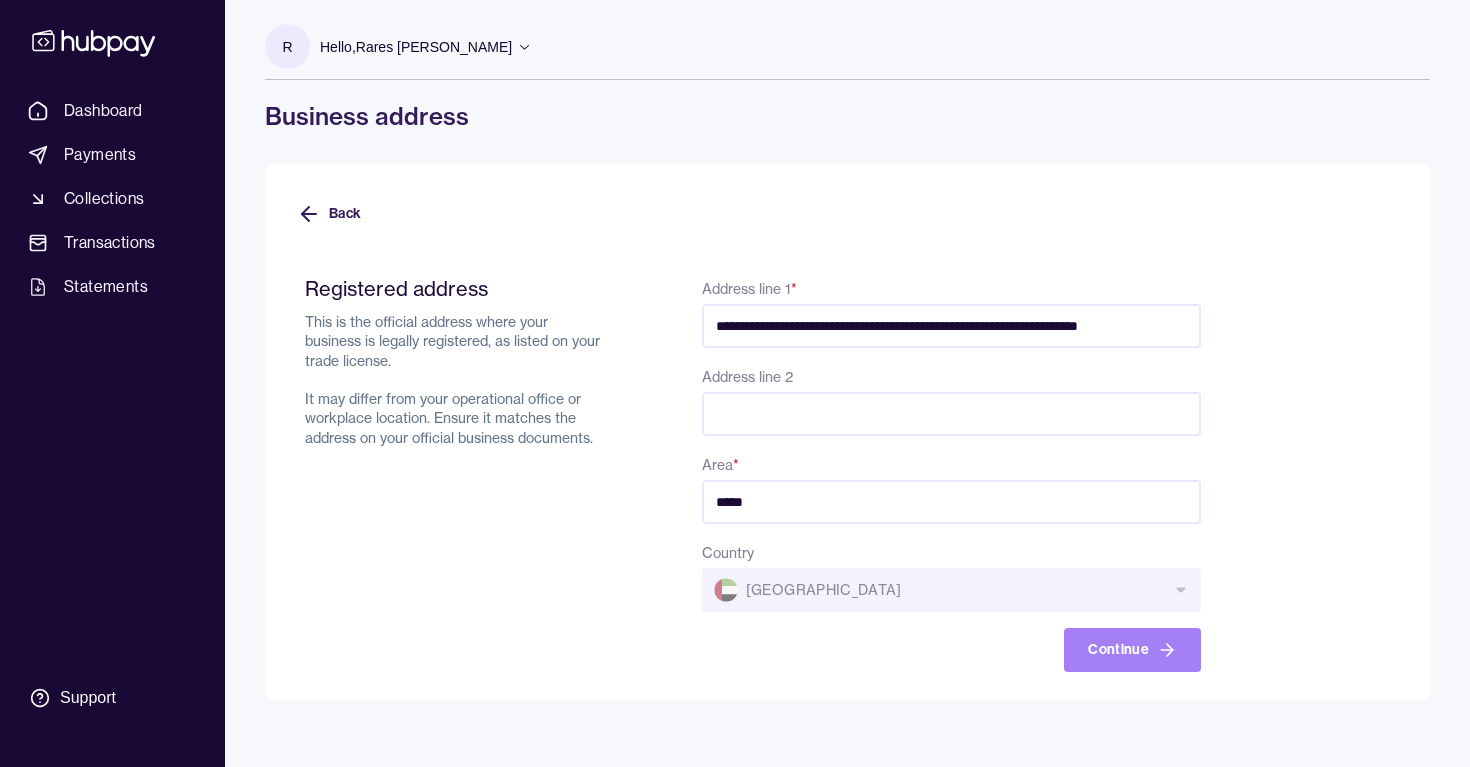 click on "Continue" at bounding box center [1132, 650] 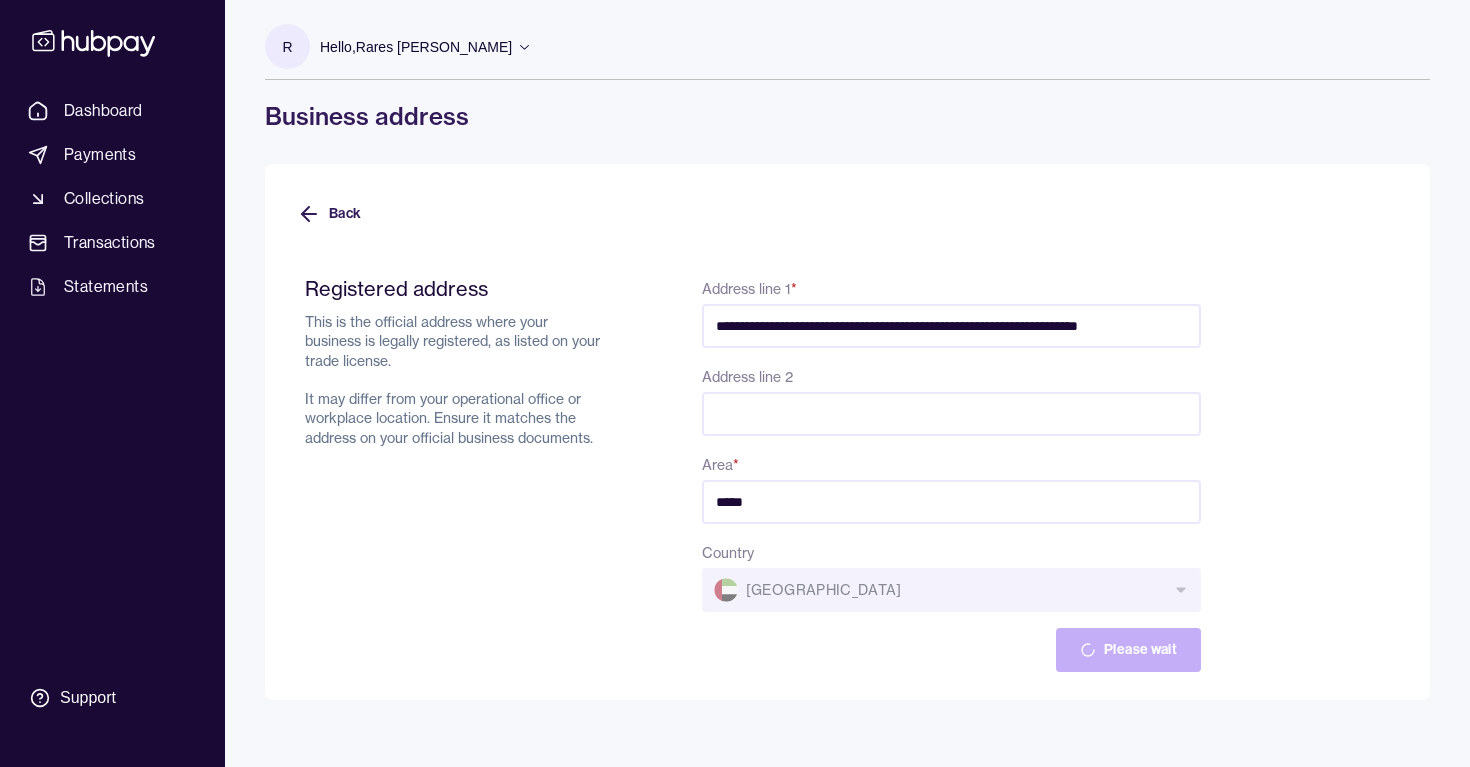 click 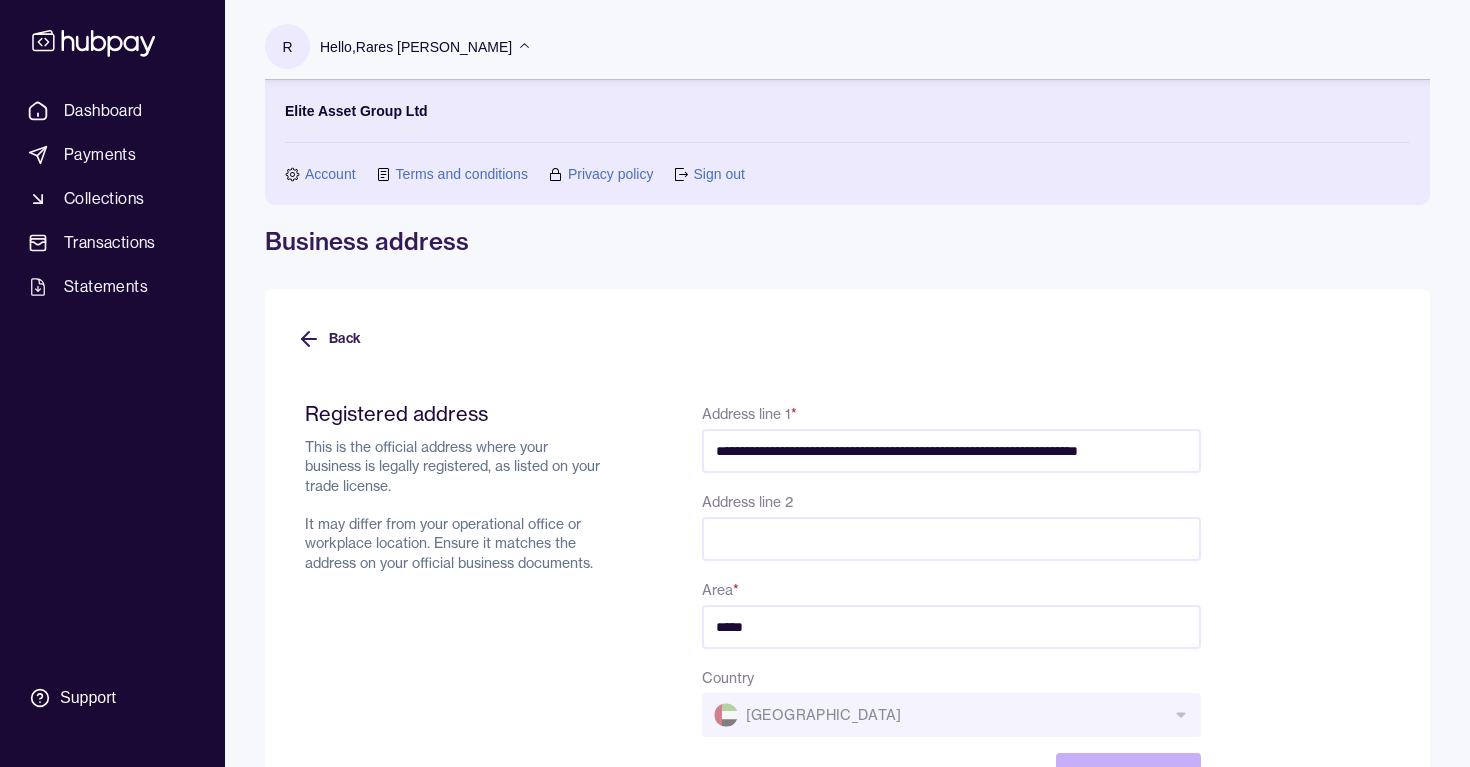 click 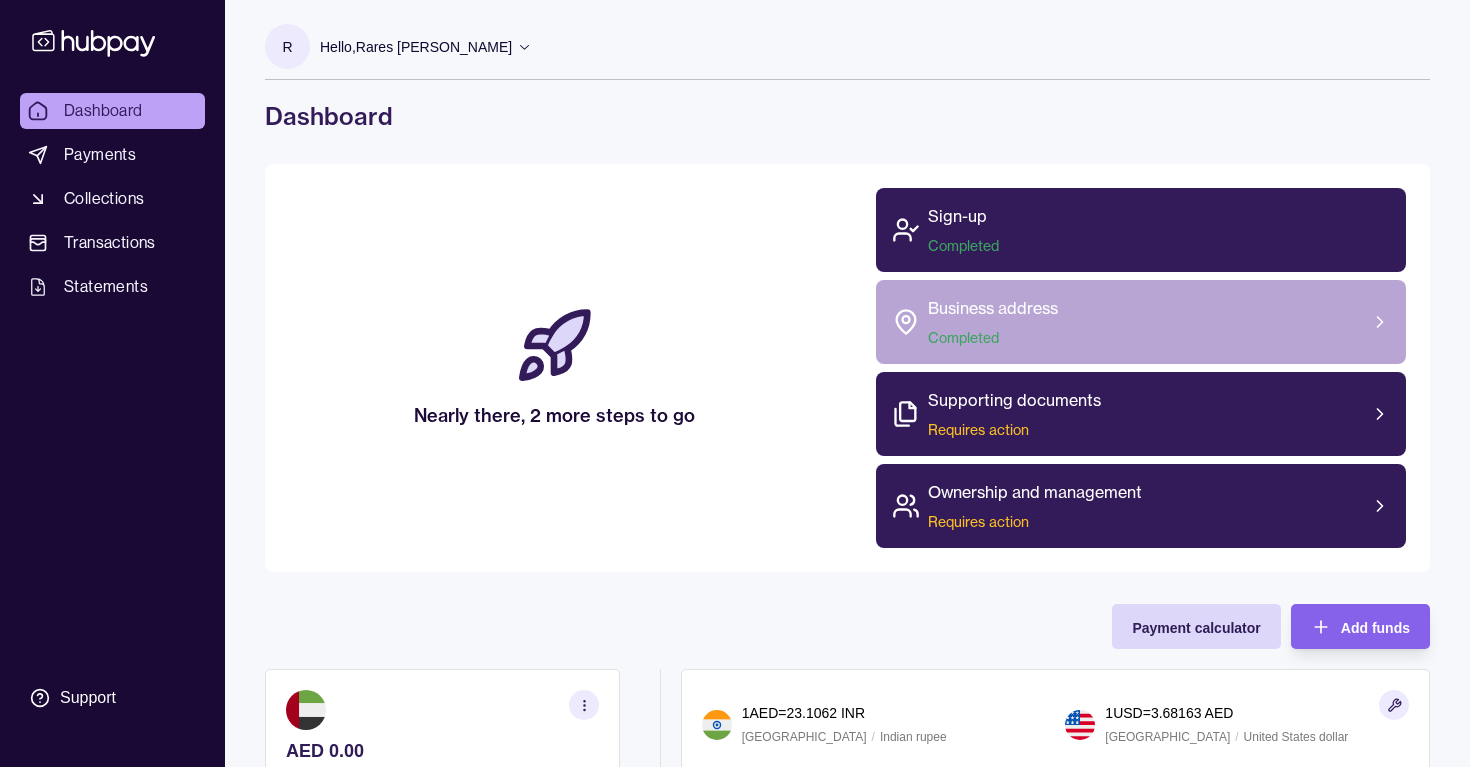 scroll, scrollTop: 85, scrollLeft: 0, axis: vertical 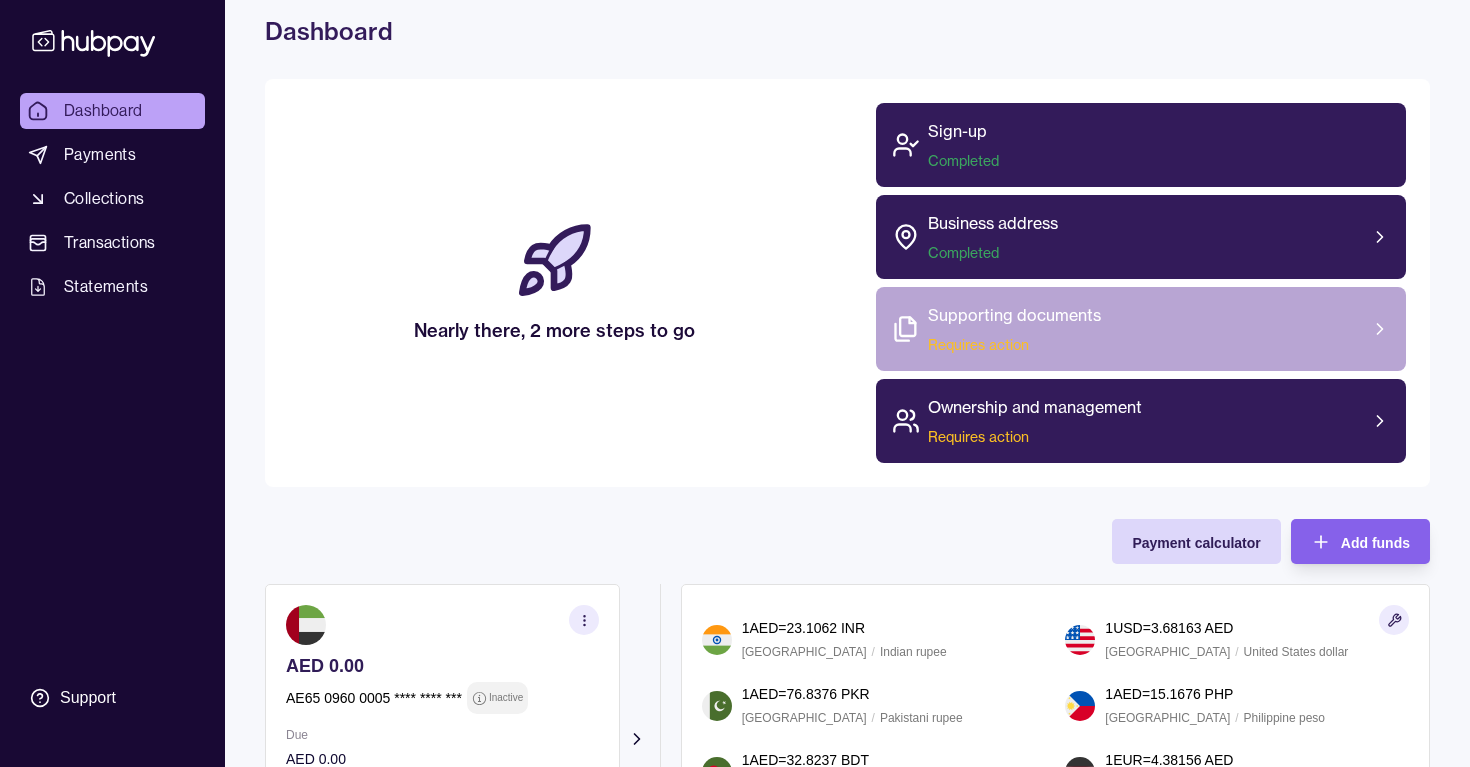 click on "Supporting documents Requires action" at bounding box center (1141, 329) 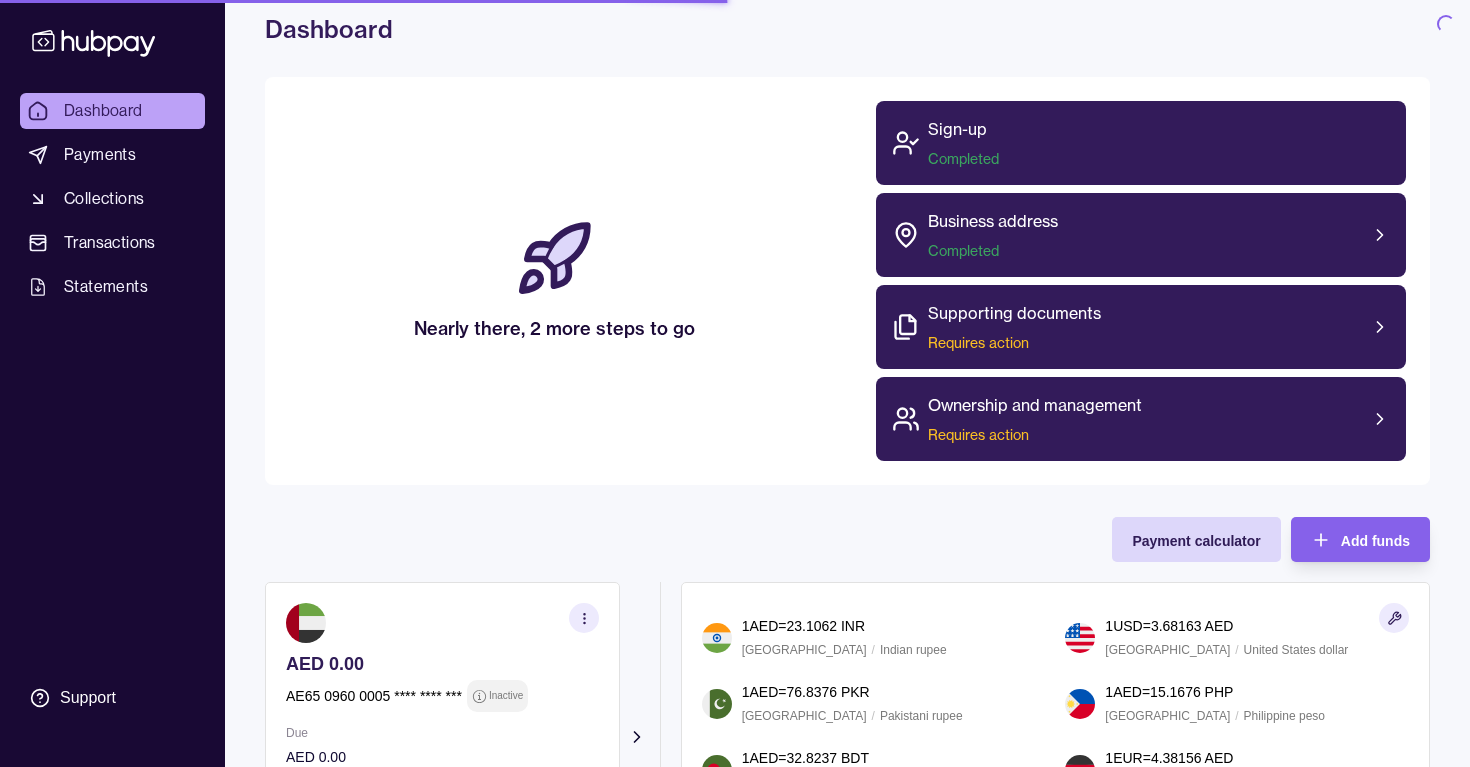 scroll, scrollTop: 86, scrollLeft: 0, axis: vertical 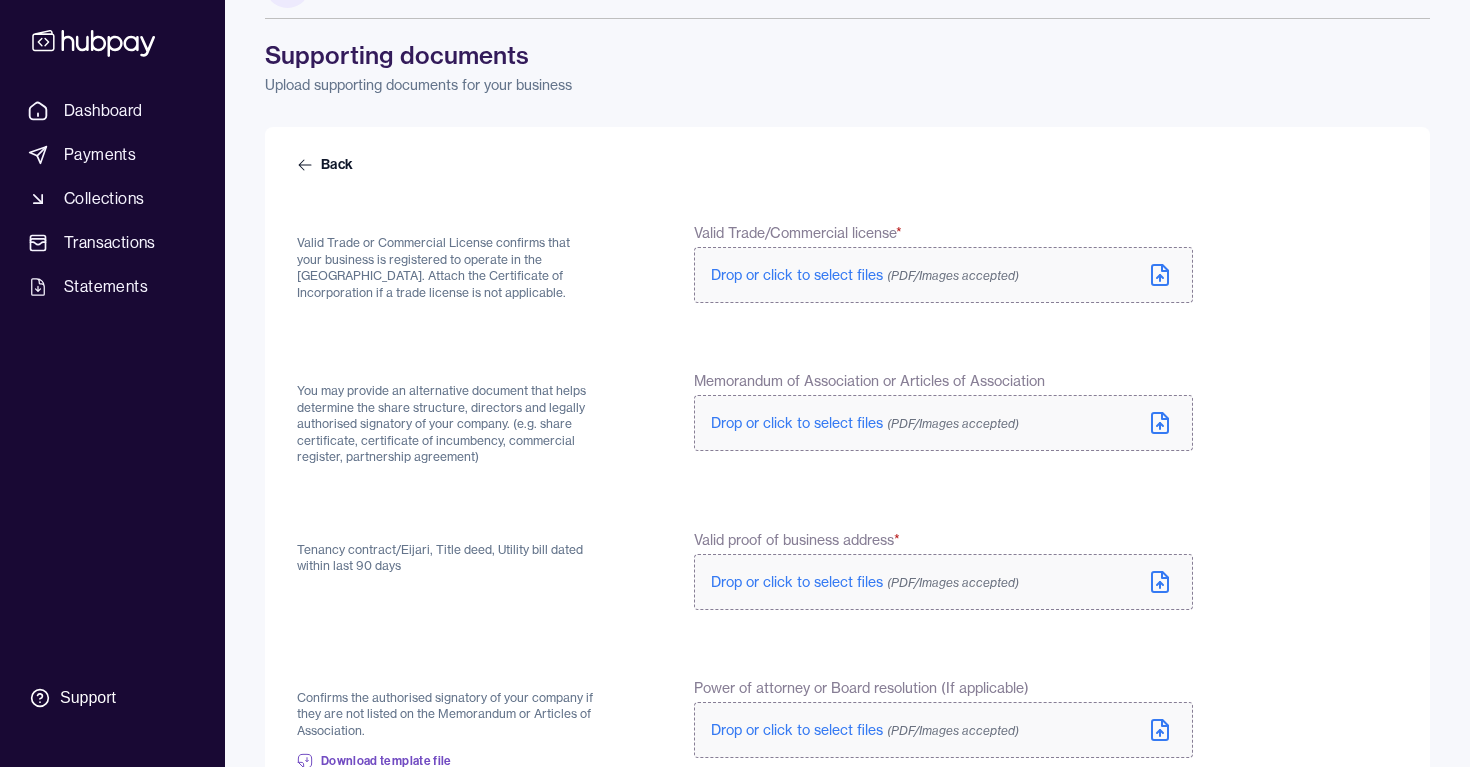 click on "Drop or click to select files   (PDF/Images accepted)" at bounding box center (943, 275) 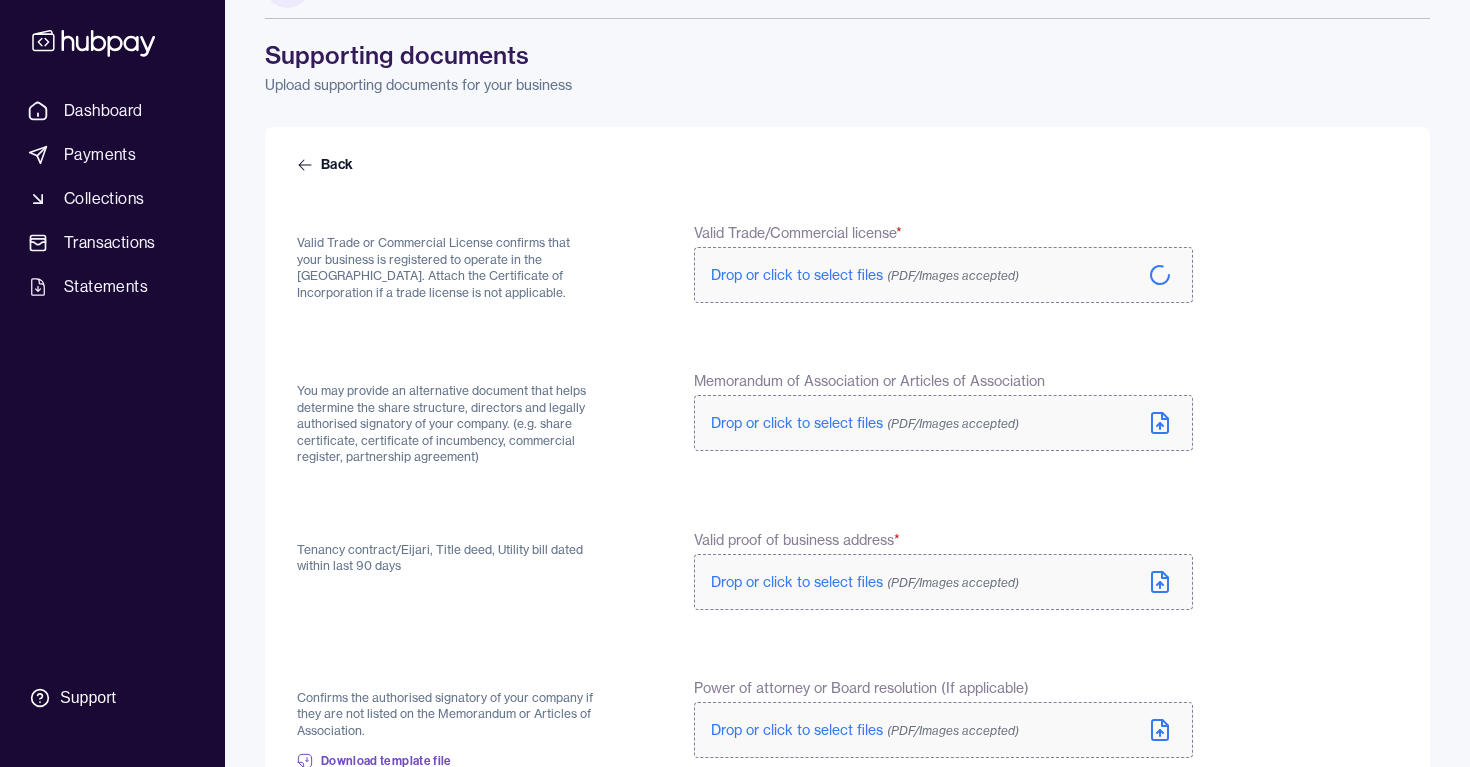 scroll, scrollTop: 162, scrollLeft: 0, axis: vertical 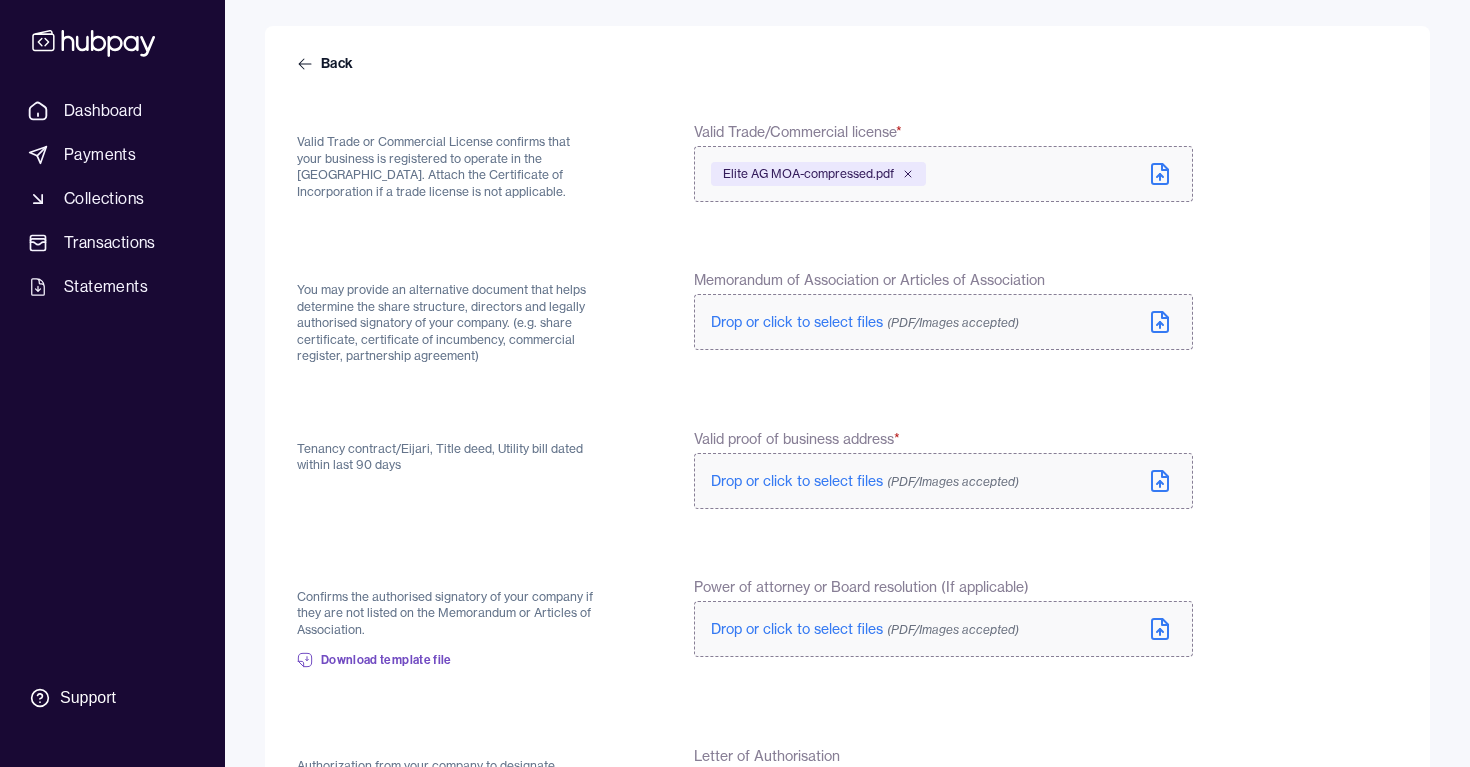 click on "Drop or click to select files   (PDF/Images accepted)" at bounding box center [943, 322] 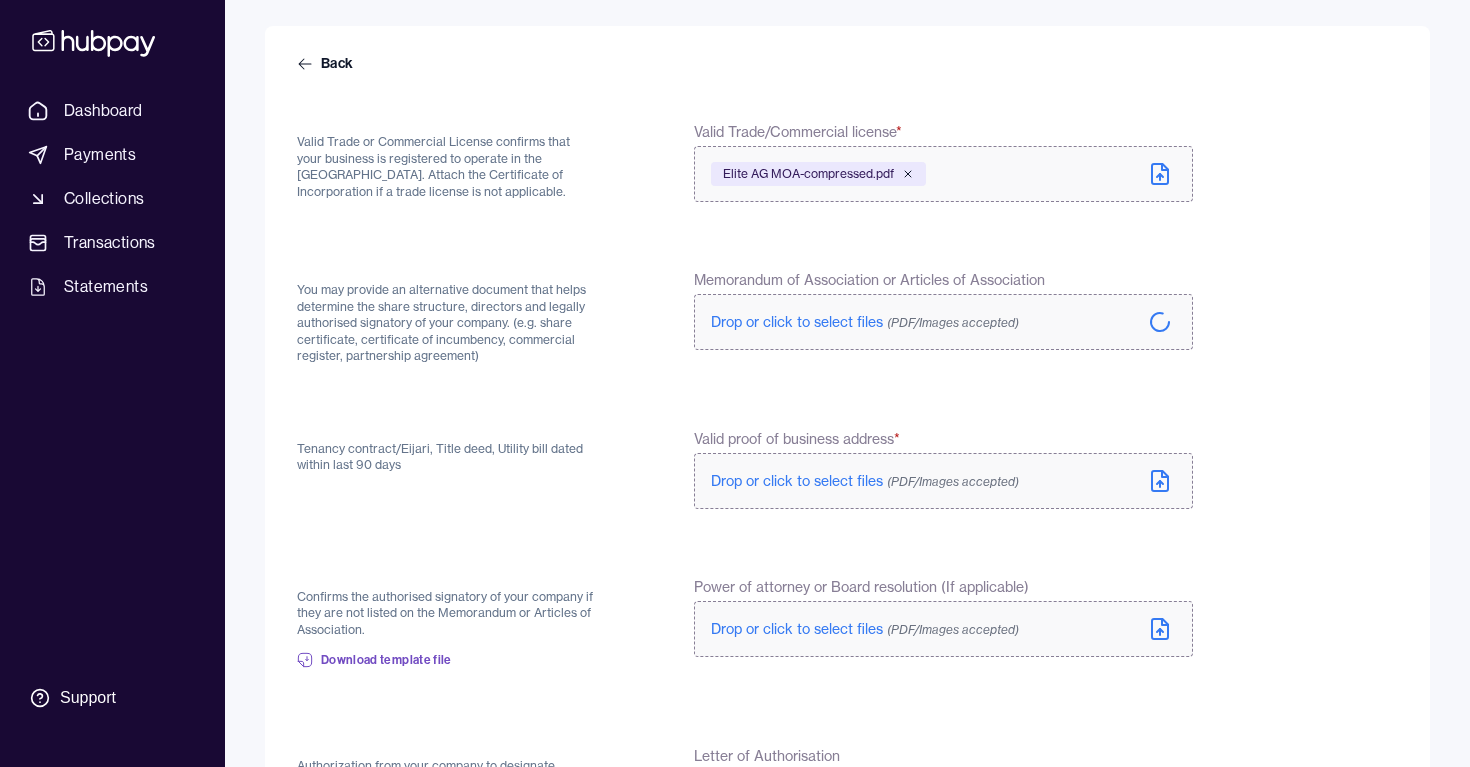 click on "Elite AG MOA-compressed.pdf" at bounding box center [818, 174] 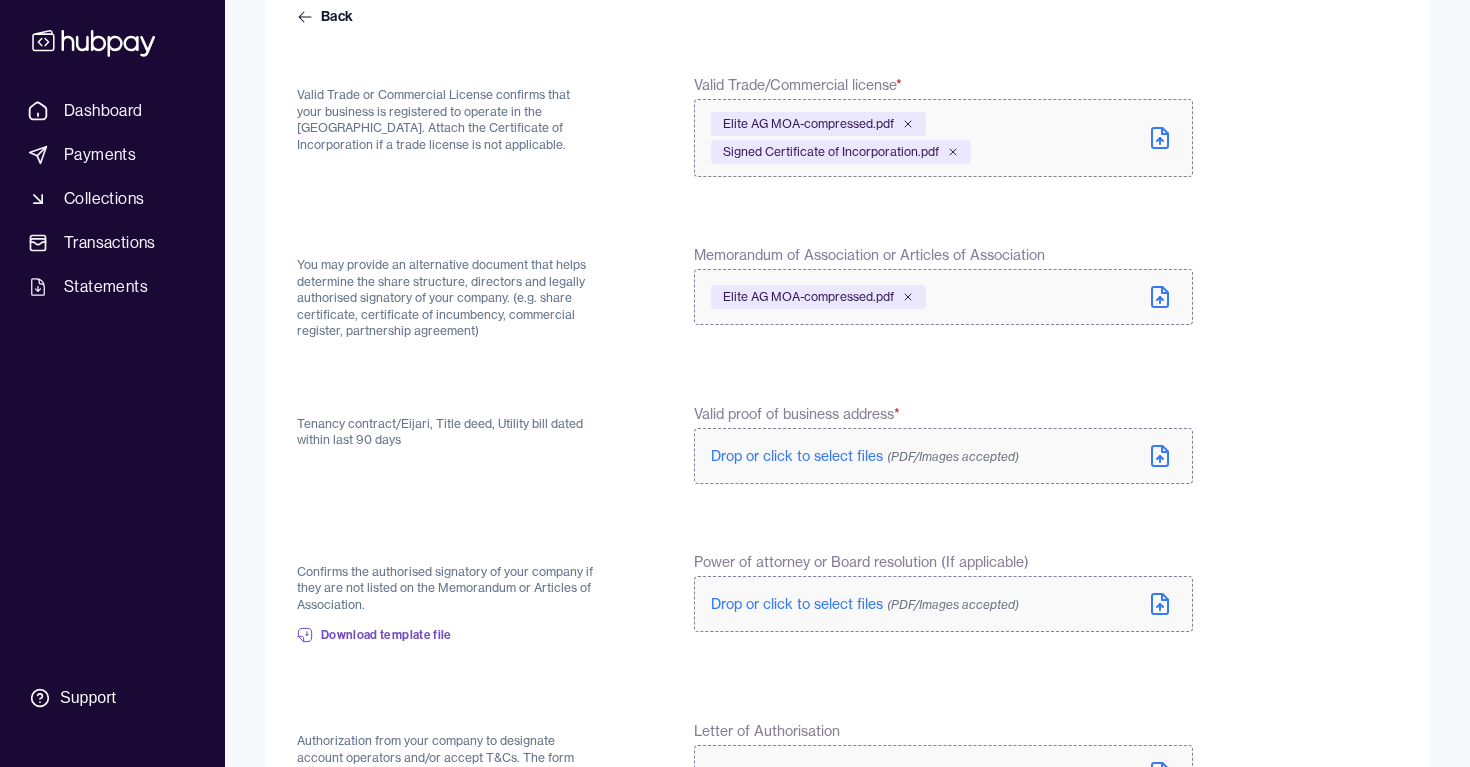 scroll, scrollTop: 208, scrollLeft: 0, axis: vertical 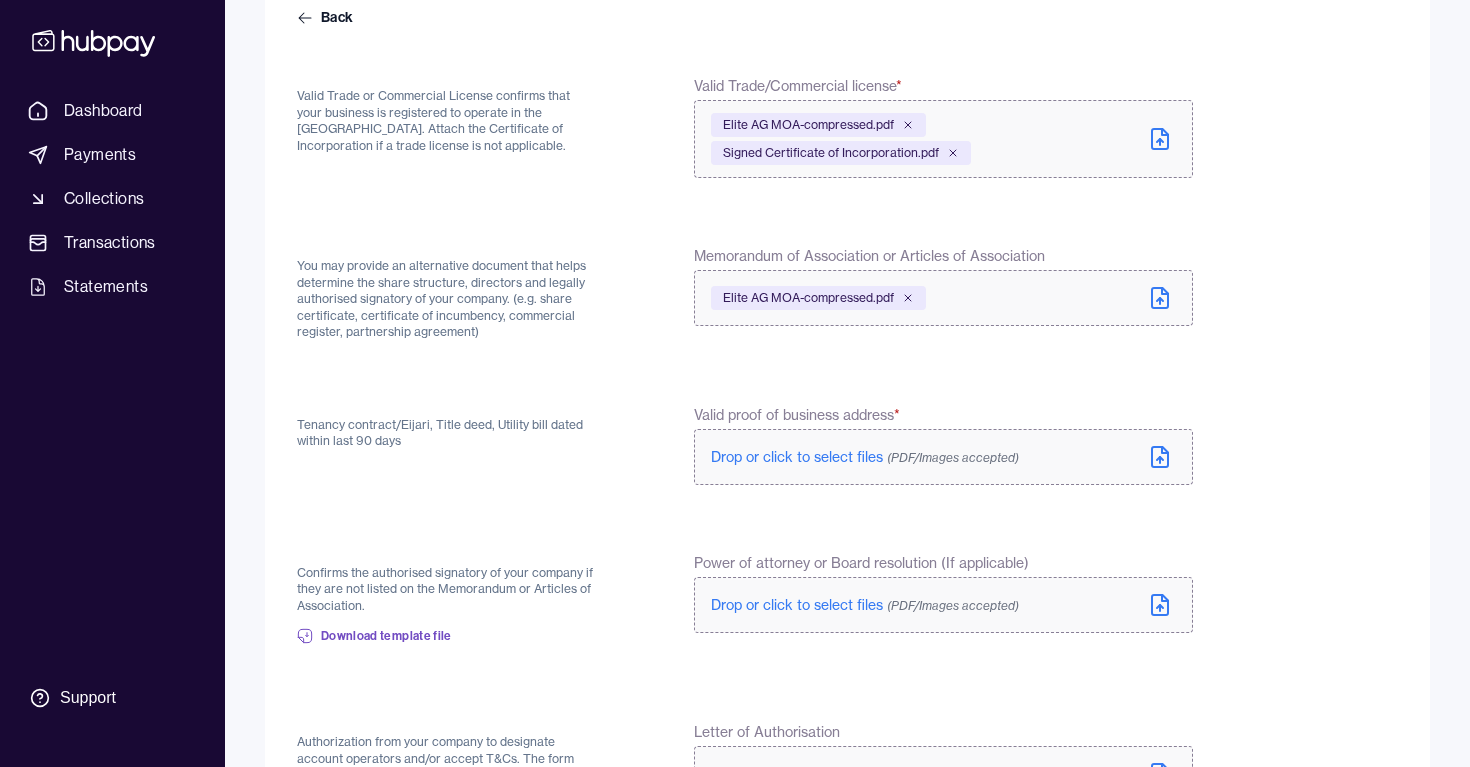 click on "Drop or click to select files   (PDF/Images accepted)" at bounding box center [865, 457] 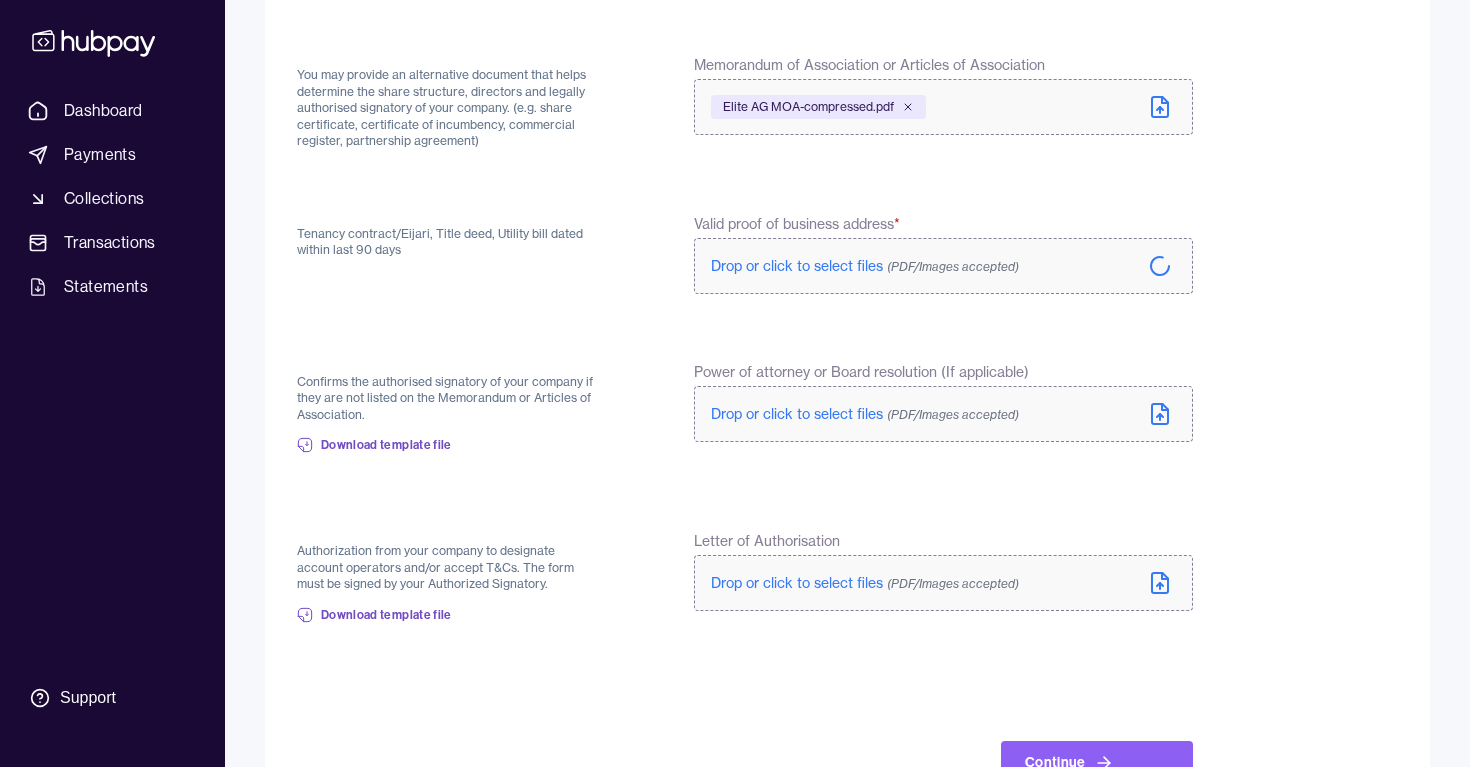 scroll, scrollTop: 424, scrollLeft: 0, axis: vertical 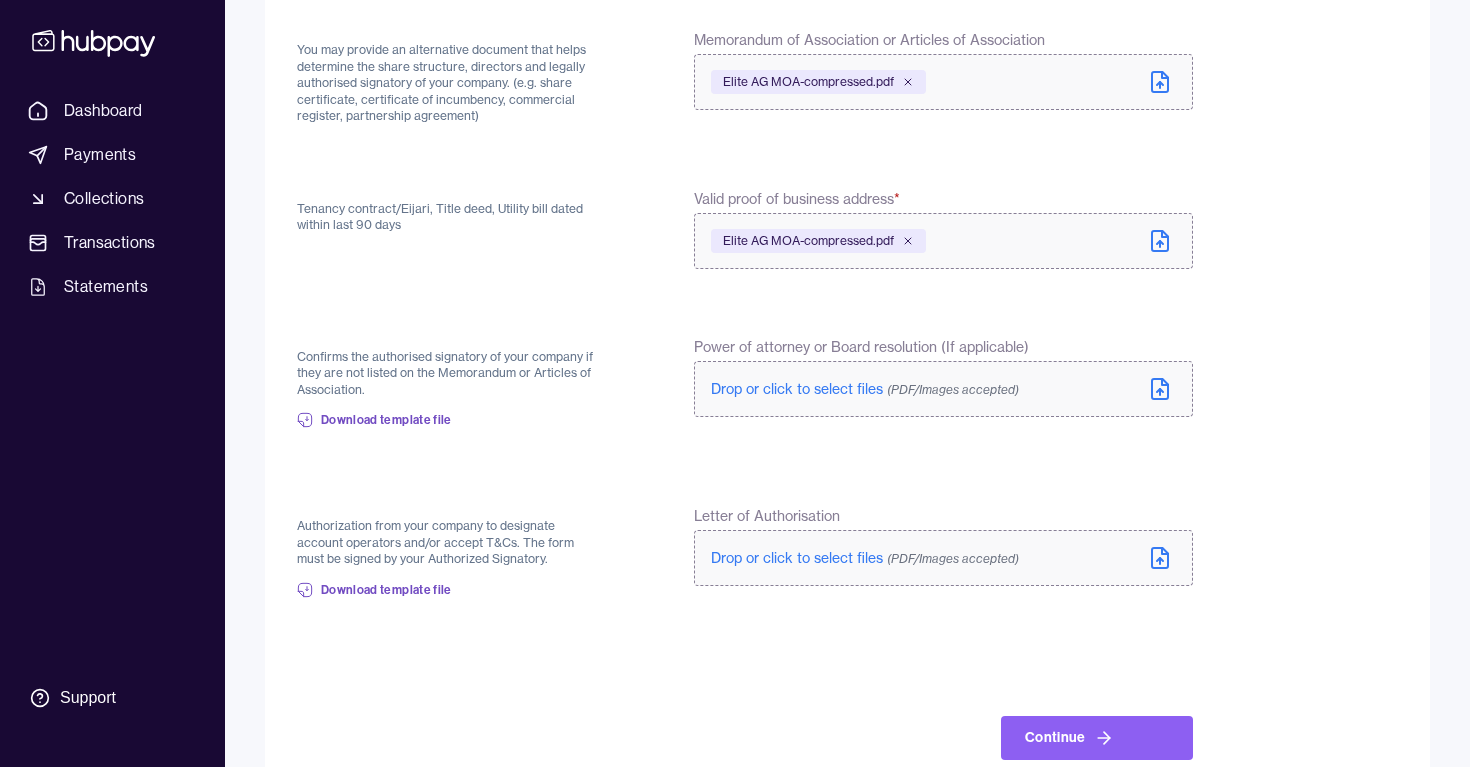 click on "Drop or click to select files   (PDF/Images accepted)" at bounding box center (865, 389) 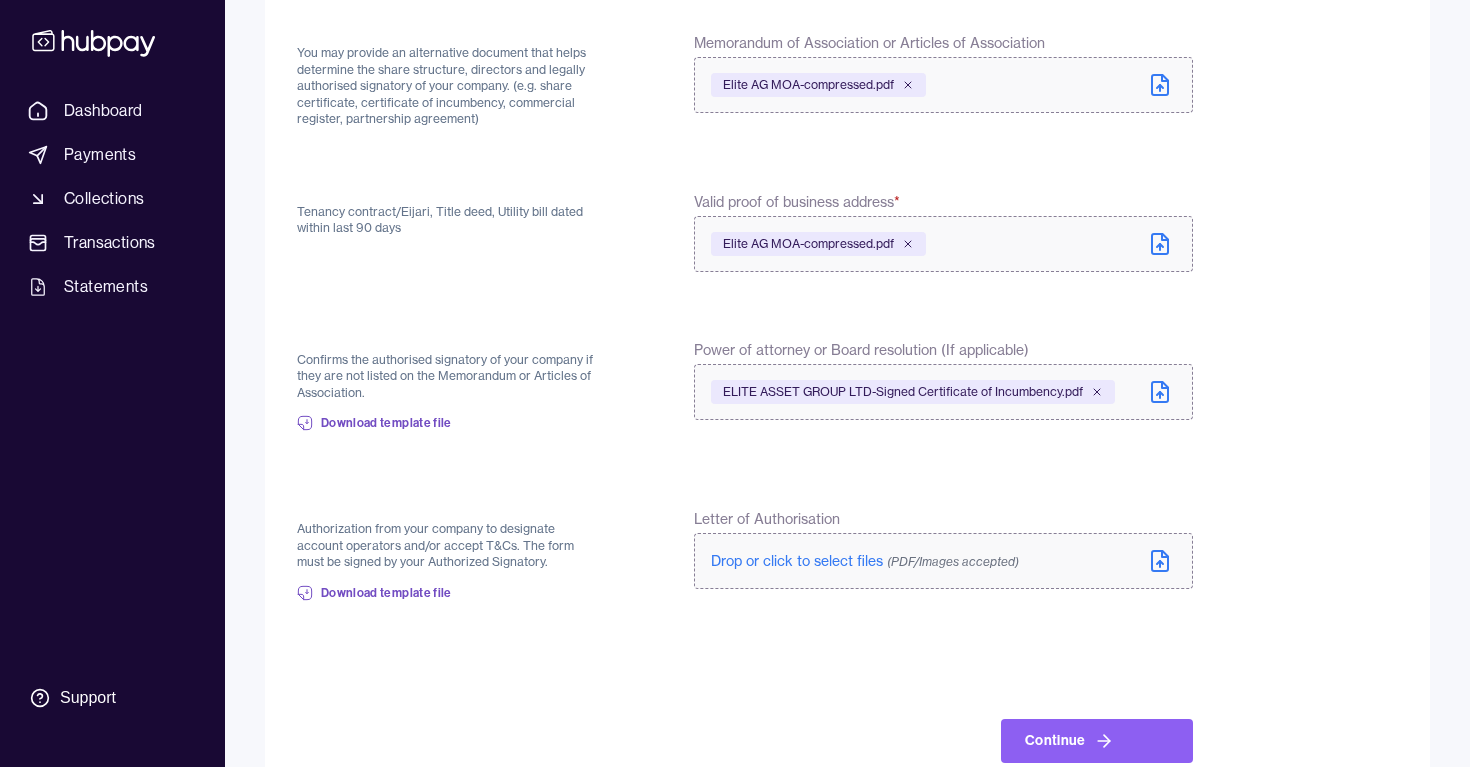 scroll, scrollTop: 468, scrollLeft: 0, axis: vertical 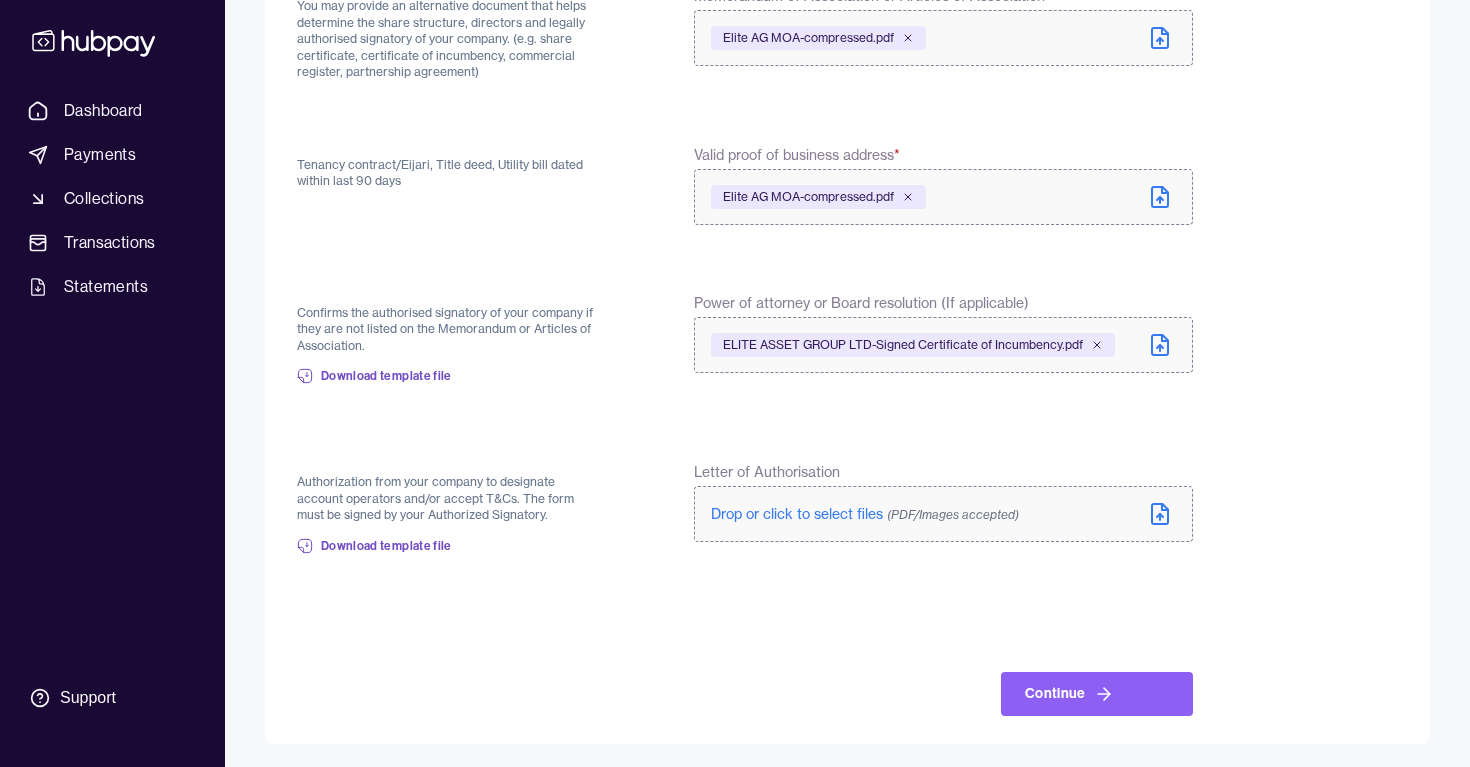 click on "Drop or click to select files   (PDF/Images accepted)" at bounding box center (865, 514) 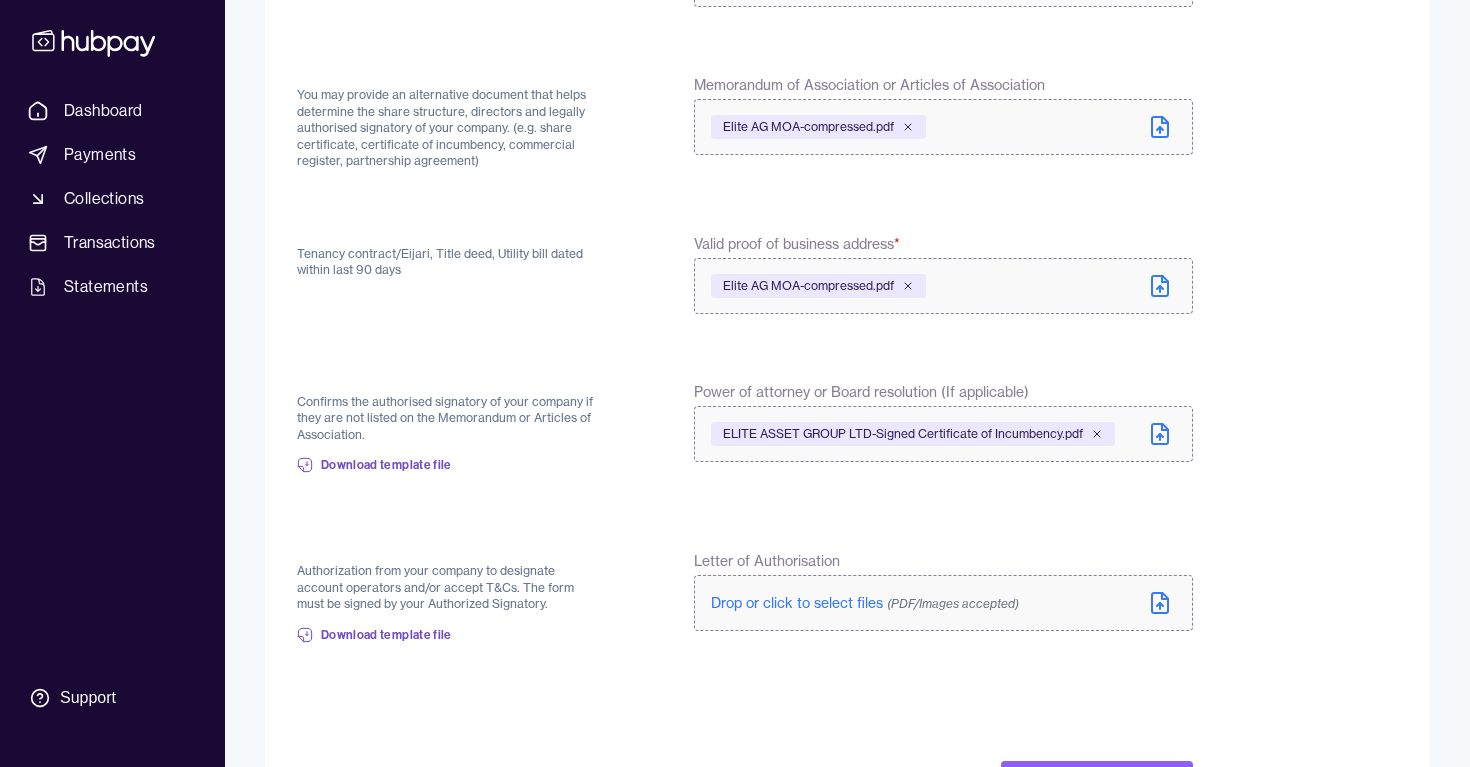 scroll, scrollTop: 468, scrollLeft: 0, axis: vertical 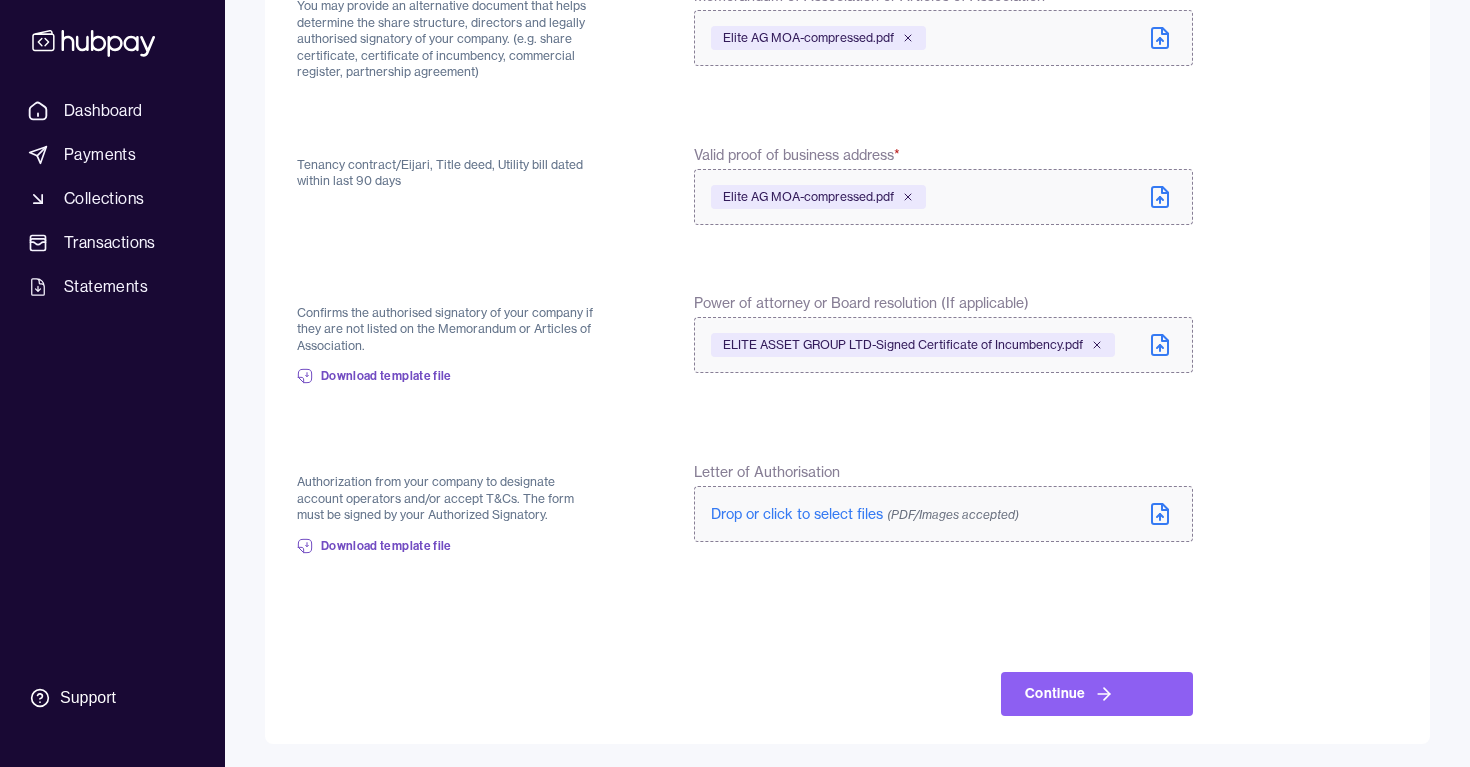 click on "Back Valid Trade or Commercial License confirms that your business is registered to operate in the UAE. Attach the Certificate of Incorporation if a trade license is not applicable. Valid Trade/Commercial license * Elite AG MOA-compressed.pdf Signed Certificate of Incorporation.pdf You may provide an alternative document that helps determine the share structure, directors and legally authorised signatory of your company. (e.g. share certificate, certificate of incumbency, commercial register, partnership agreement) Memorandum of Association or Articles of Association Elite AG MOA-compressed.pdf Tenancy contract/Eijari, Title deed, Utility bill dated within last 90 days Valid proof of business address * Elite AG MOA-compressed.pdf Confirms the authorised signatory of your company if they are not listed on the Memorandum or Articles of Association. Download template file Power of attorney or Board resolution (If applicable) ELITE ASSET GROUP LTD-Signed Certificate of Incumbency.pdf Download template file" at bounding box center (847, 232) 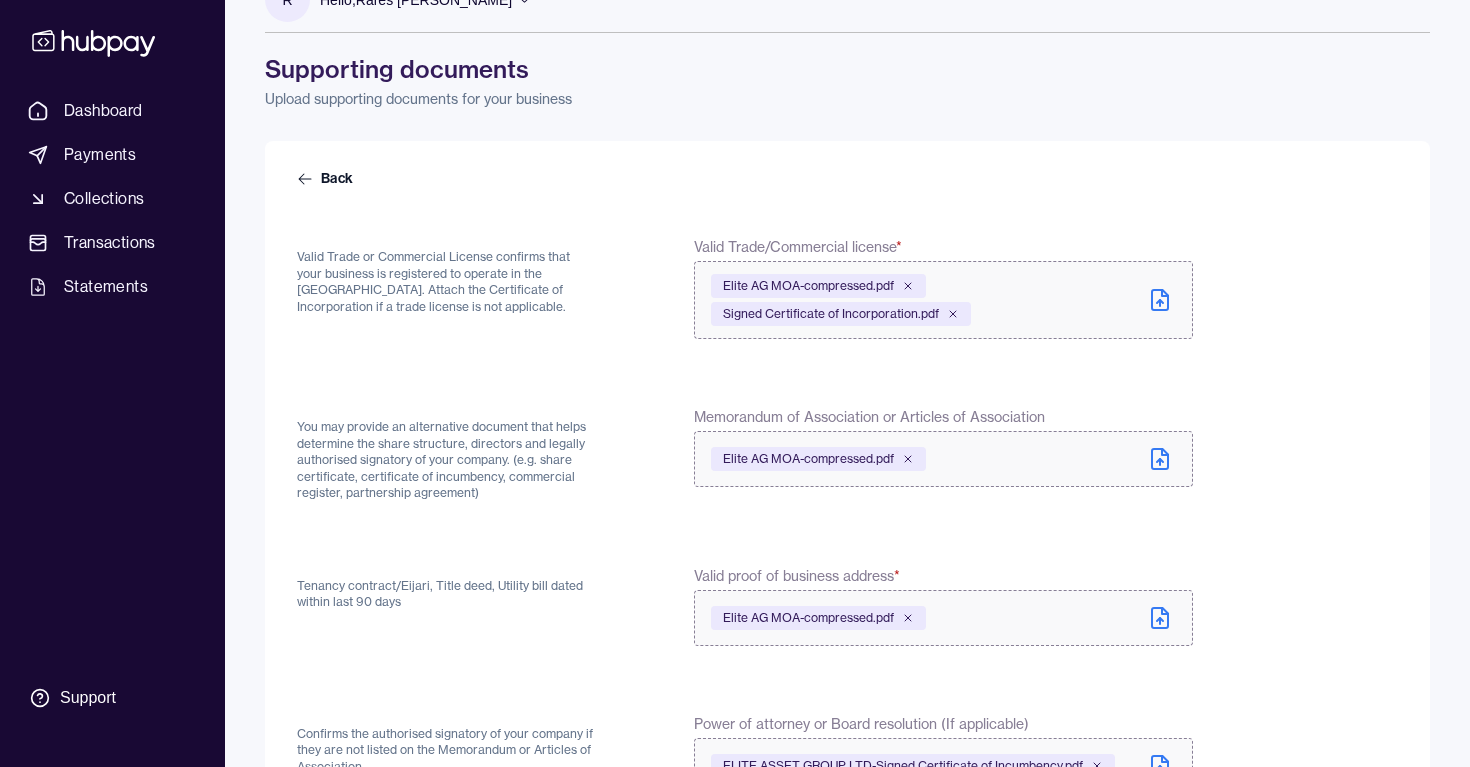 scroll, scrollTop: 26, scrollLeft: 0, axis: vertical 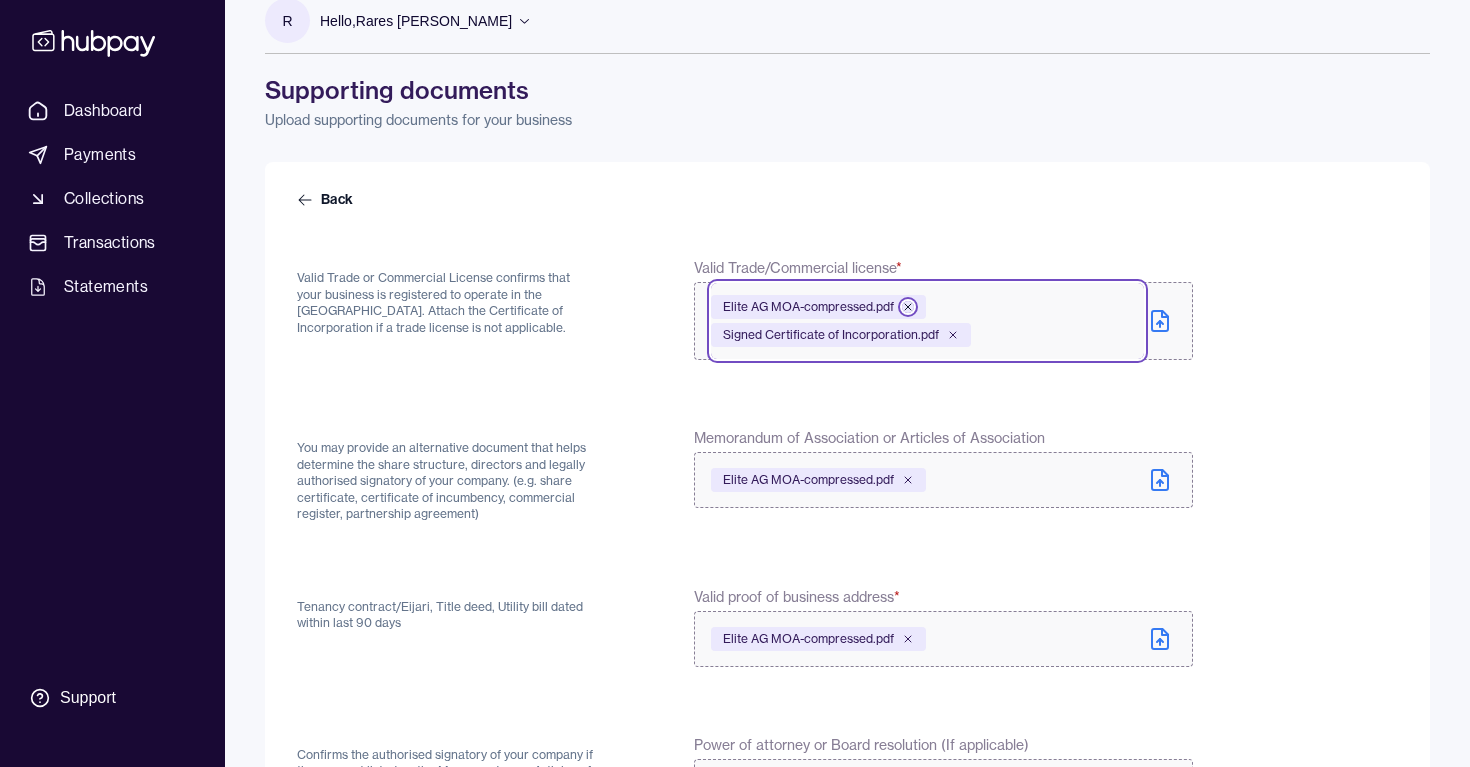 click 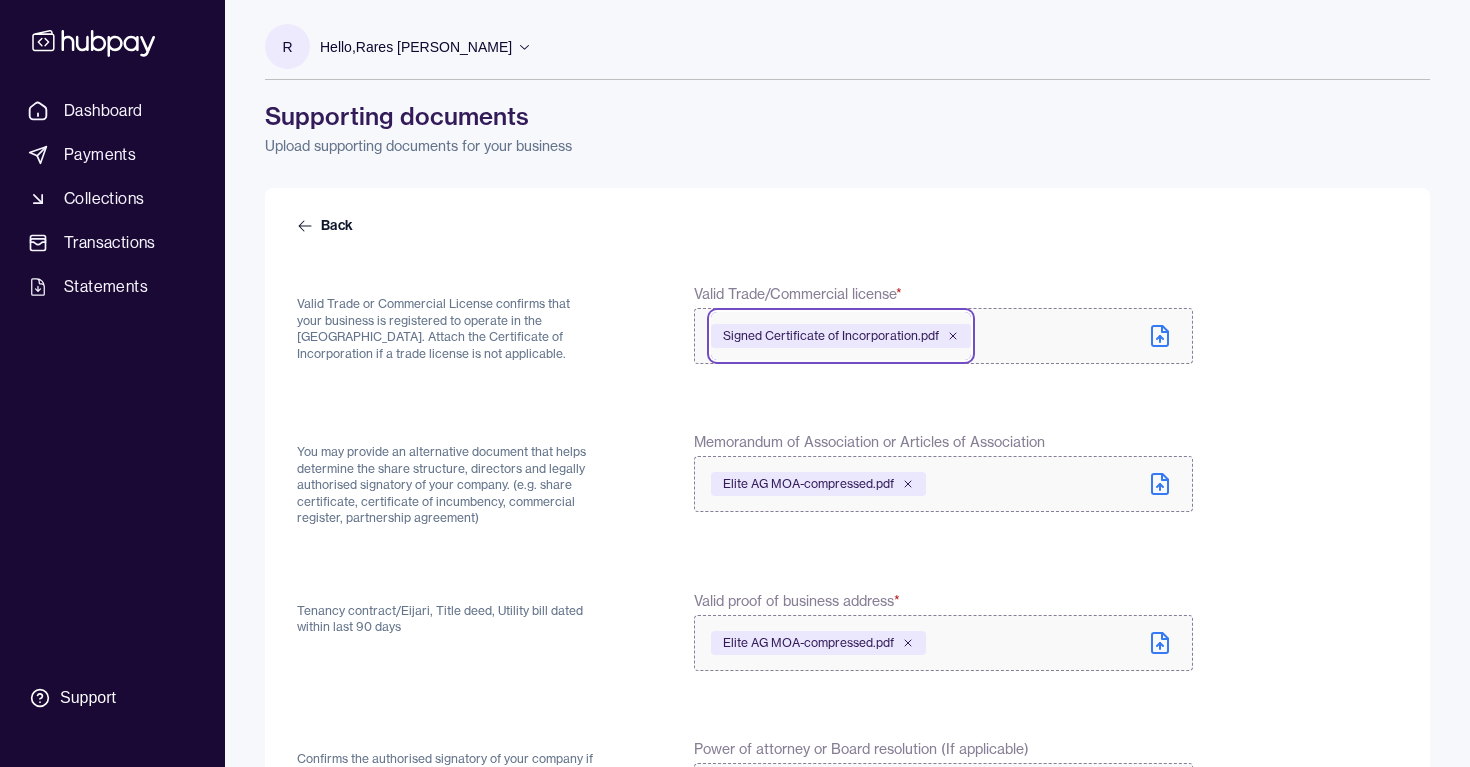 scroll, scrollTop: 446, scrollLeft: 0, axis: vertical 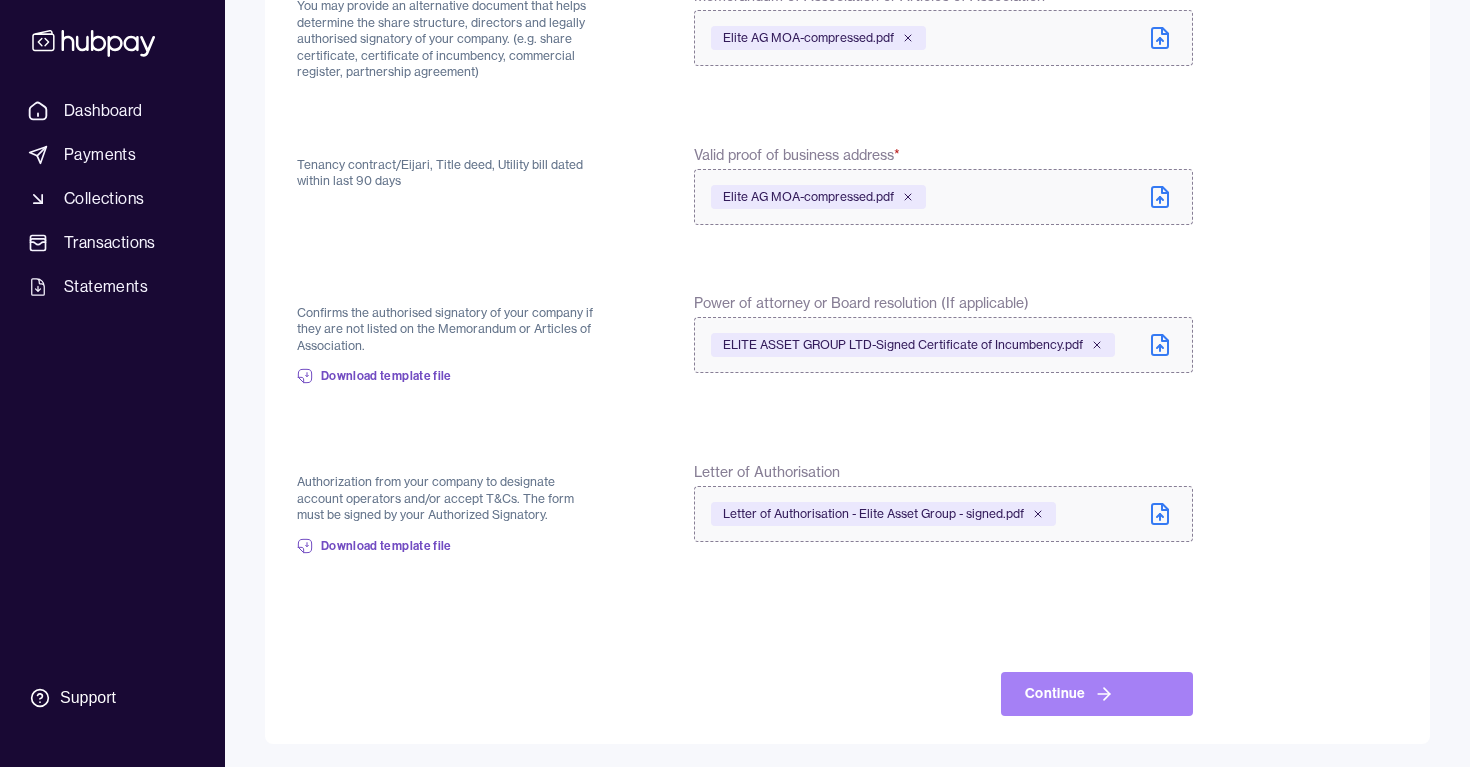 click on "Continue" at bounding box center [1097, 694] 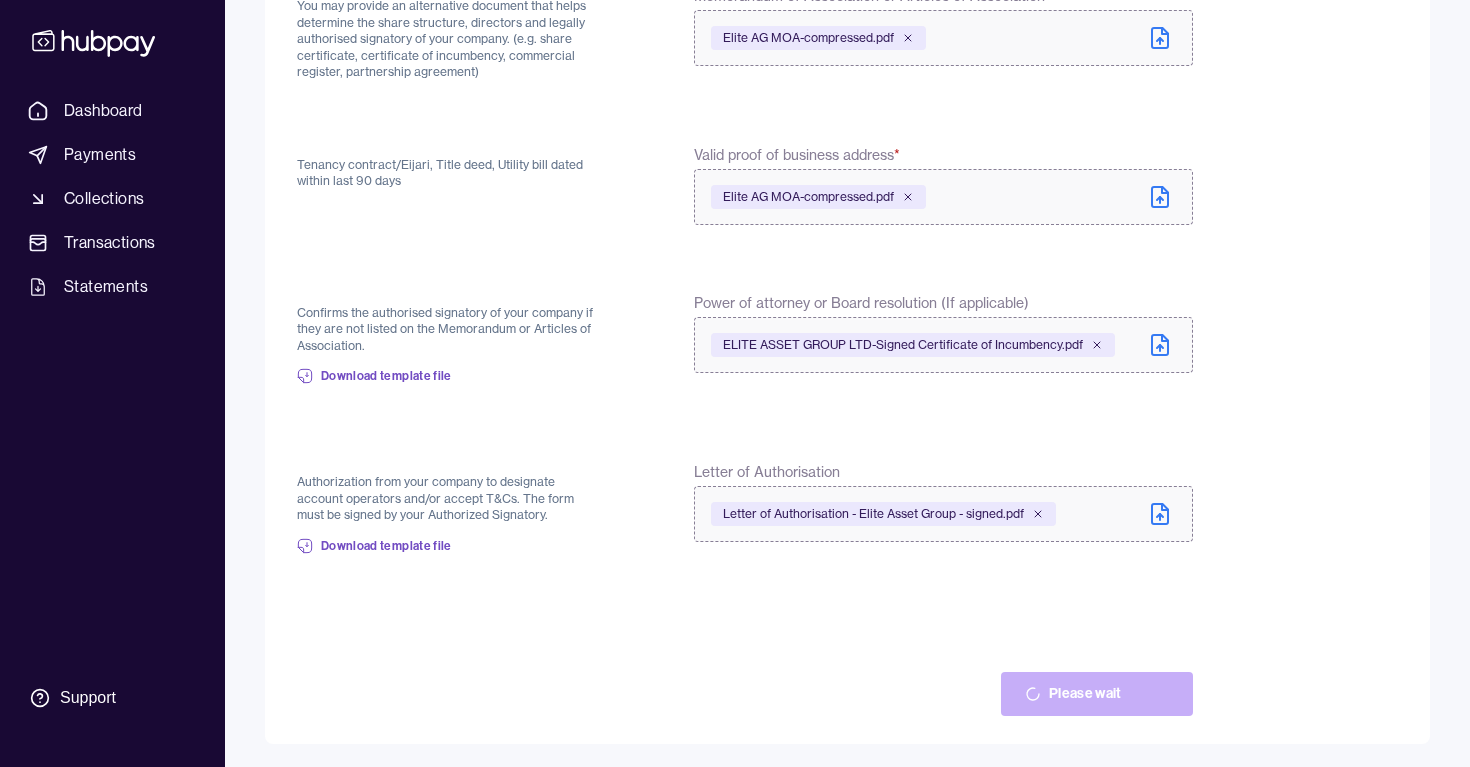scroll, scrollTop: 0, scrollLeft: 0, axis: both 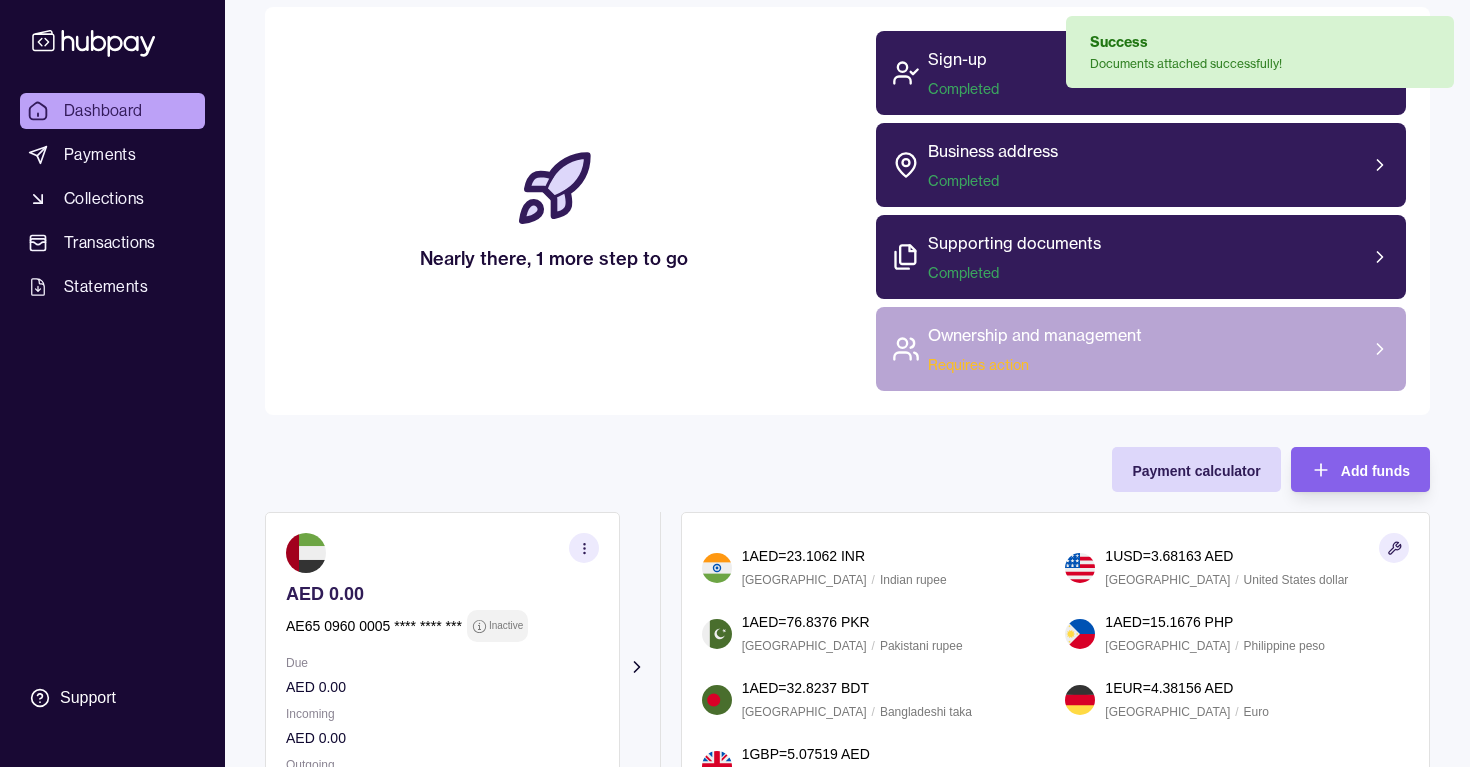 click on "Ownership and management" at bounding box center (1035, 335) 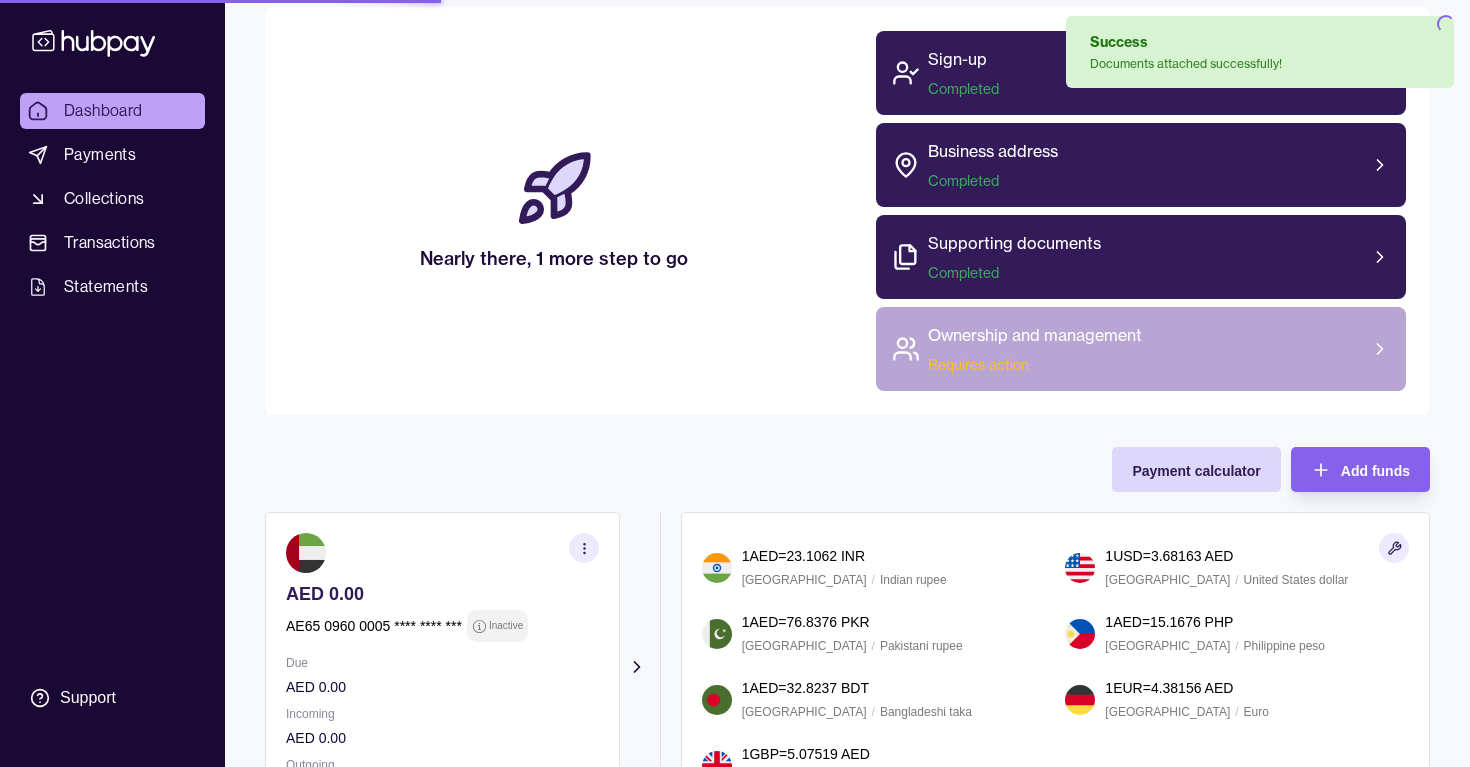 scroll, scrollTop: 0, scrollLeft: 0, axis: both 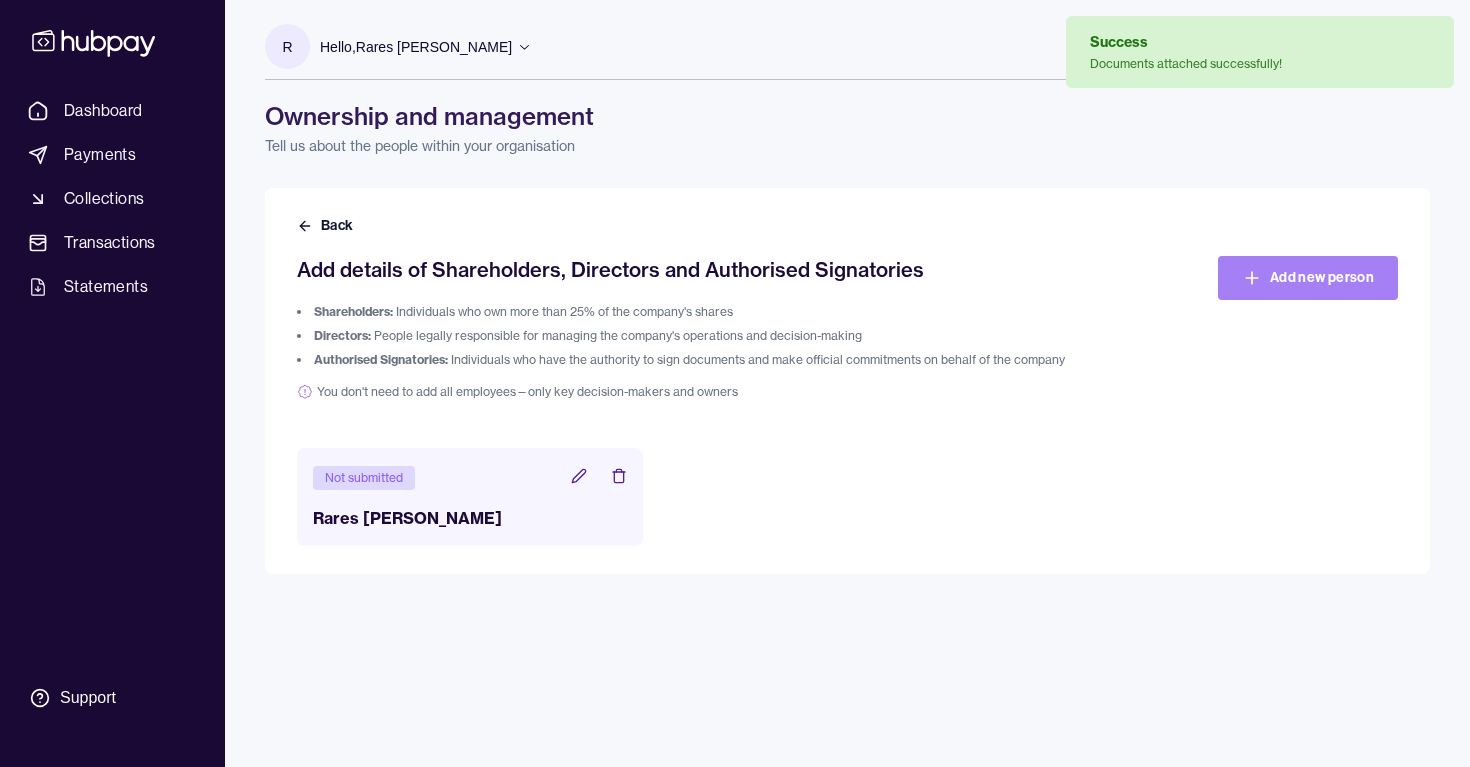 click on "Add new person" at bounding box center (1308, 278) 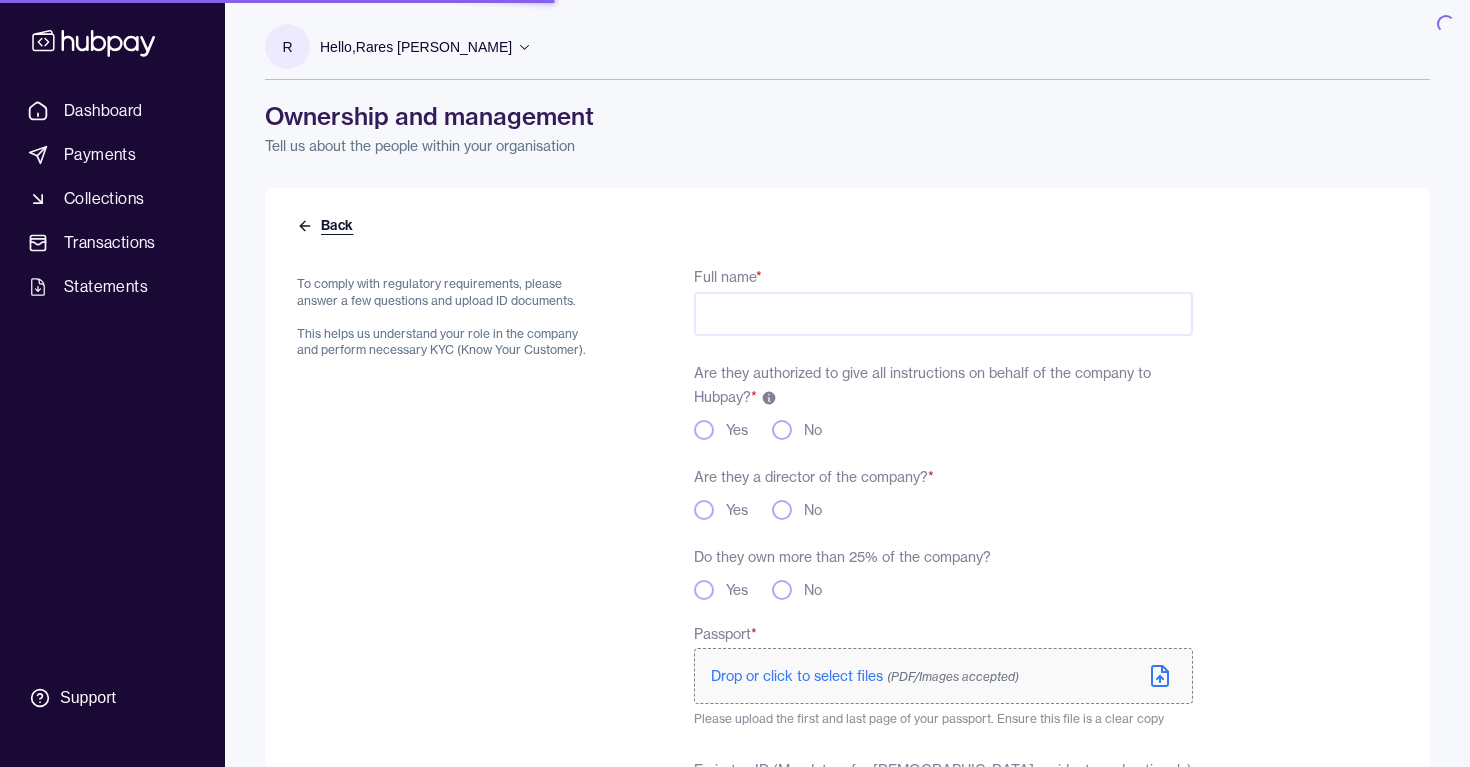 click 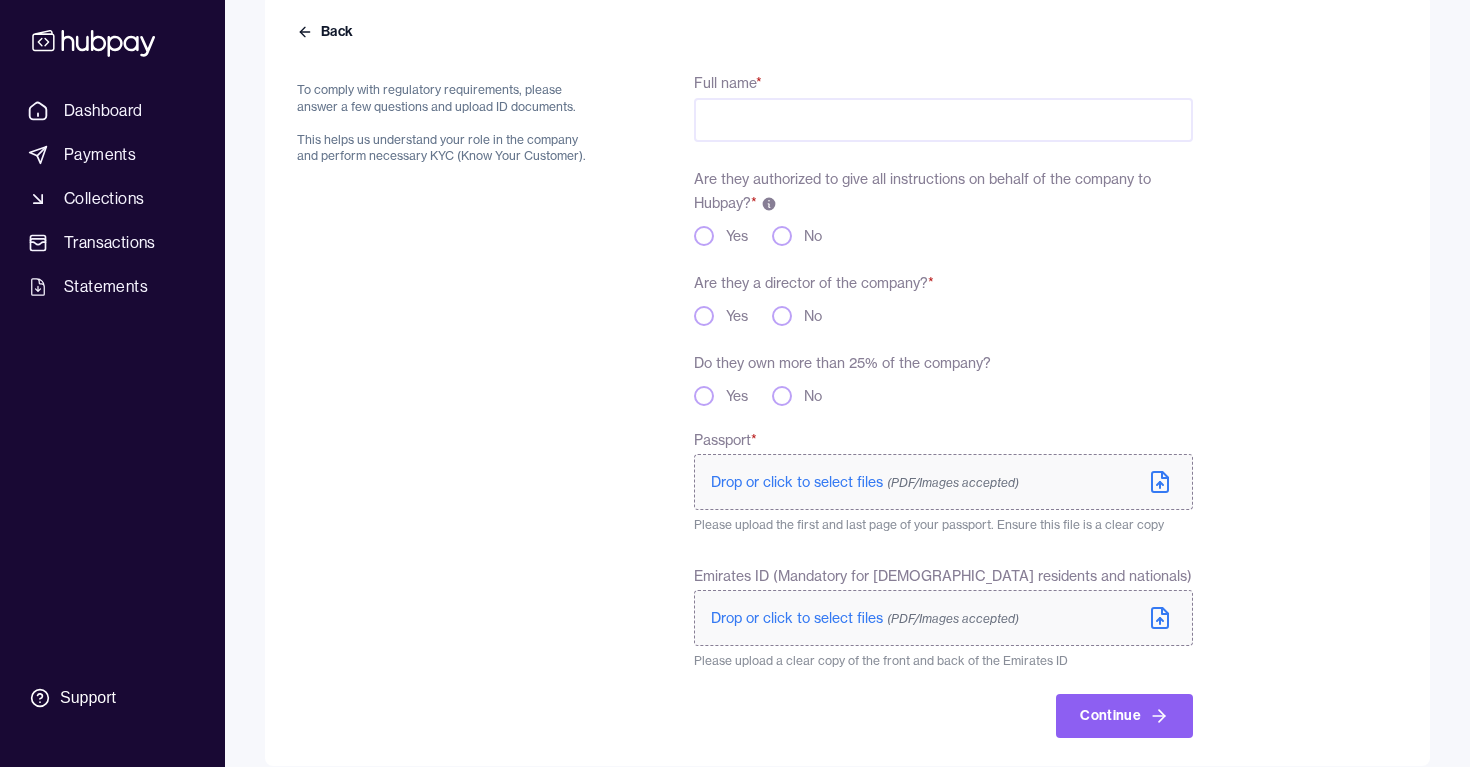 scroll, scrollTop: 190, scrollLeft: 0, axis: vertical 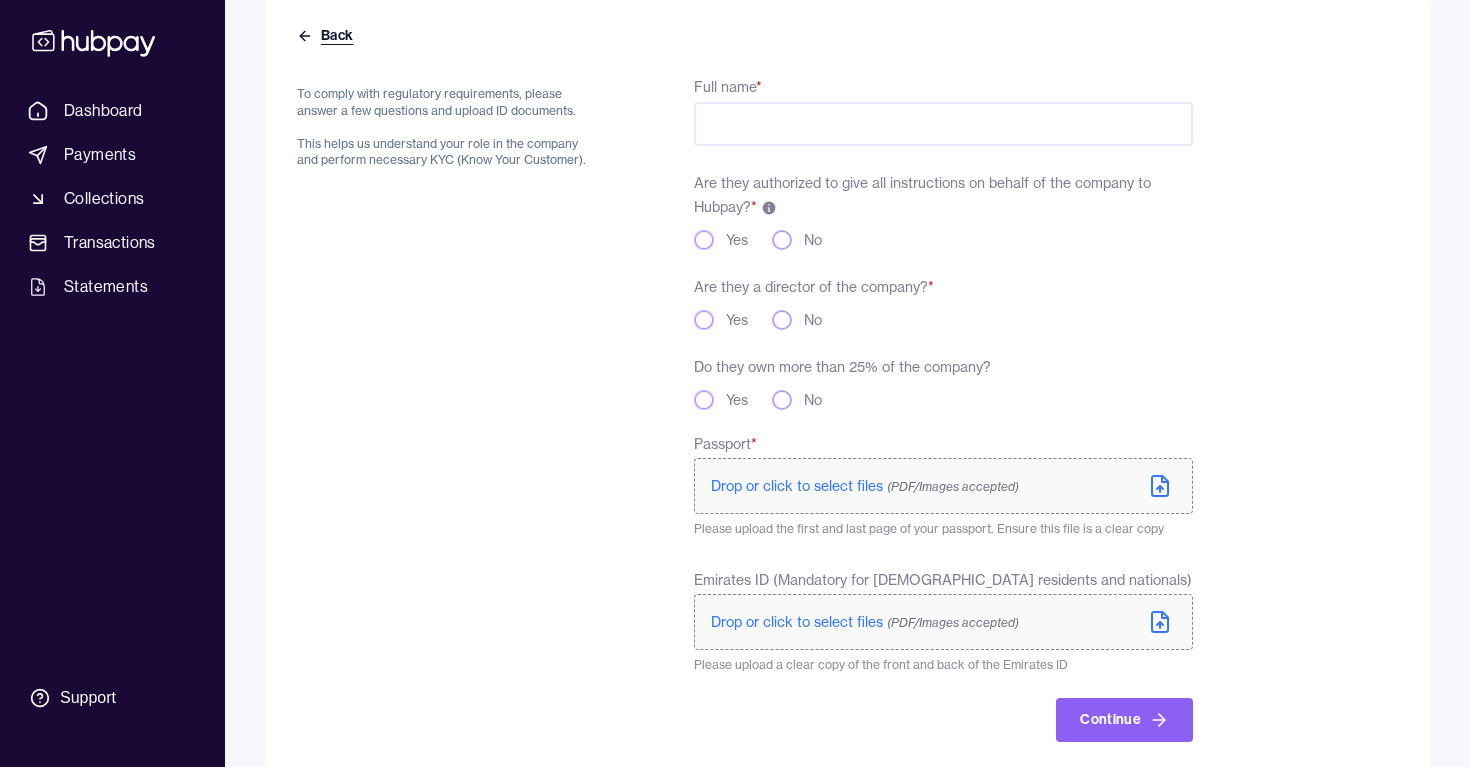 click on "Back" at bounding box center [327, 36] 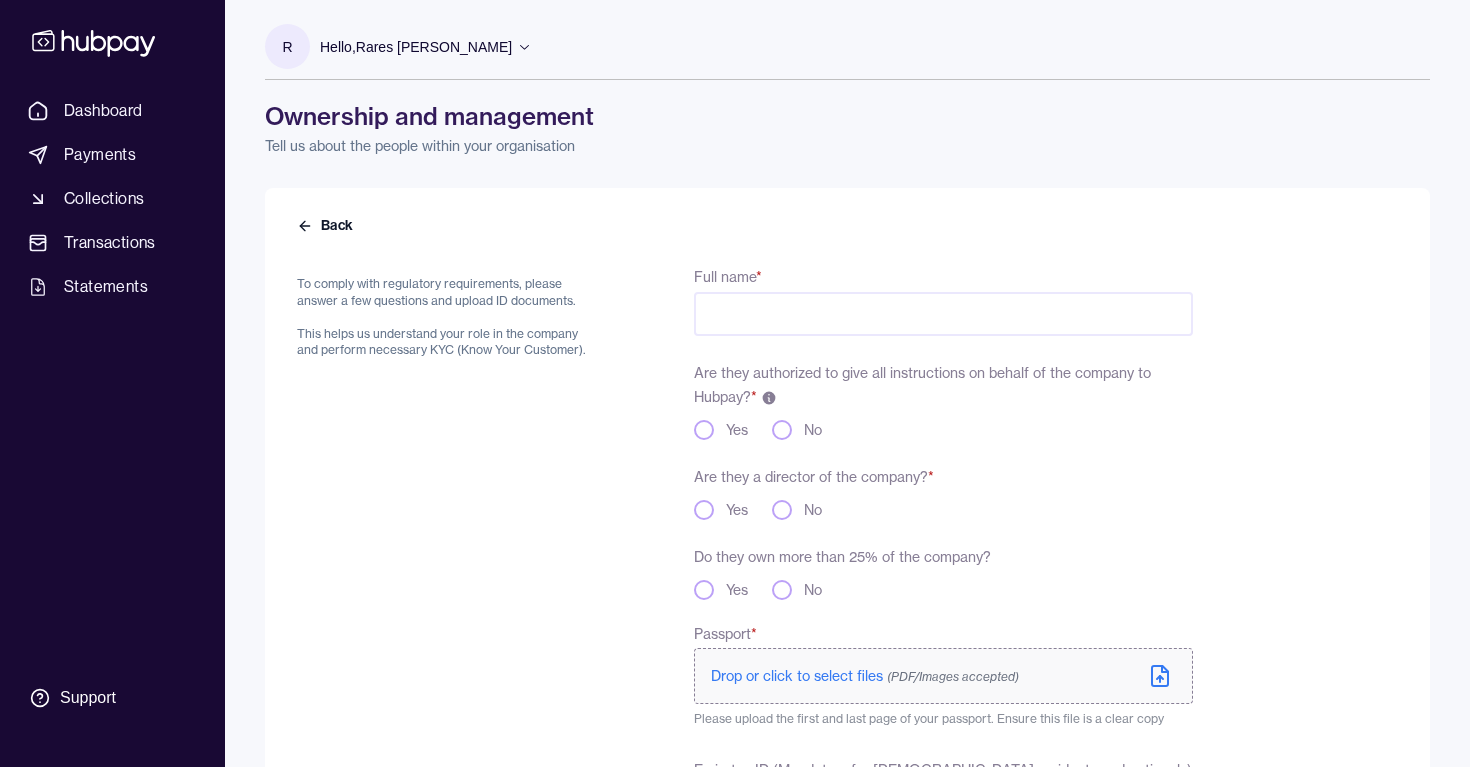click on "Back To comply with regulatory requirements, please answer a few questions and upload ID documents. This helps us understand your role in the company and perform necessary KYC (Know Your Customer). Full name  * Are they authorized to give all instructions on behalf of the company to Hubpay? * Yes No Are they a director of the company? * Yes No Do they own more than 25% of the company? Yes No Passport * Drop or click to select files   (PDF/Images accepted) Please upload the first and last page of your passport. Ensure this file is a clear copy Emirates ID (Mandatory for UAE residents and nationals) Drop or click to select files   (PDF/Images accepted) Please upload a clear copy of the front and back of the Emirates ID Continue" at bounding box center (847, 574) 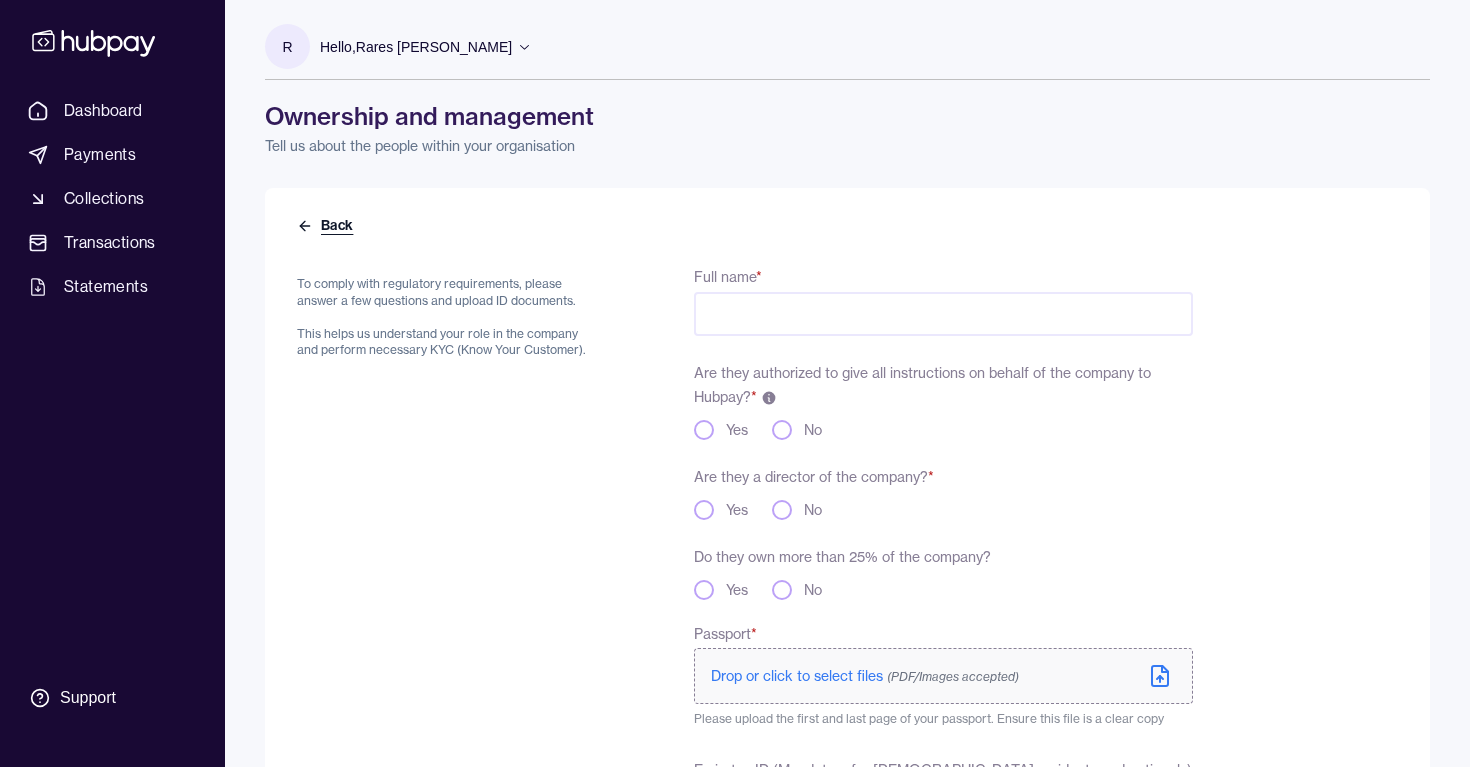 click on "Back" at bounding box center (327, 226) 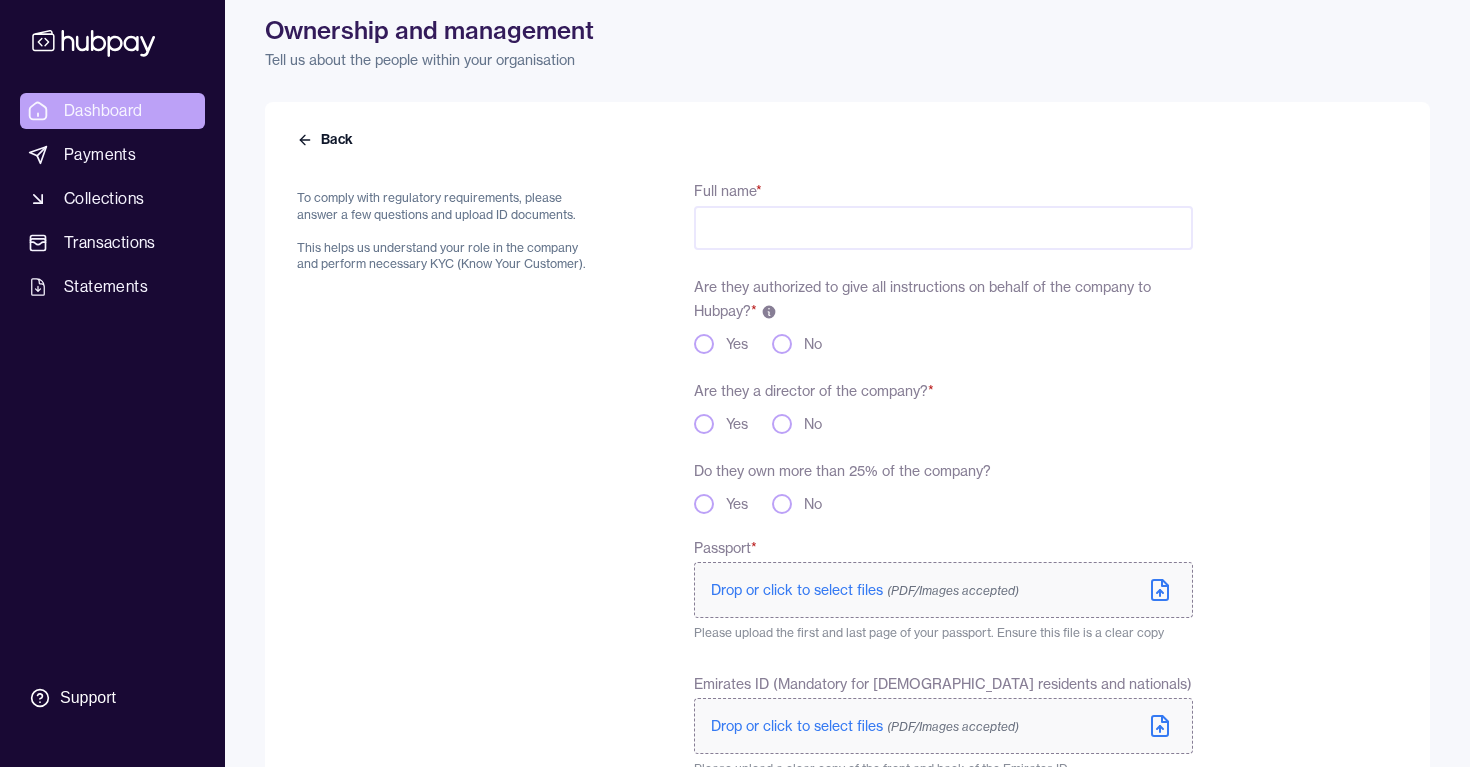 click on "Dashboard" at bounding box center [103, 111] 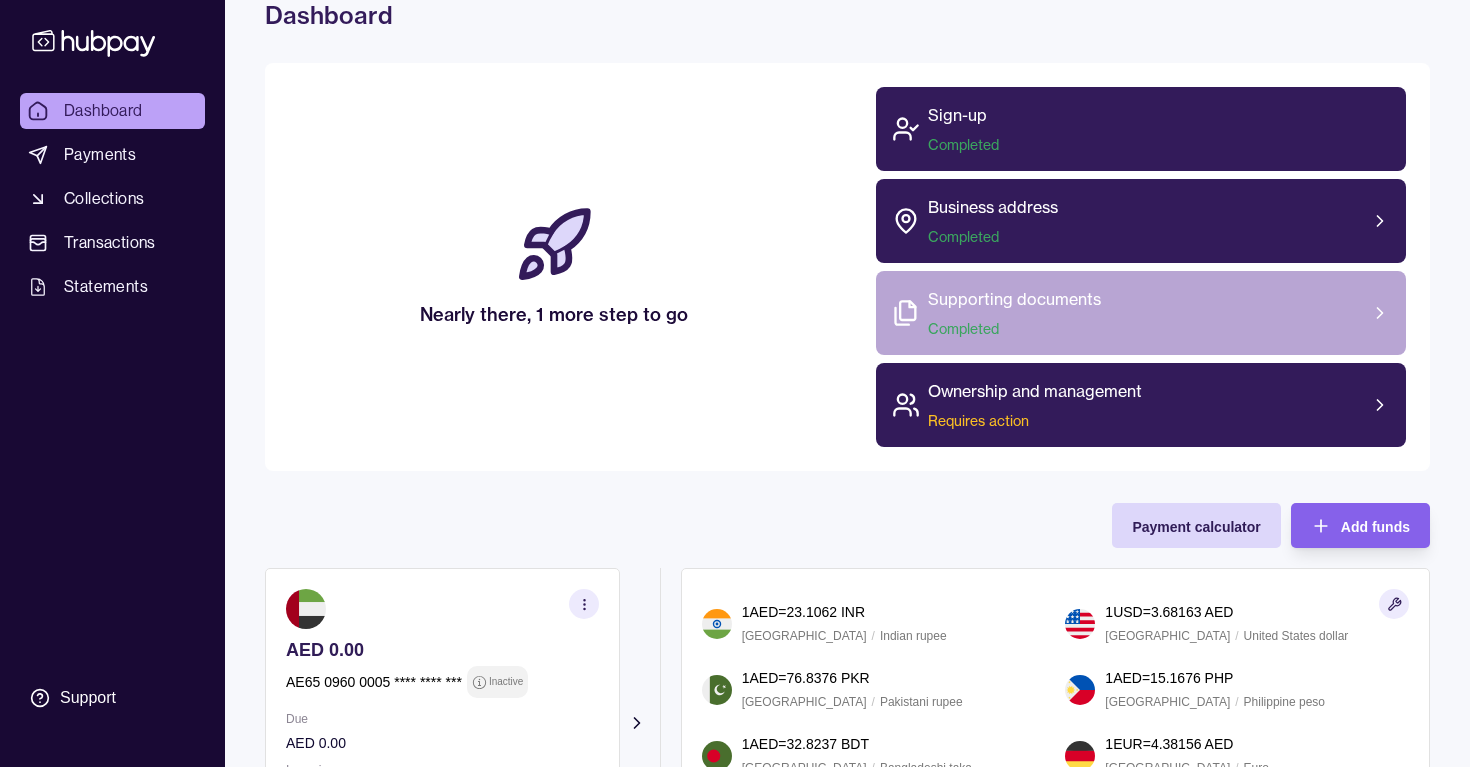 scroll, scrollTop: 116, scrollLeft: 0, axis: vertical 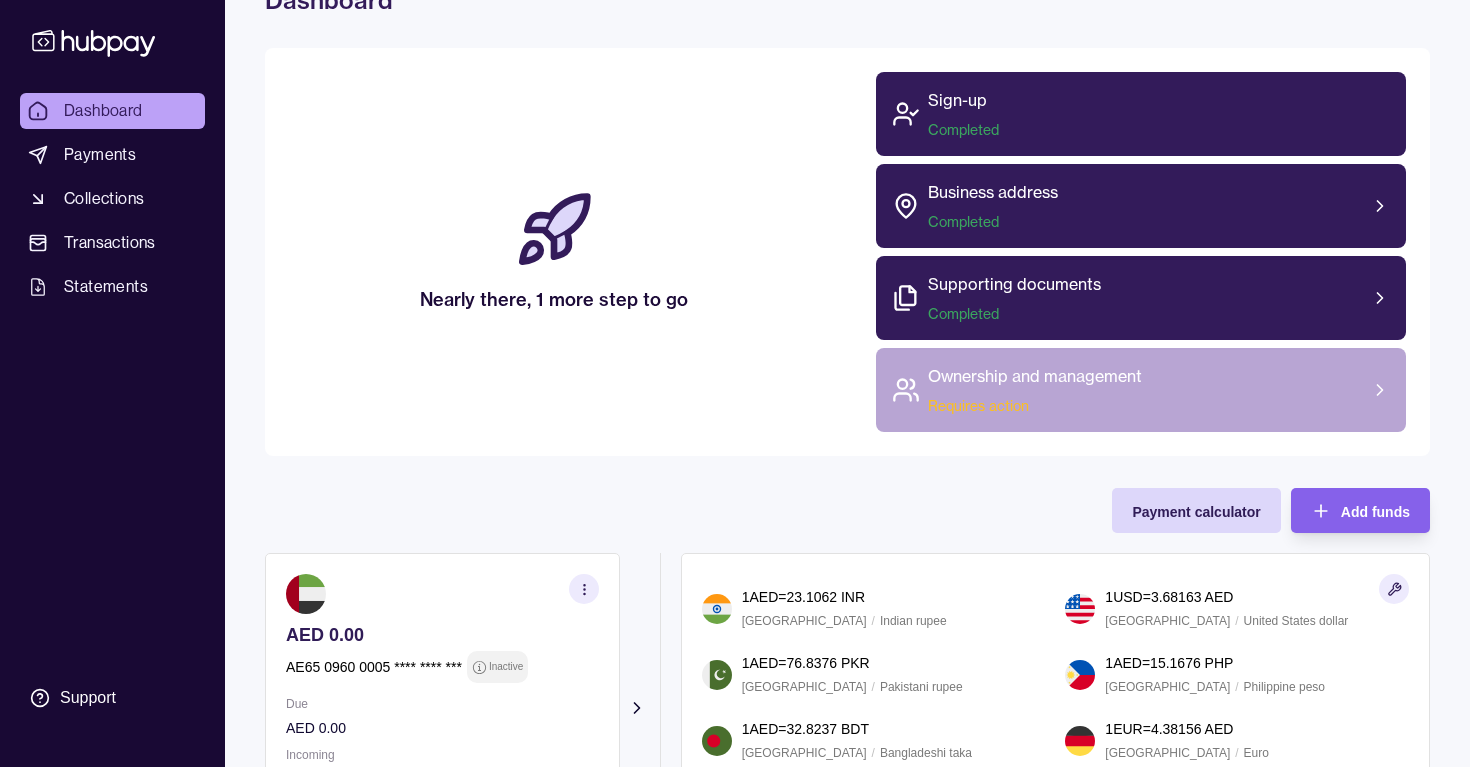 click on "Ownership and management" at bounding box center (1035, 376) 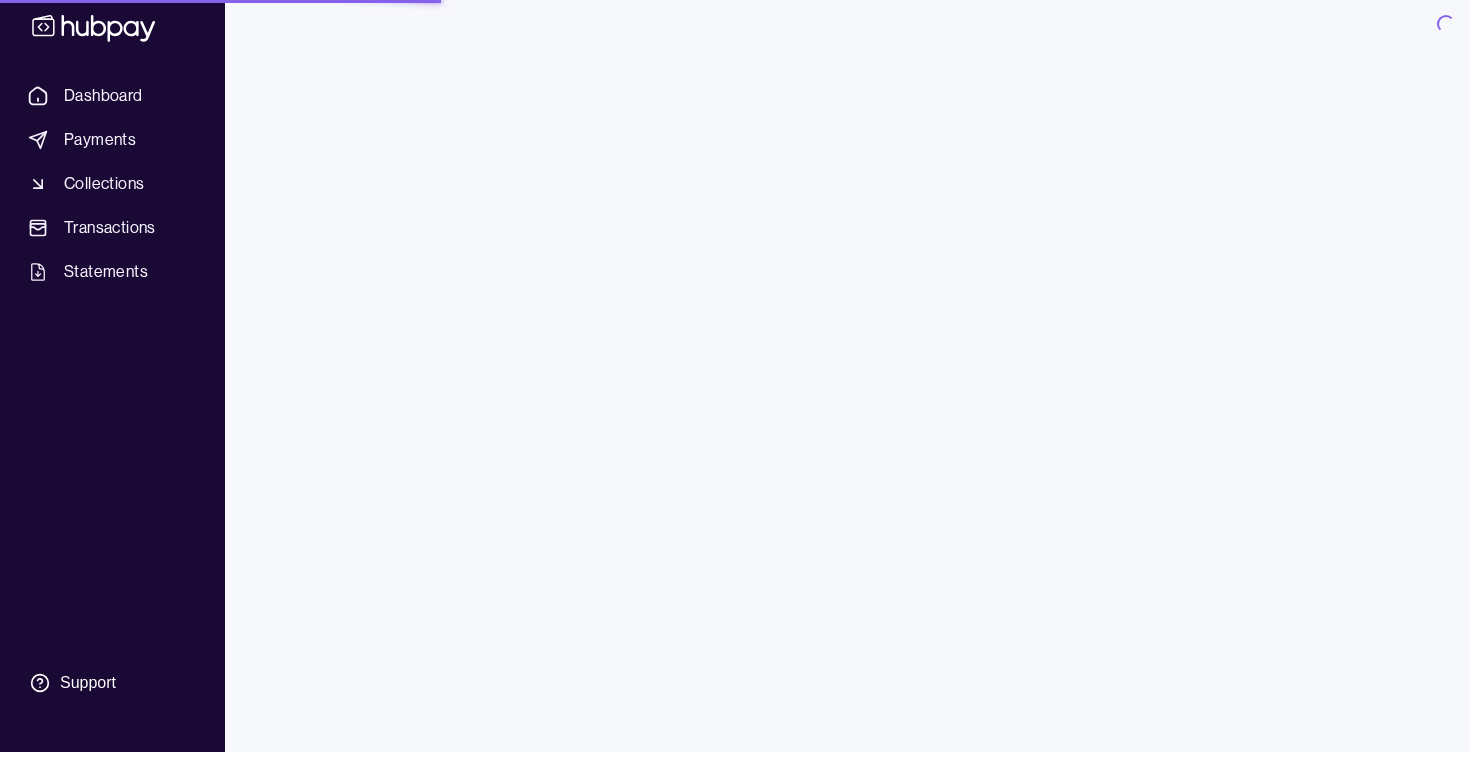 scroll, scrollTop: 0, scrollLeft: 0, axis: both 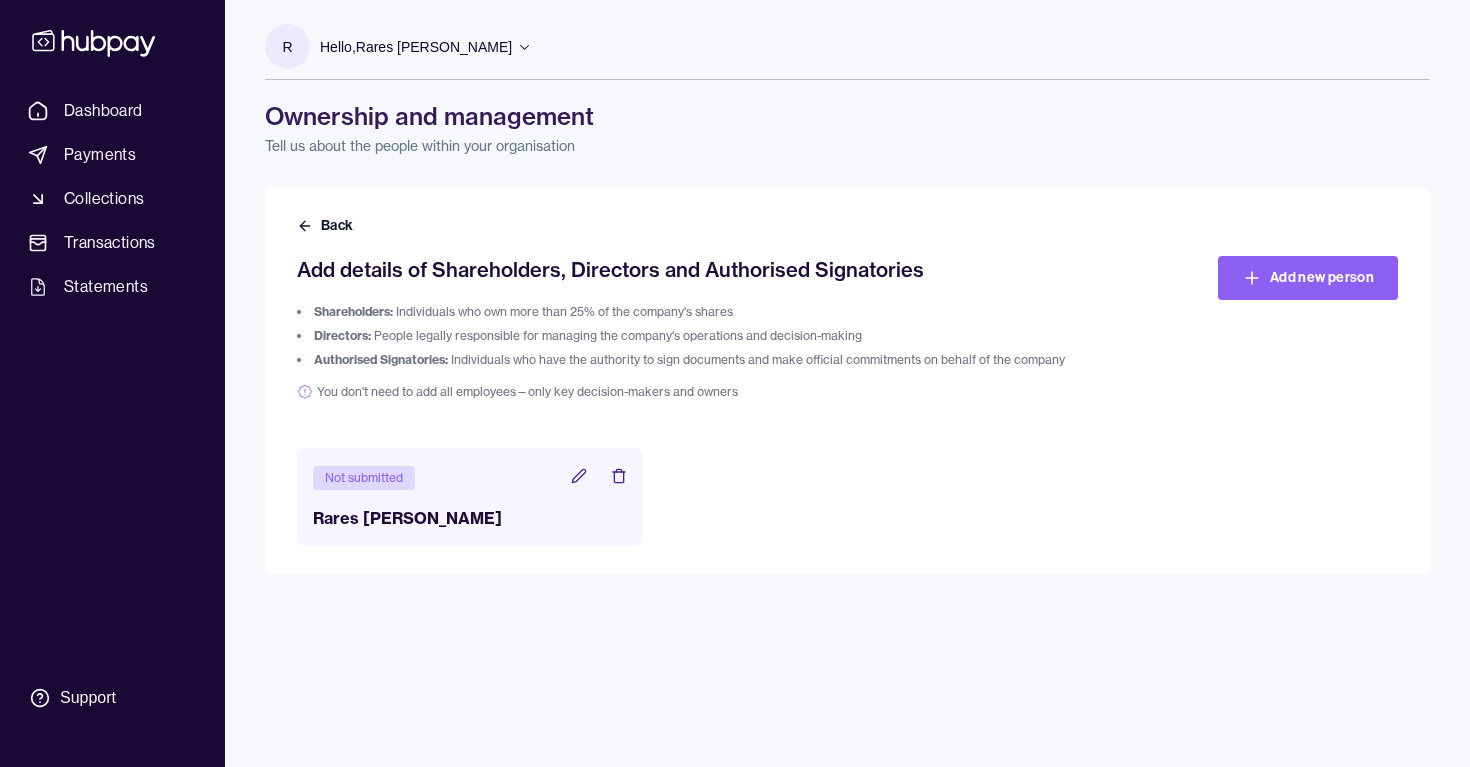 click on "Rares [PERSON_NAME]" at bounding box center [470, 518] 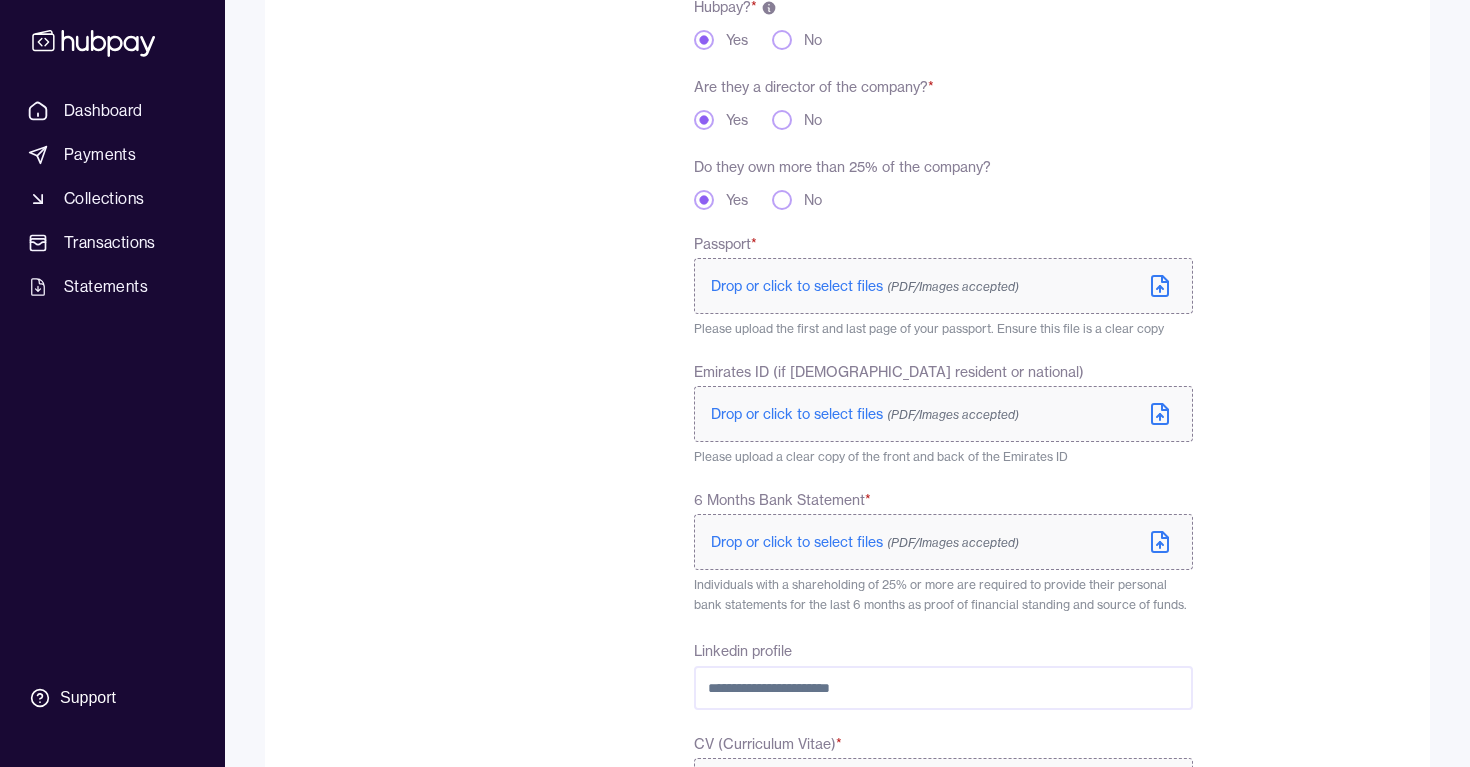 scroll, scrollTop: 398, scrollLeft: 0, axis: vertical 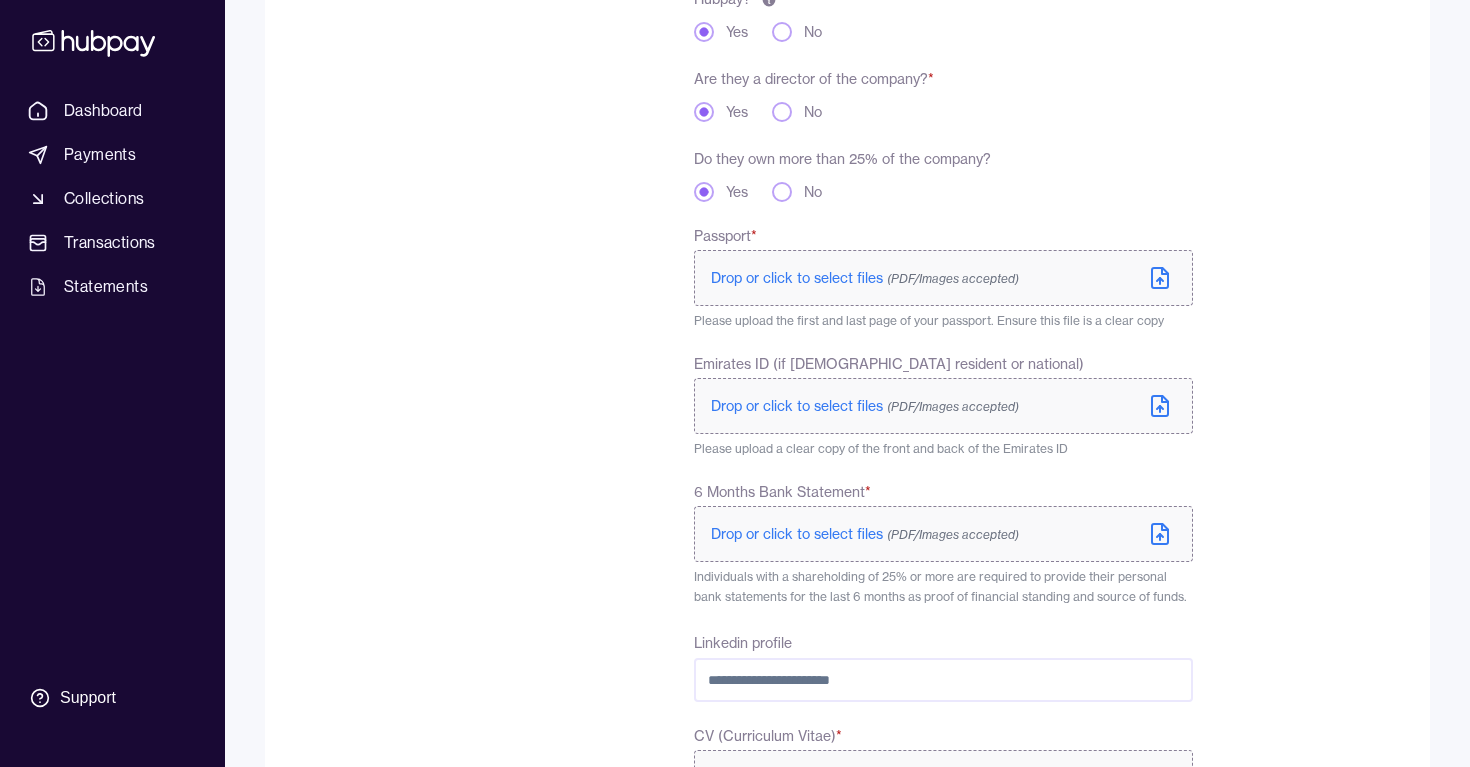 click on "Drop or click to select files   (PDF/Images accepted)" at bounding box center (865, 278) 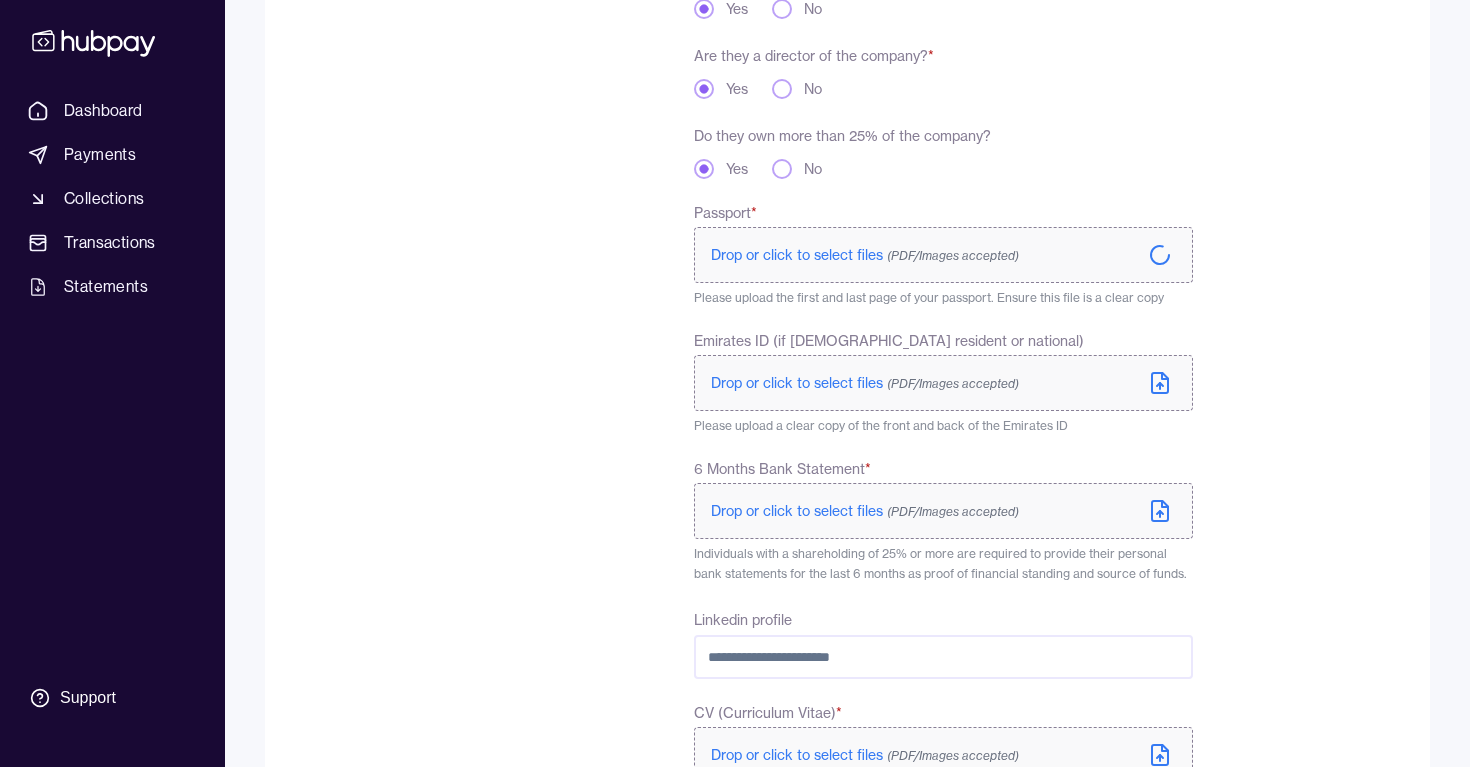 scroll, scrollTop: 458, scrollLeft: 0, axis: vertical 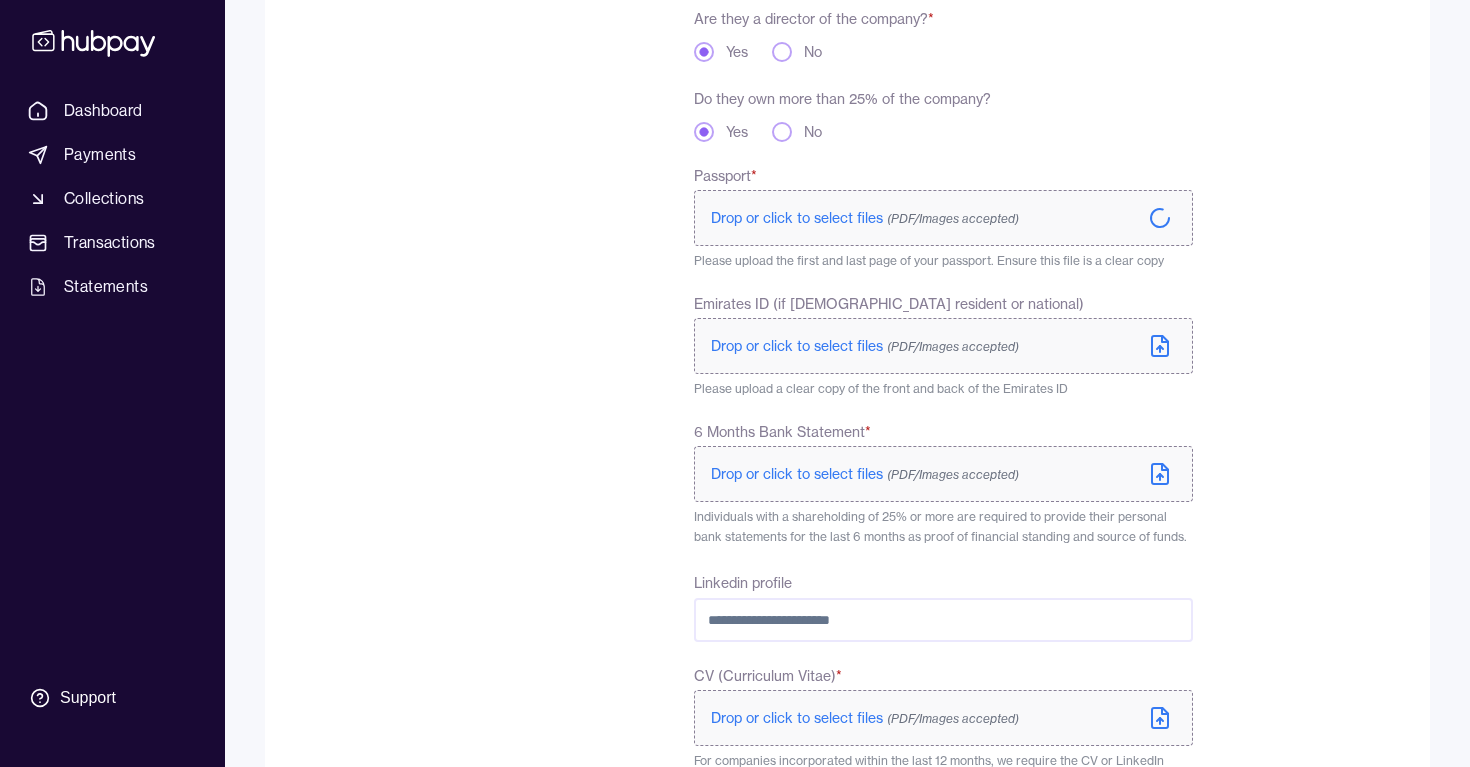 click on "Drop or click to select files   (PDF/Images accepted)" at bounding box center (865, 346) 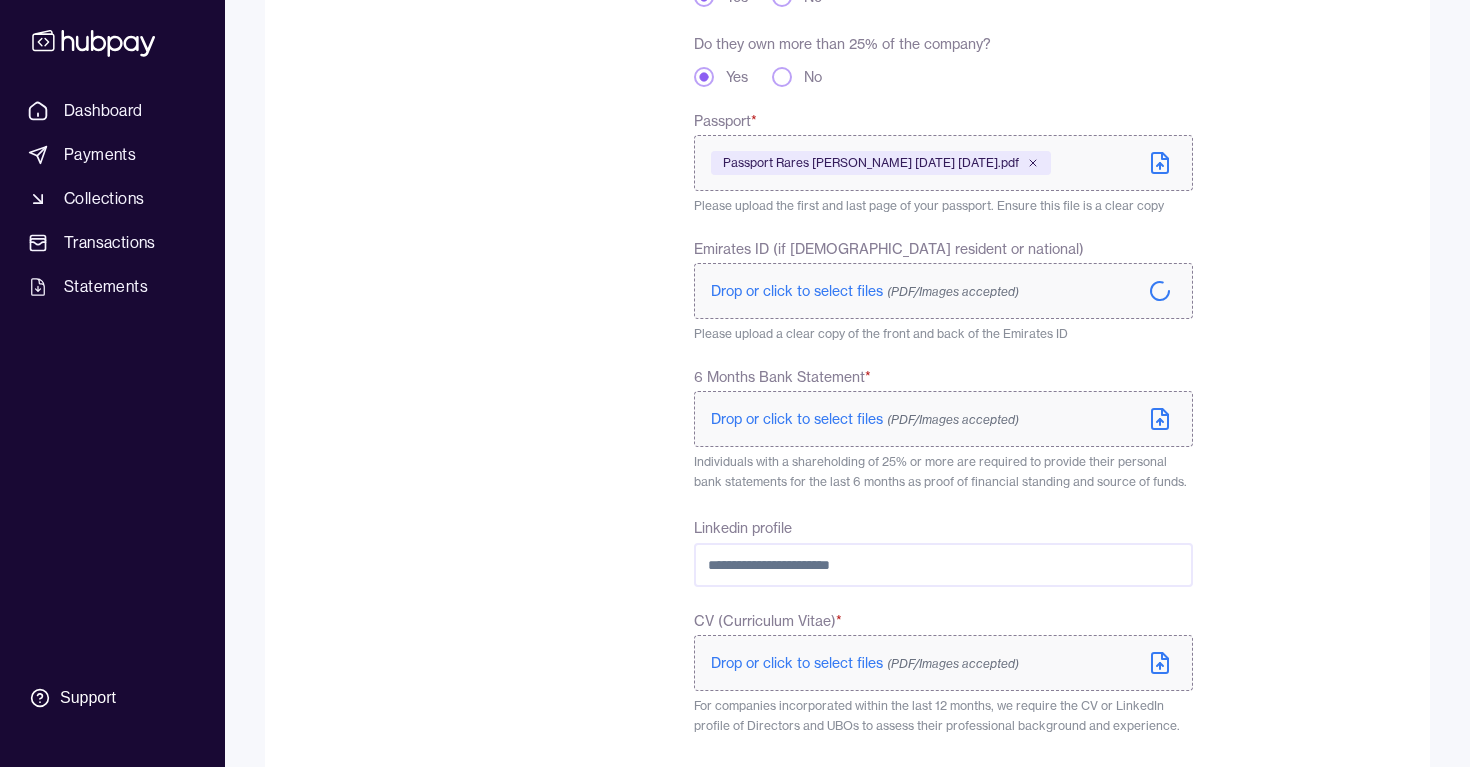 scroll, scrollTop: 517, scrollLeft: 0, axis: vertical 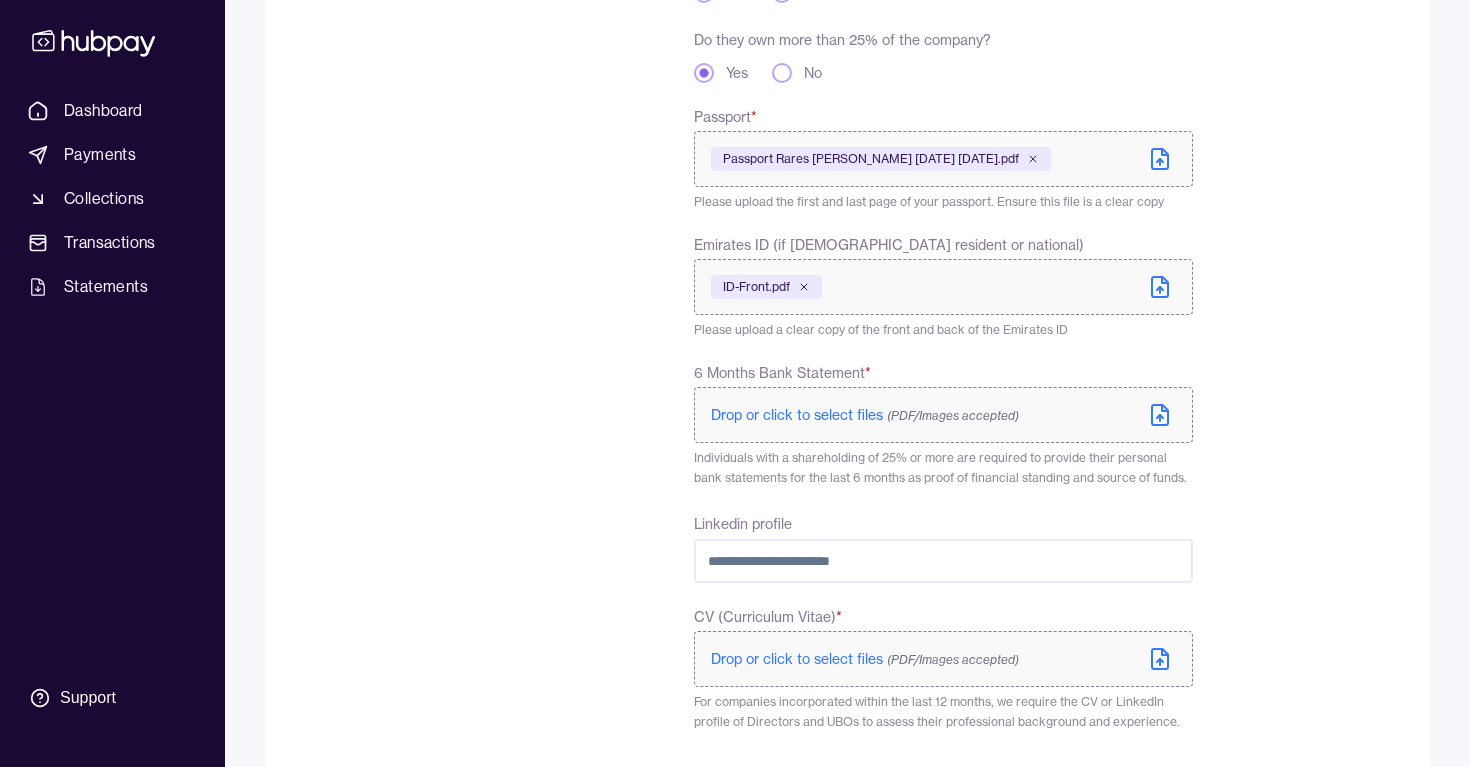 click on "ID-Front.pdf" at bounding box center (943, 287) 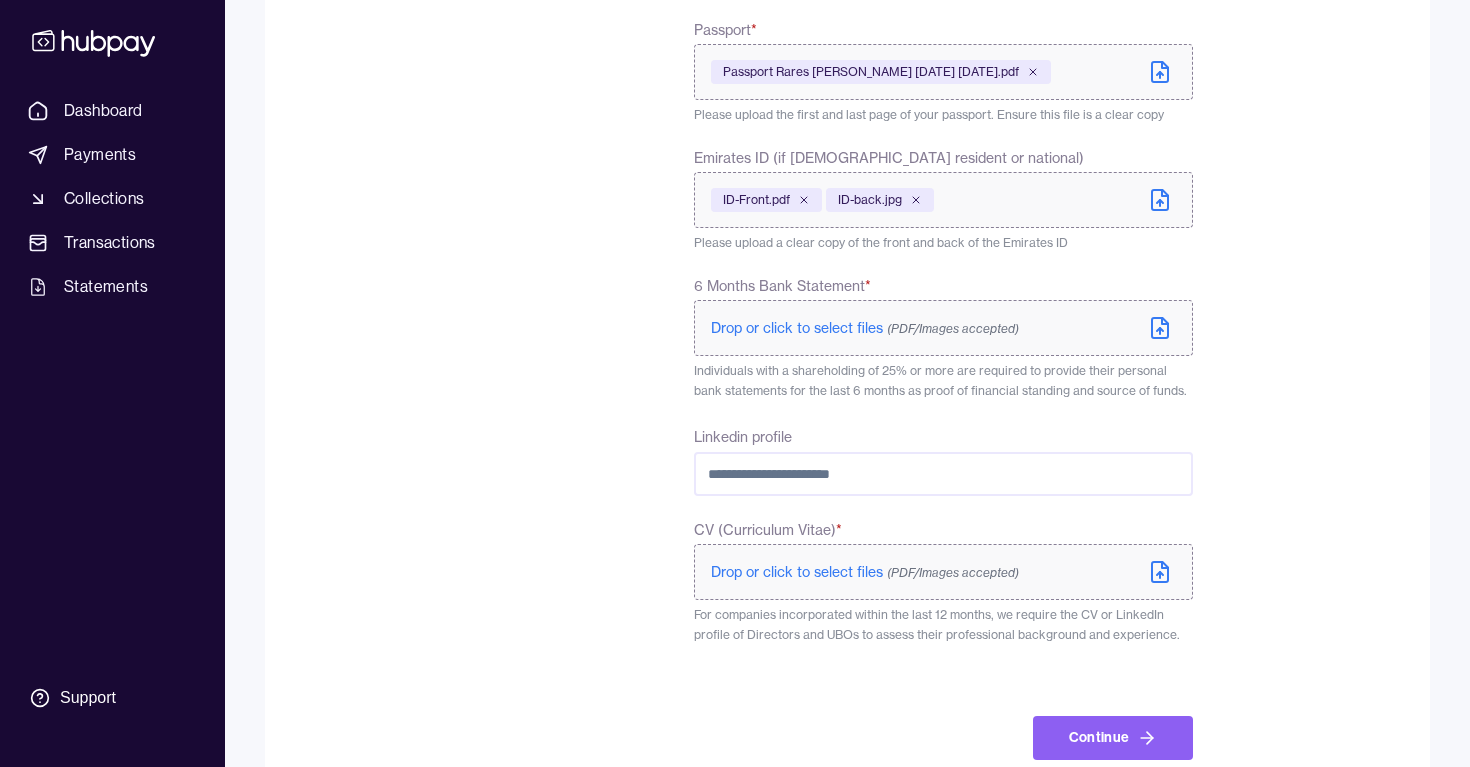 scroll, scrollTop: 605, scrollLeft: 0, axis: vertical 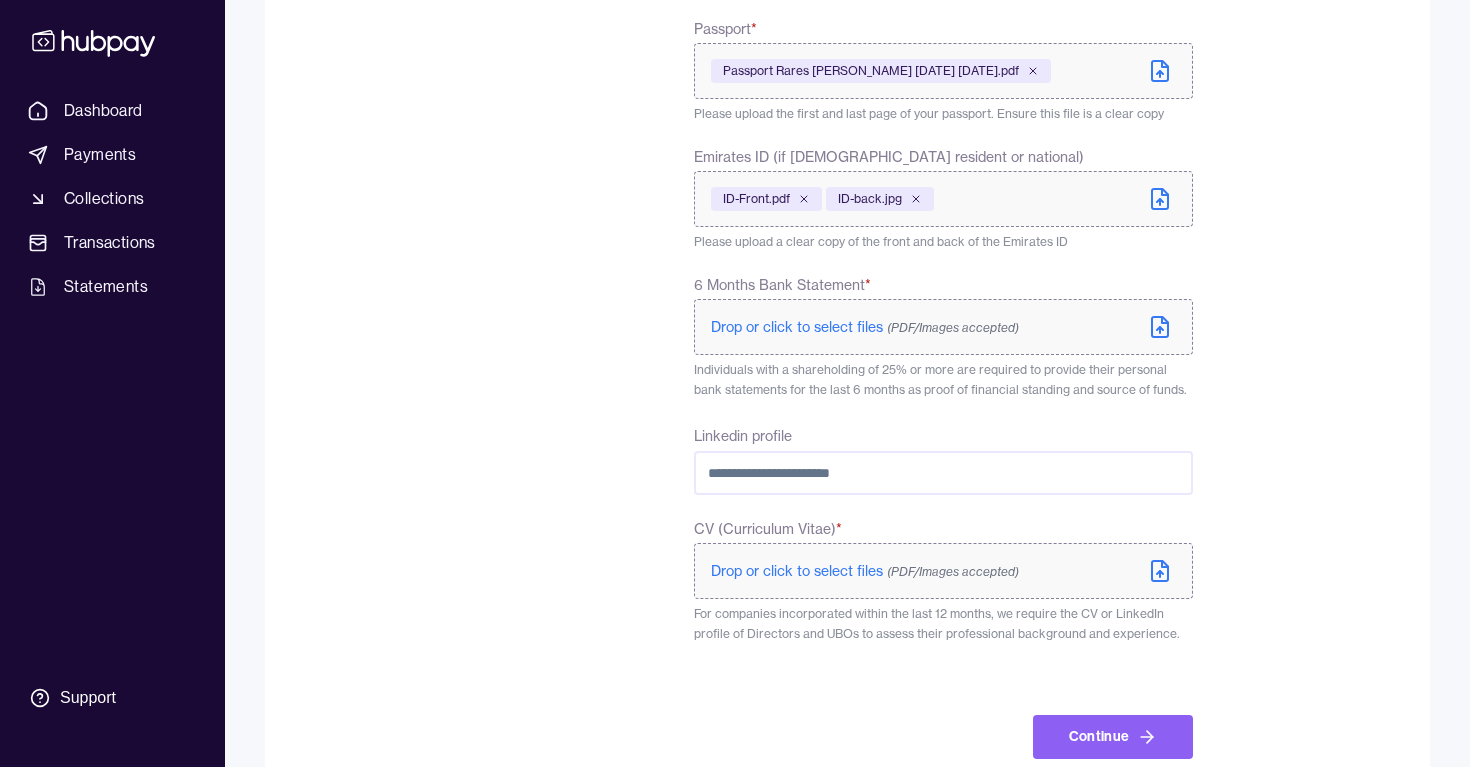 click on "Individuals with a shareholding of 25% or more are required to provide their personal bank statements for the last 6 months as proof of financial standing and source of funds." at bounding box center [940, 379] 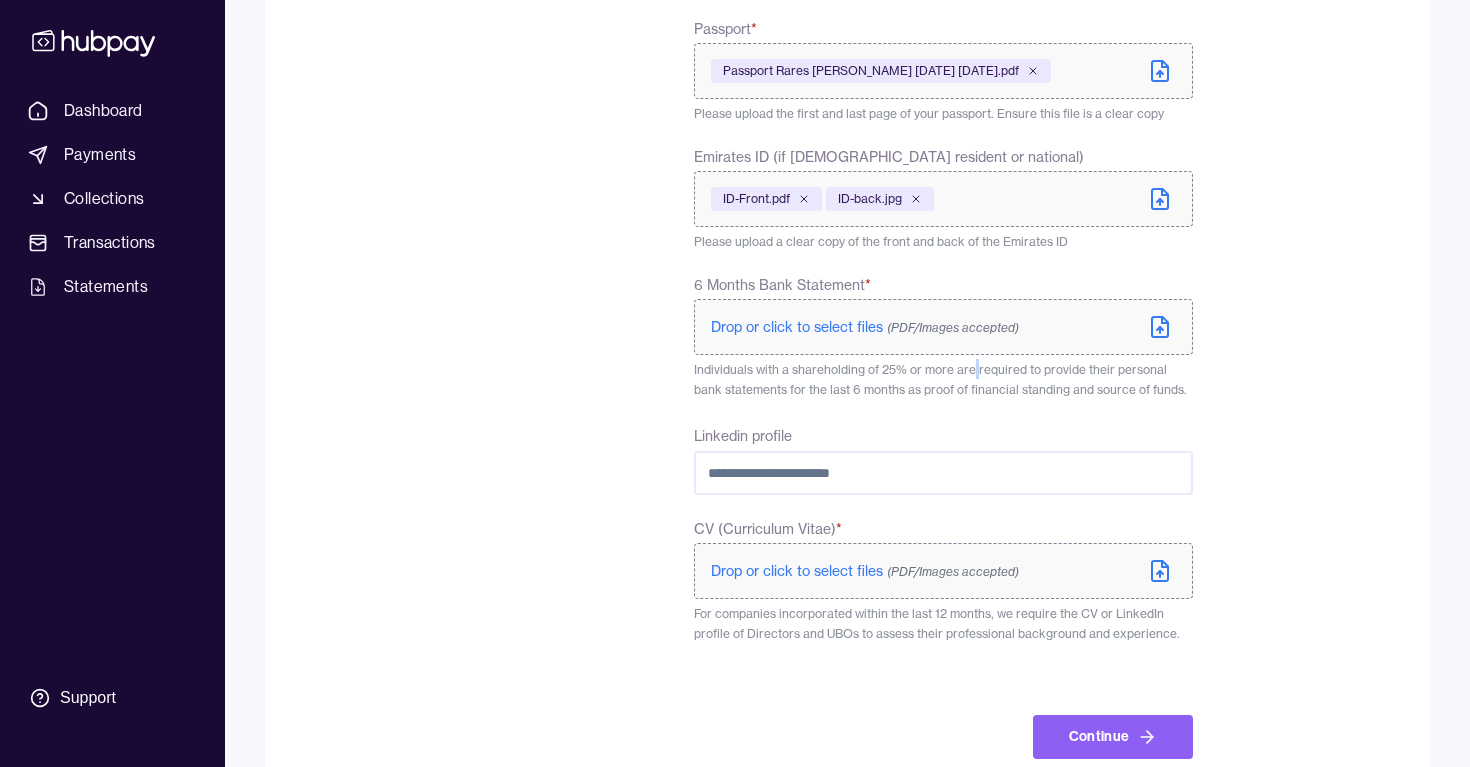 click on "Individuals with a shareholding of 25% or more are required to provide their personal bank statements for the last 6 months as proof of financial standing and source of funds." at bounding box center [940, 379] 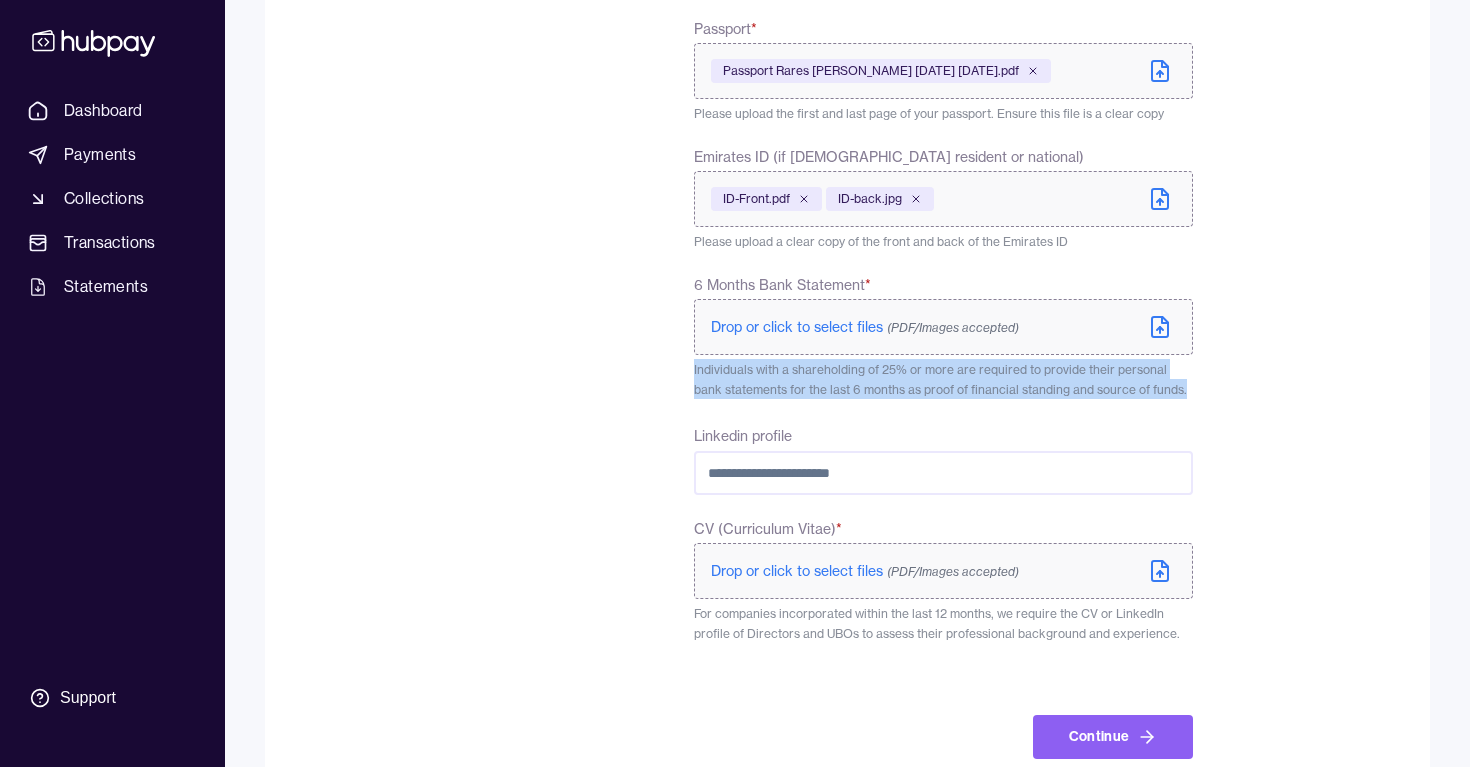 click on "Individuals with a shareholding of 25% or more are required to provide their personal bank statements for the last 6 months as proof of financial standing and source of funds." at bounding box center (940, 379) 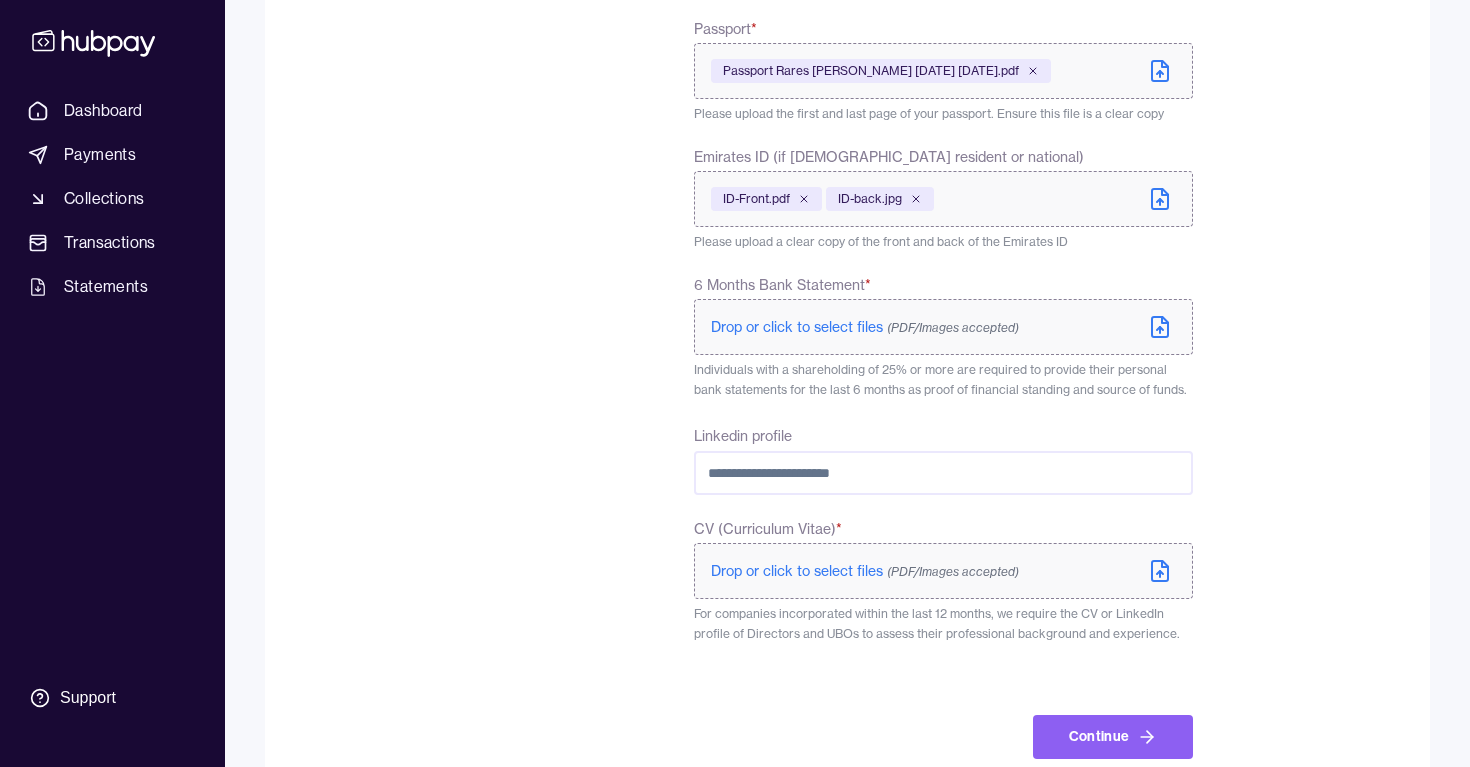 click on "**********" at bounding box center [943, 209] 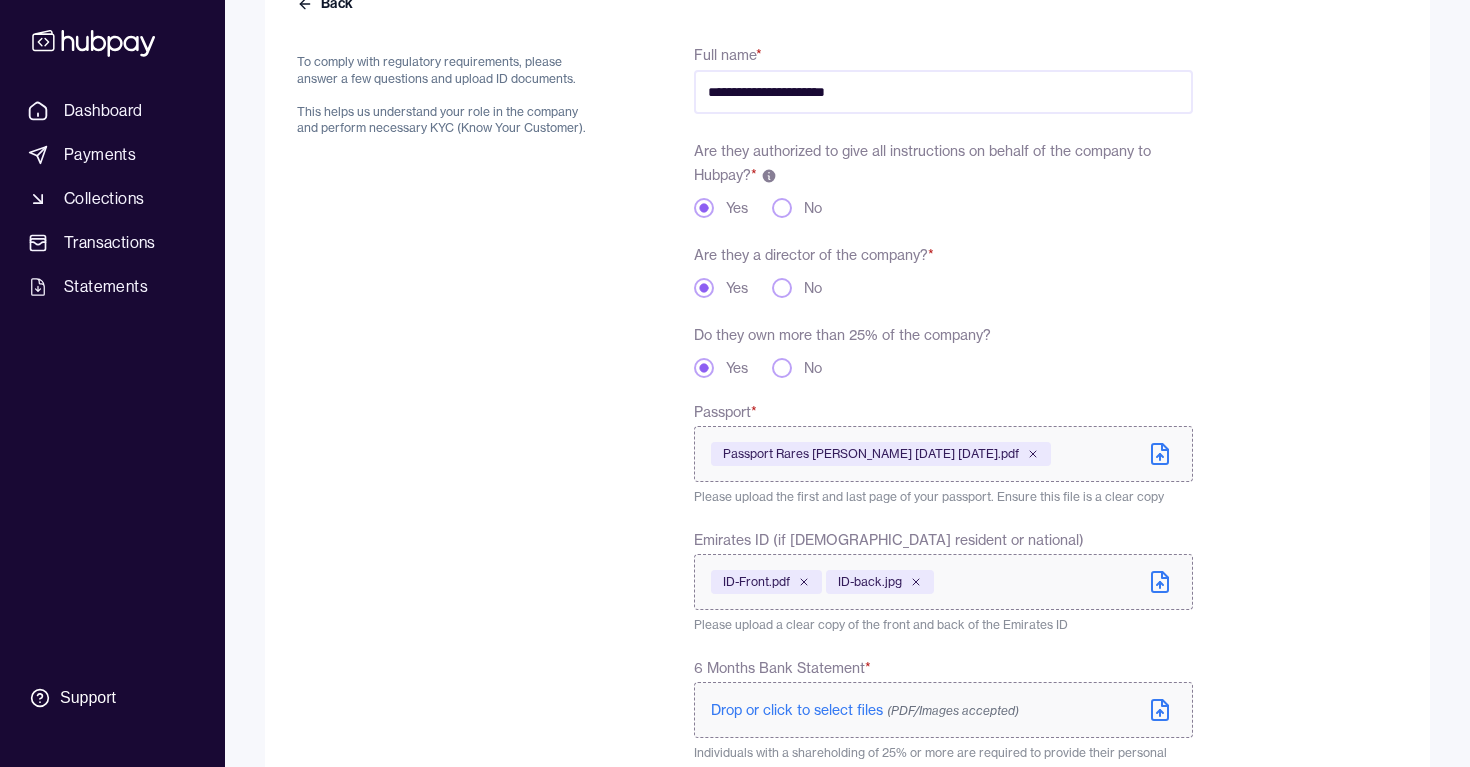 scroll, scrollTop: 649, scrollLeft: 0, axis: vertical 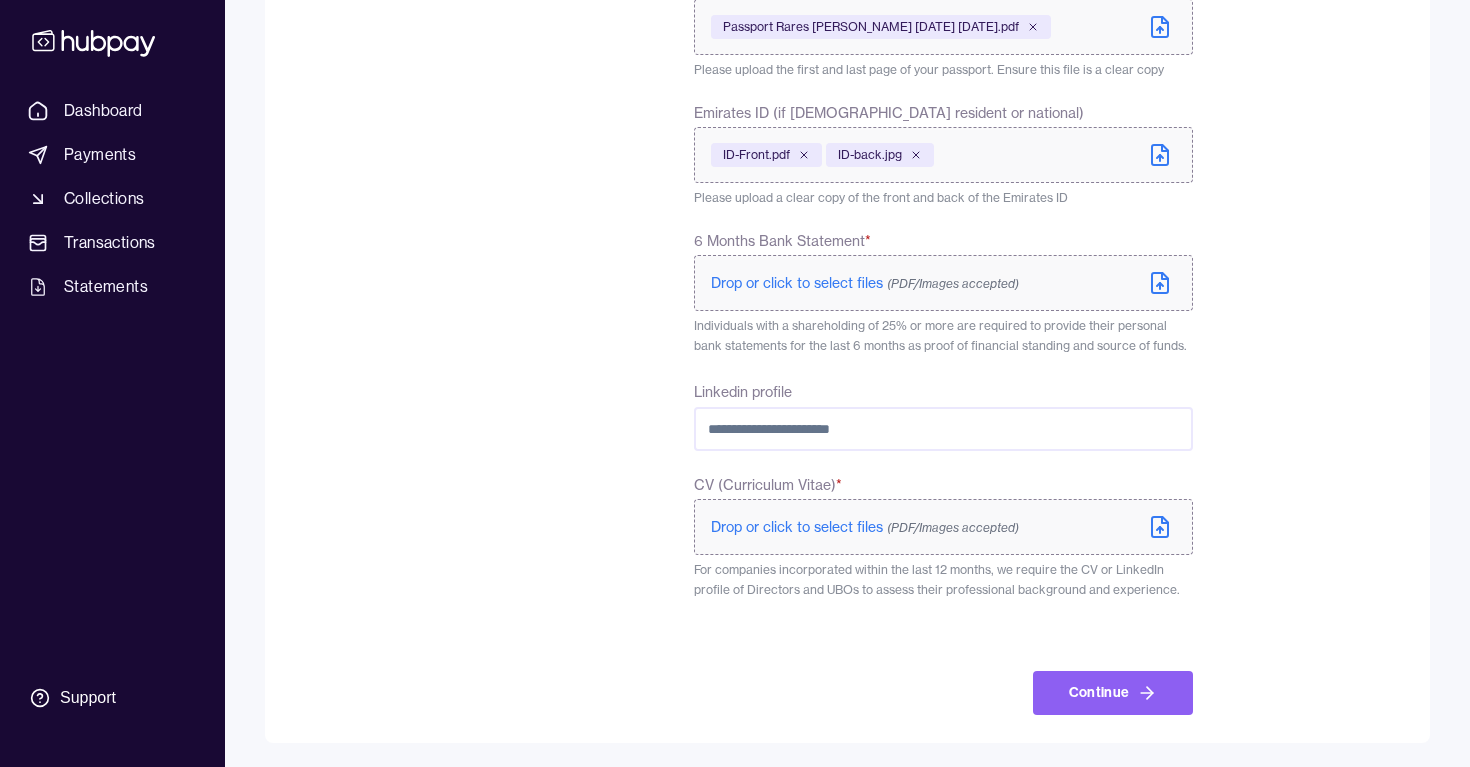 click on "Drop or click to select files   (PDF/Images accepted)" at bounding box center [865, 283] 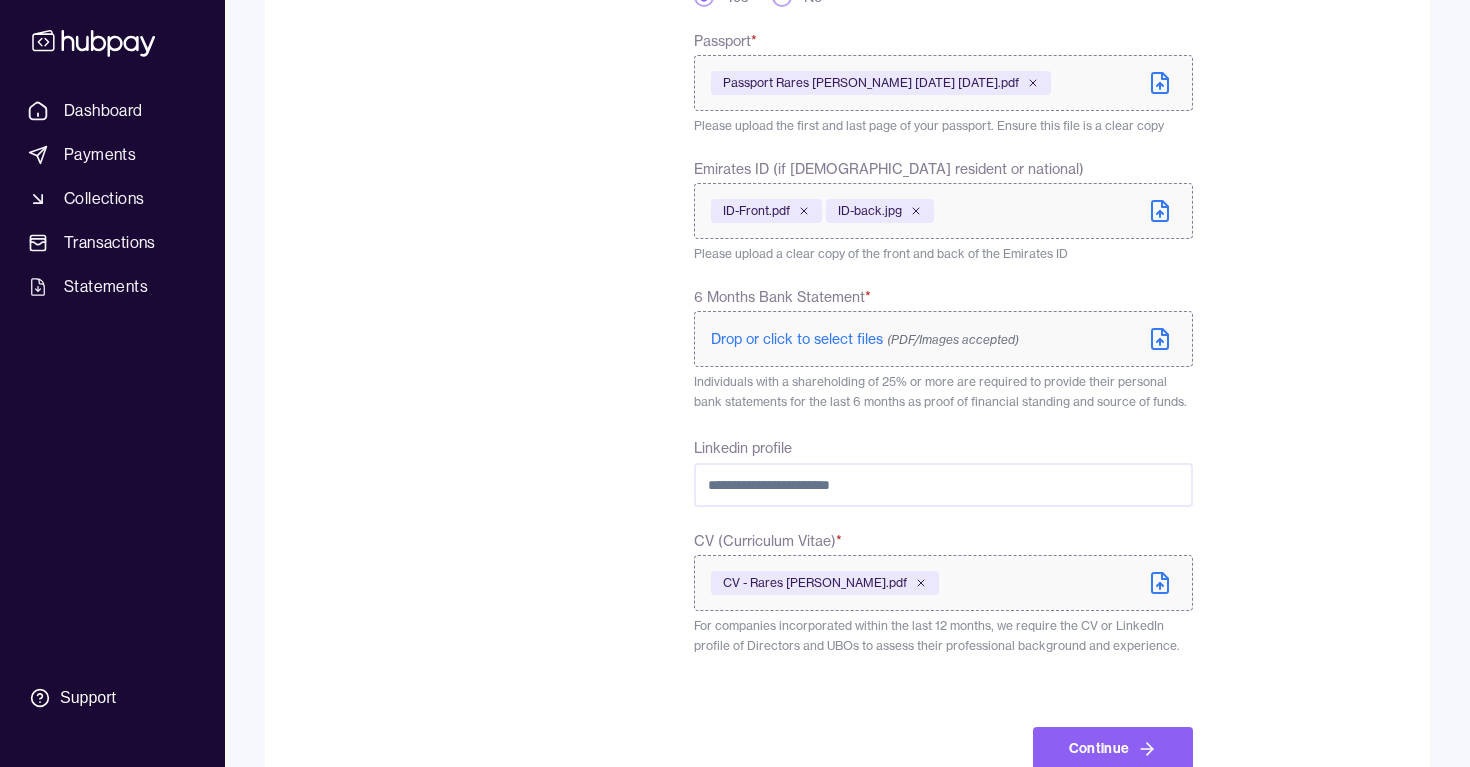 scroll, scrollTop: 649, scrollLeft: 0, axis: vertical 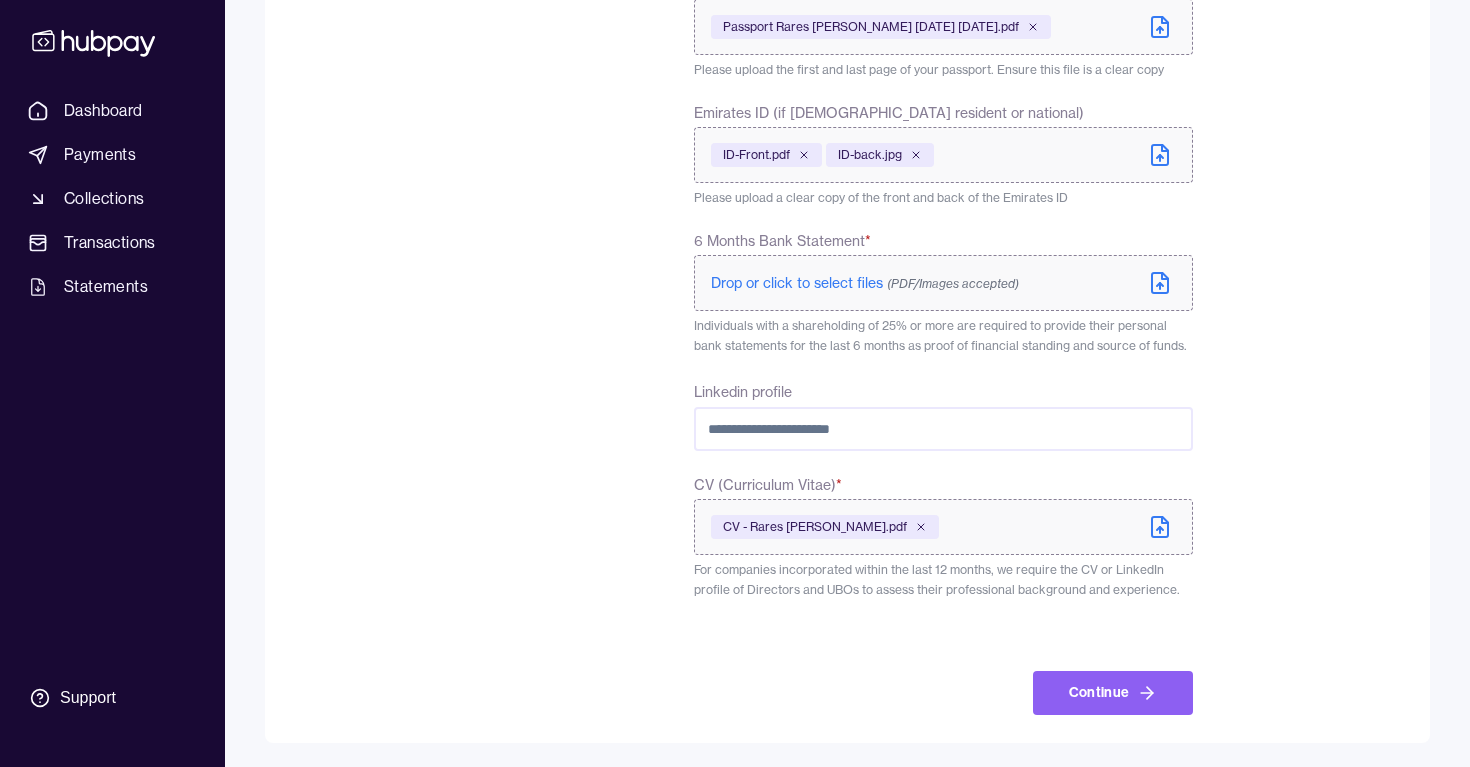 click on "Linkedin profile" at bounding box center (943, 429) 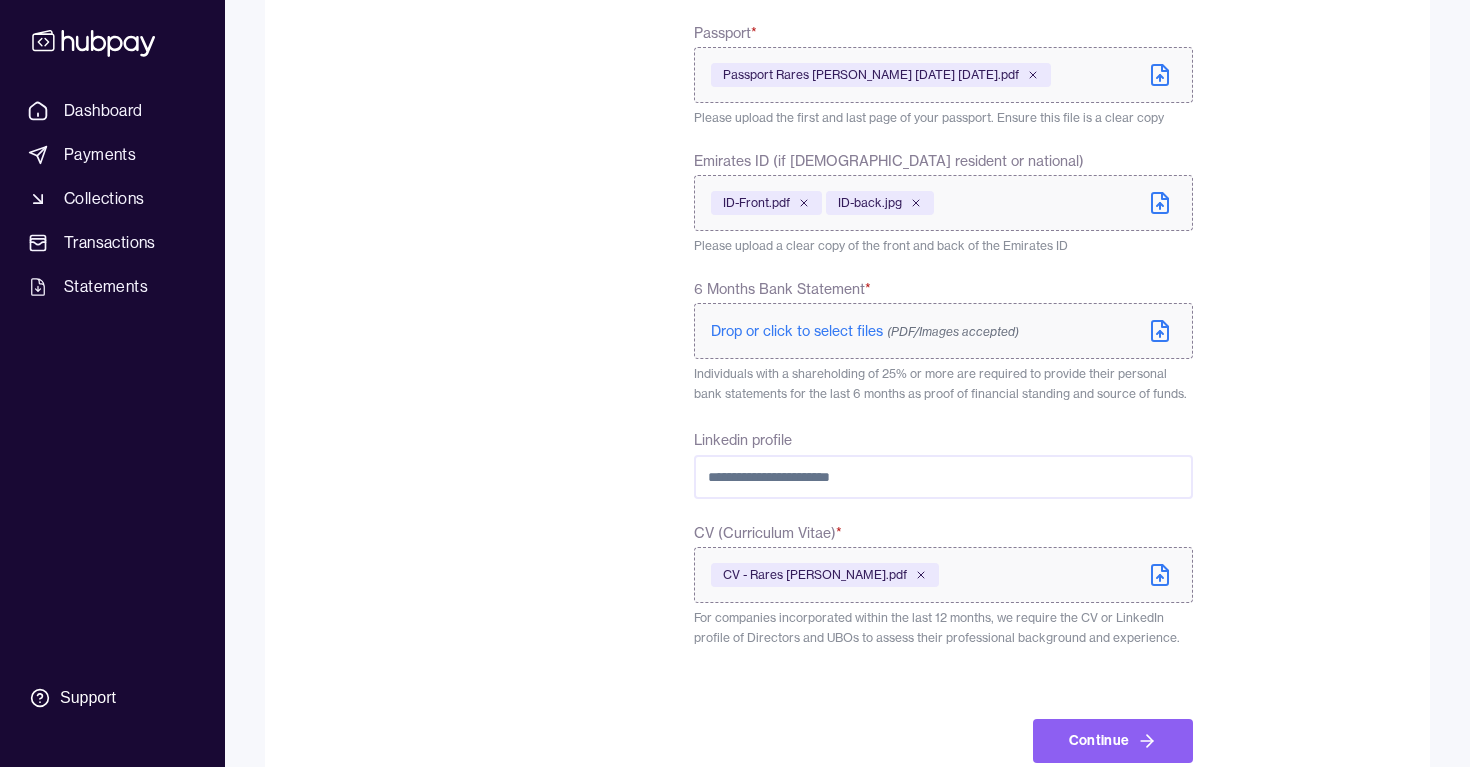 scroll, scrollTop: 586, scrollLeft: 0, axis: vertical 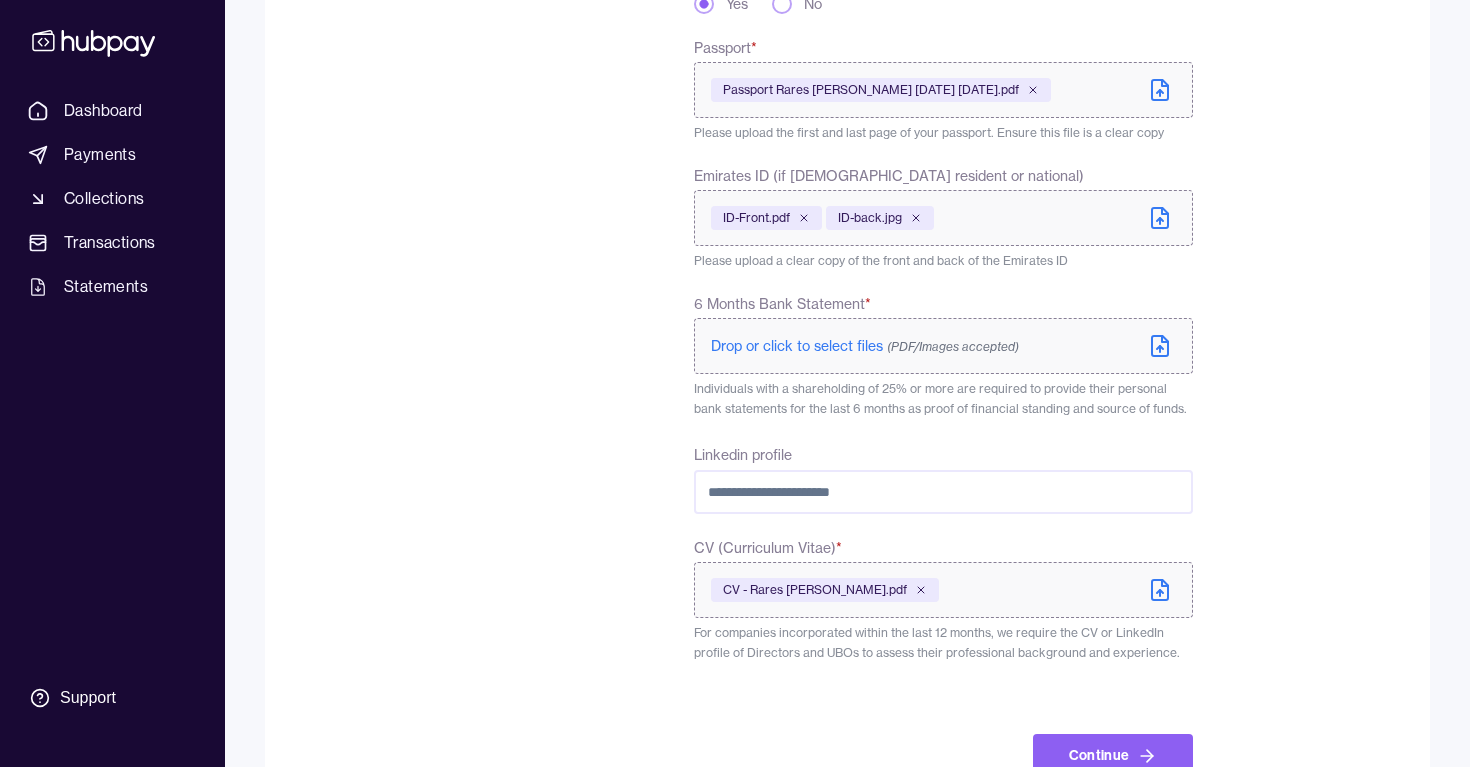 click on "Drop or click to select files   (PDF/Images accepted)" at bounding box center [865, 346] 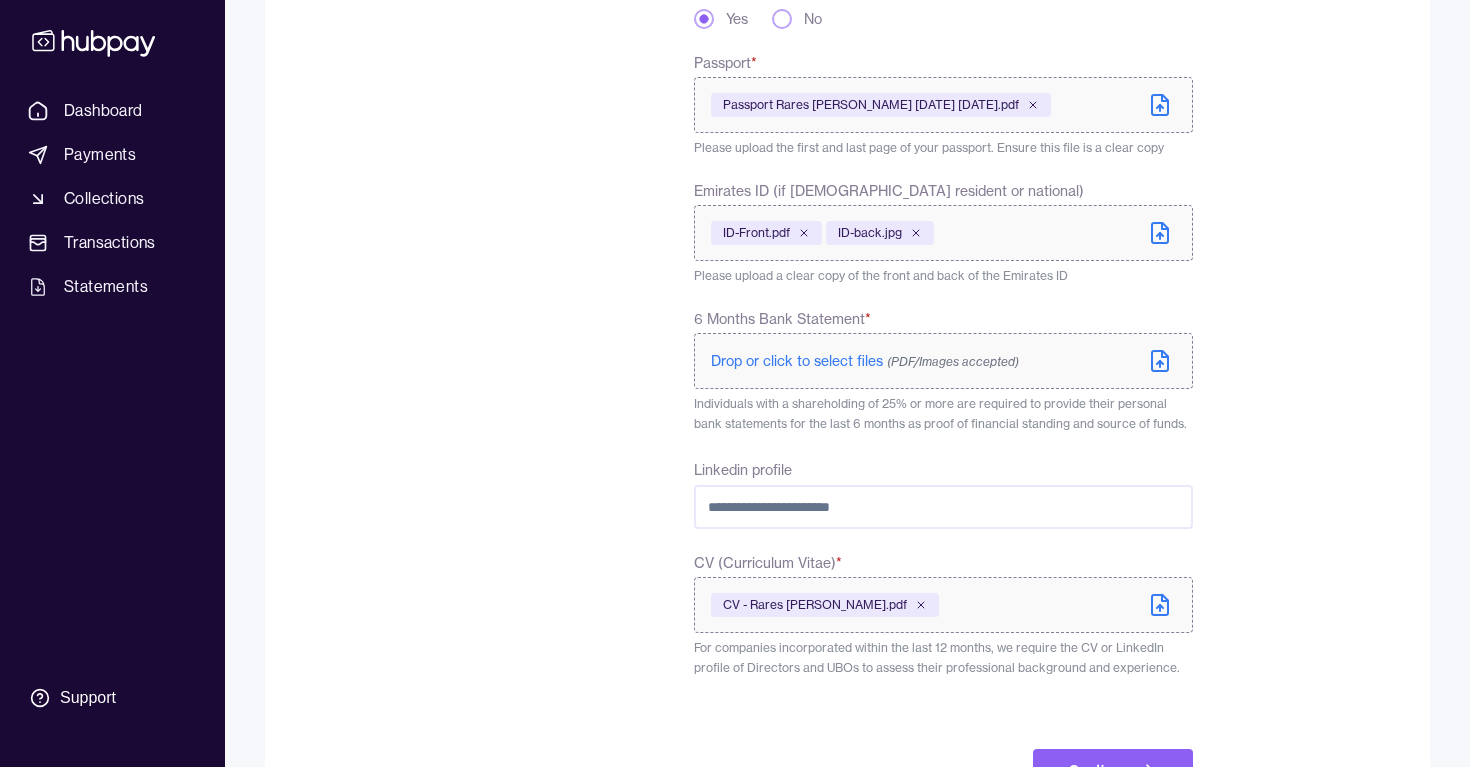 scroll, scrollTop: 649, scrollLeft: 0, axis: vertical 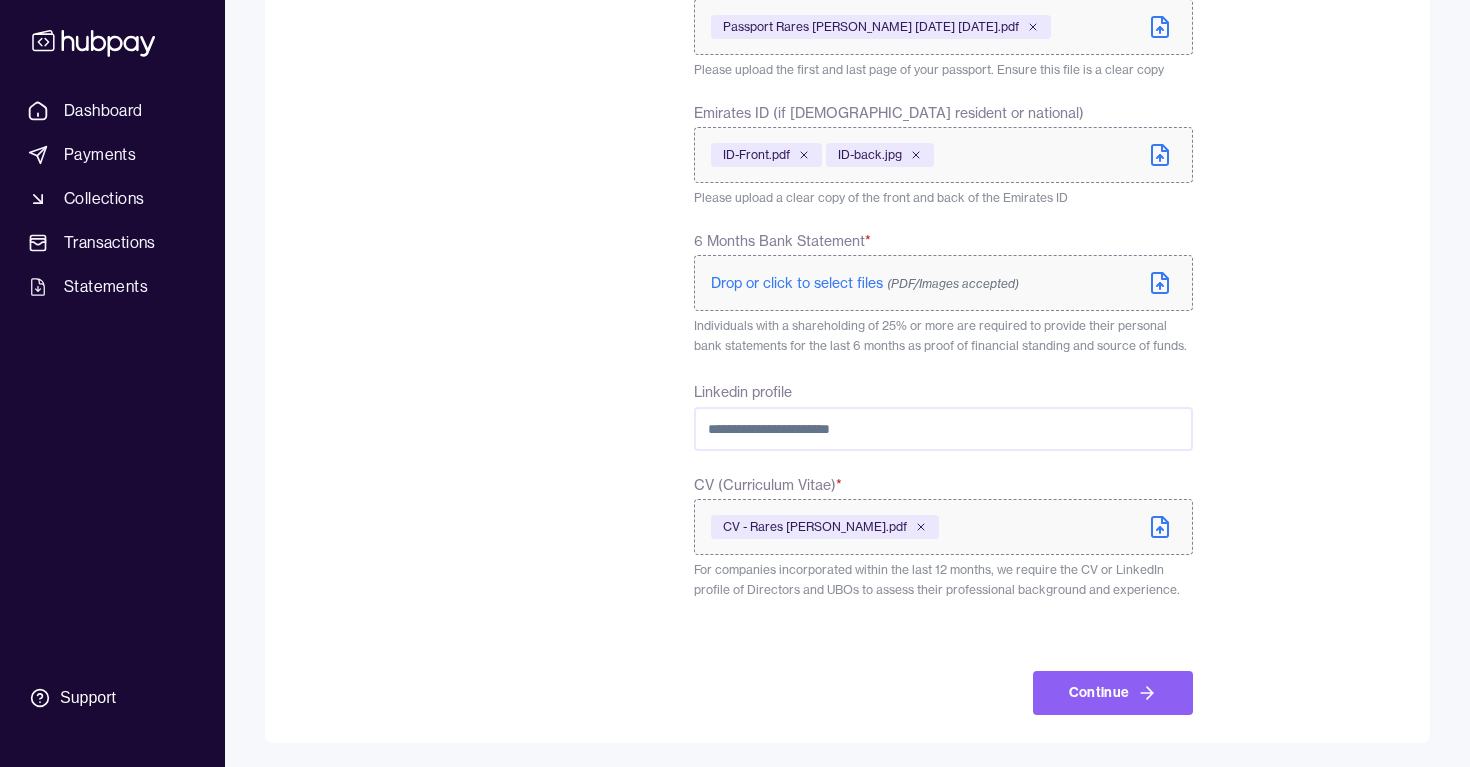 click on "Individuals with a shareholding of 25% or more are required to provide their personal bank statements for the last 6 months as proof of financial standing and source of funds." at bounding box center [940, 335] 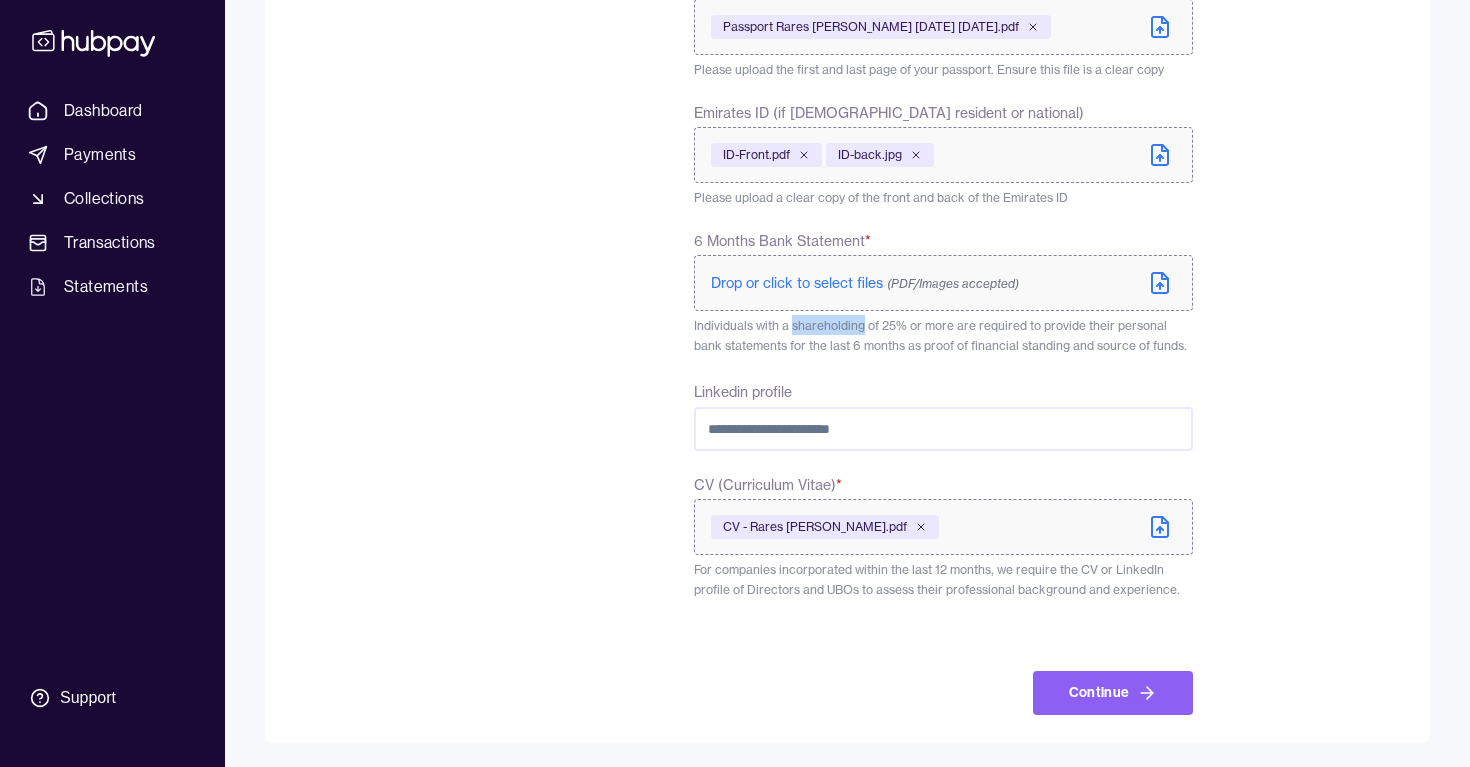 click on "Individuals with a shareholding of 25% or more are required to provide their personal bank statements for the last 6 months as proof of financial standing and source of funds." at bounding box center [940, 335] 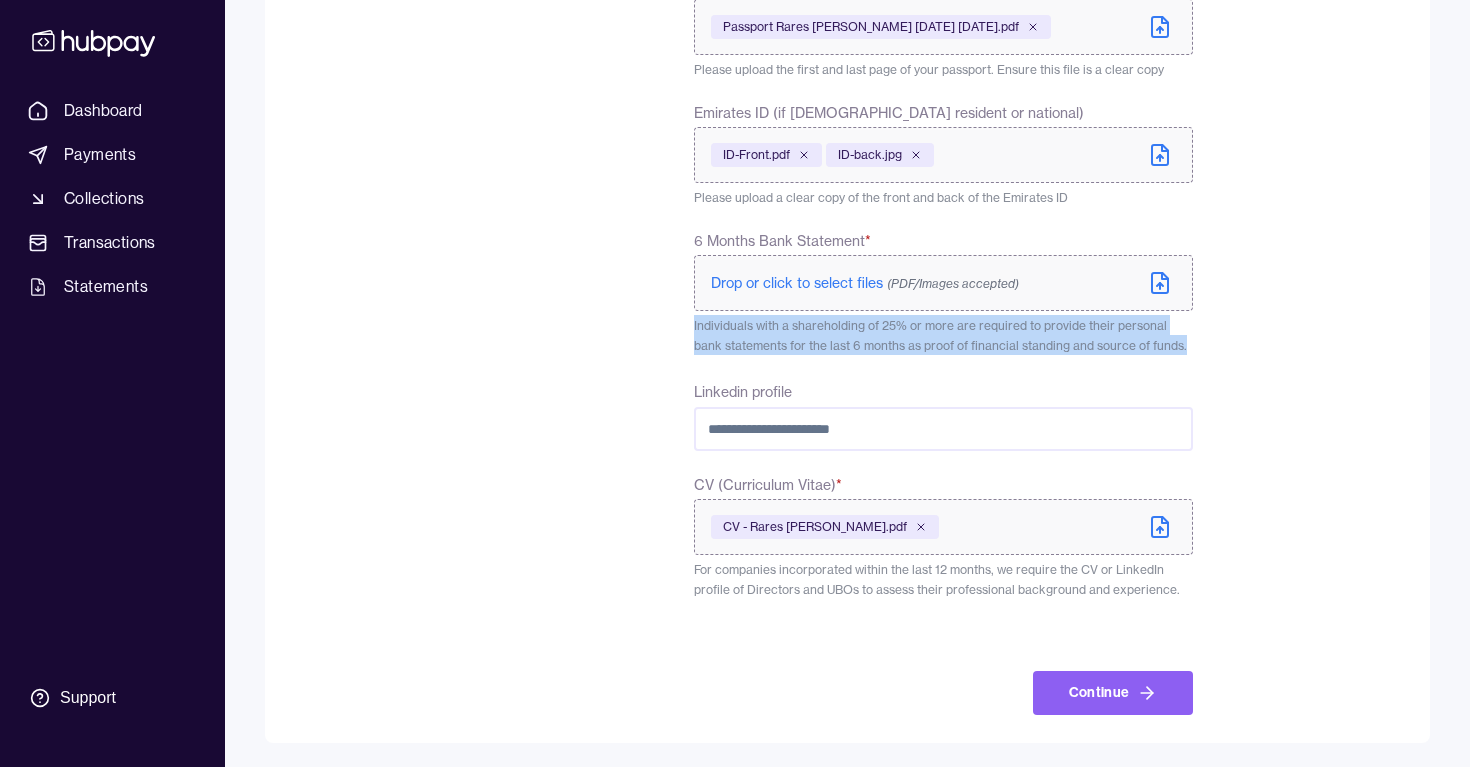 click on "Individuals with a shareholding of 25% or more are required to provide their personal bank statements for the last 6 months as proof of financial standing and source of funds." at bounding box center [940, 335] 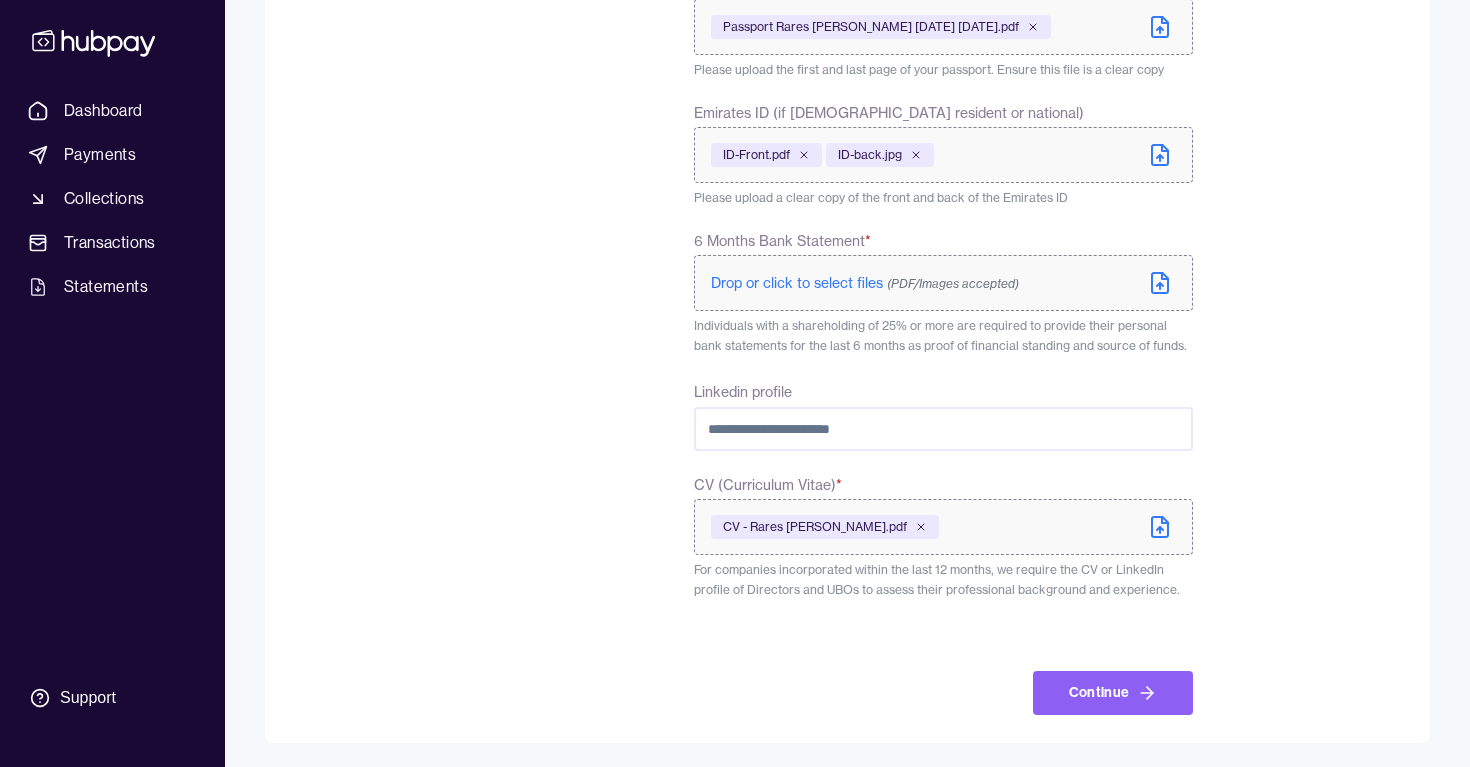 click on "To comply with regulatory requirements, please answer a few questions and upload ID documents. This helps us understand your role in the company and perform necessary KYC (Know Your Customer)." at bounding box center (447, 165) 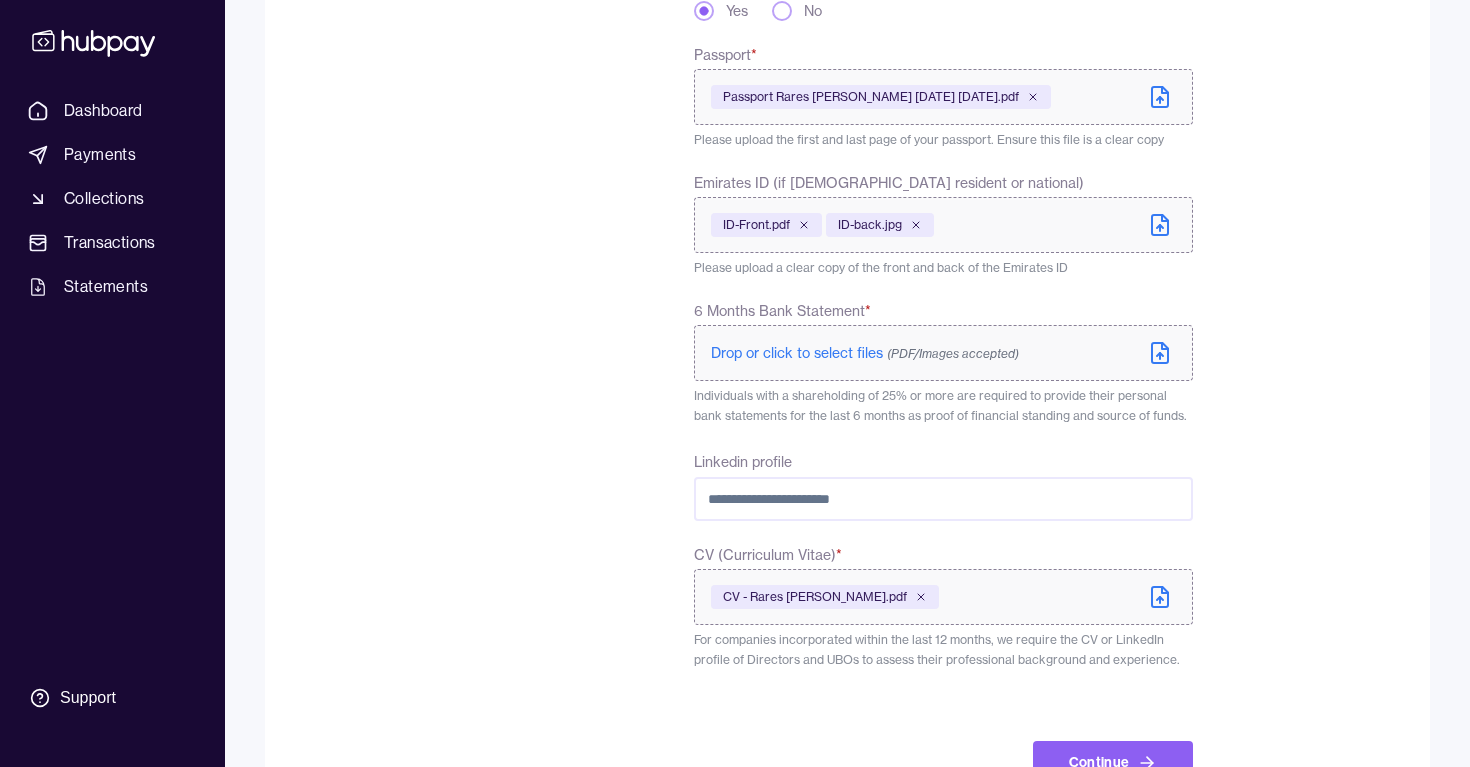 scroll, scrollTop: 565, scrollLeft: 0, axis: vertical 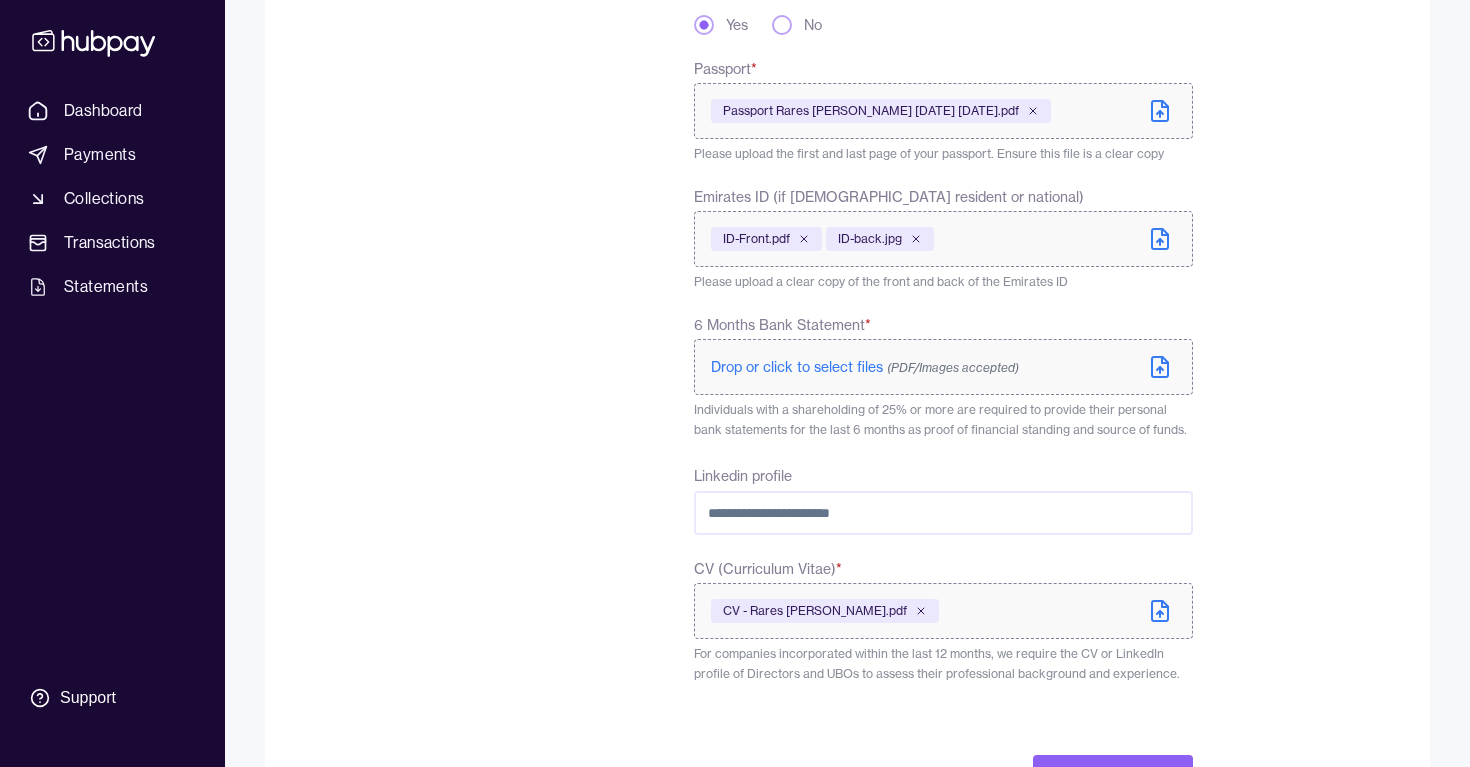 click on "Drop or click to select files   (PDF/Images accepted)" at bounding box center (865, 367) 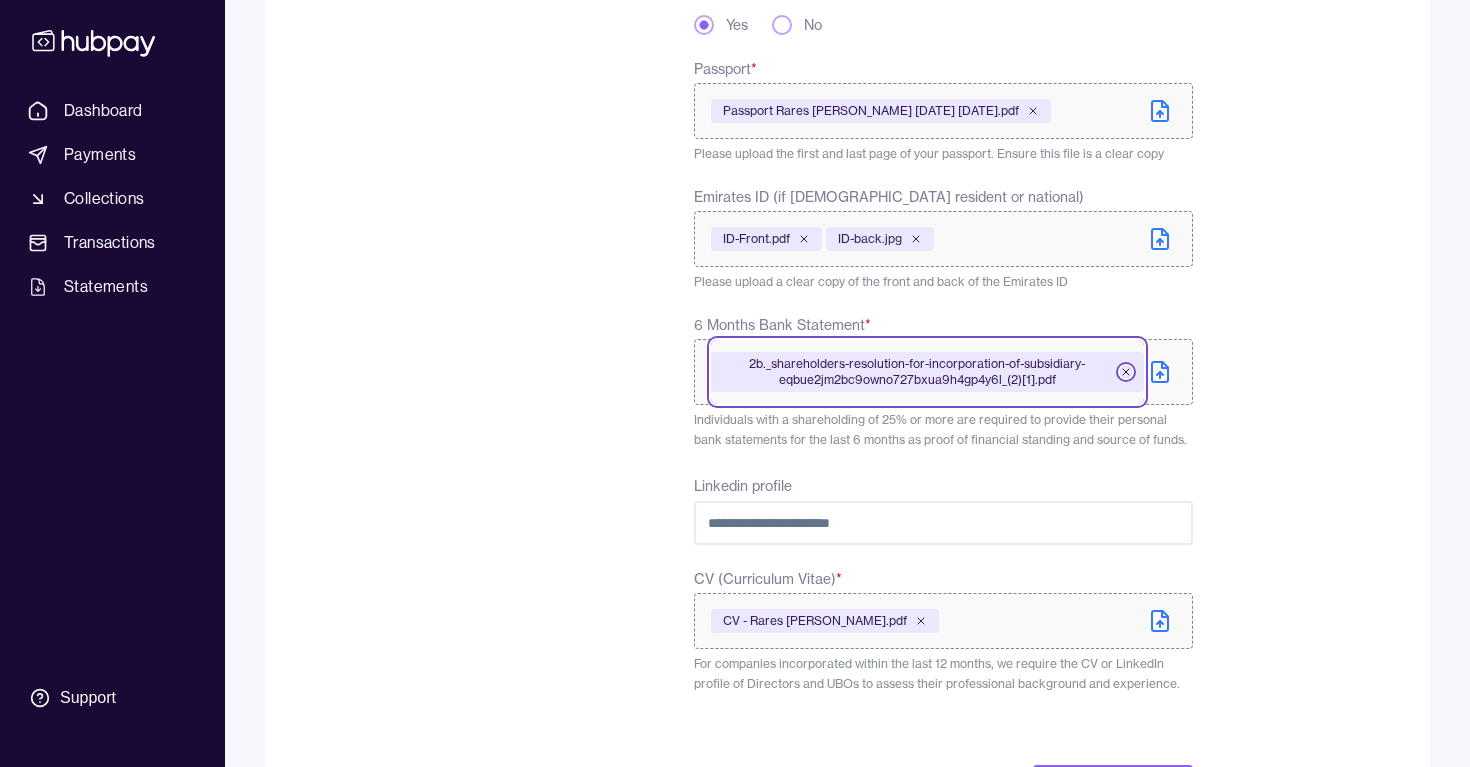 click 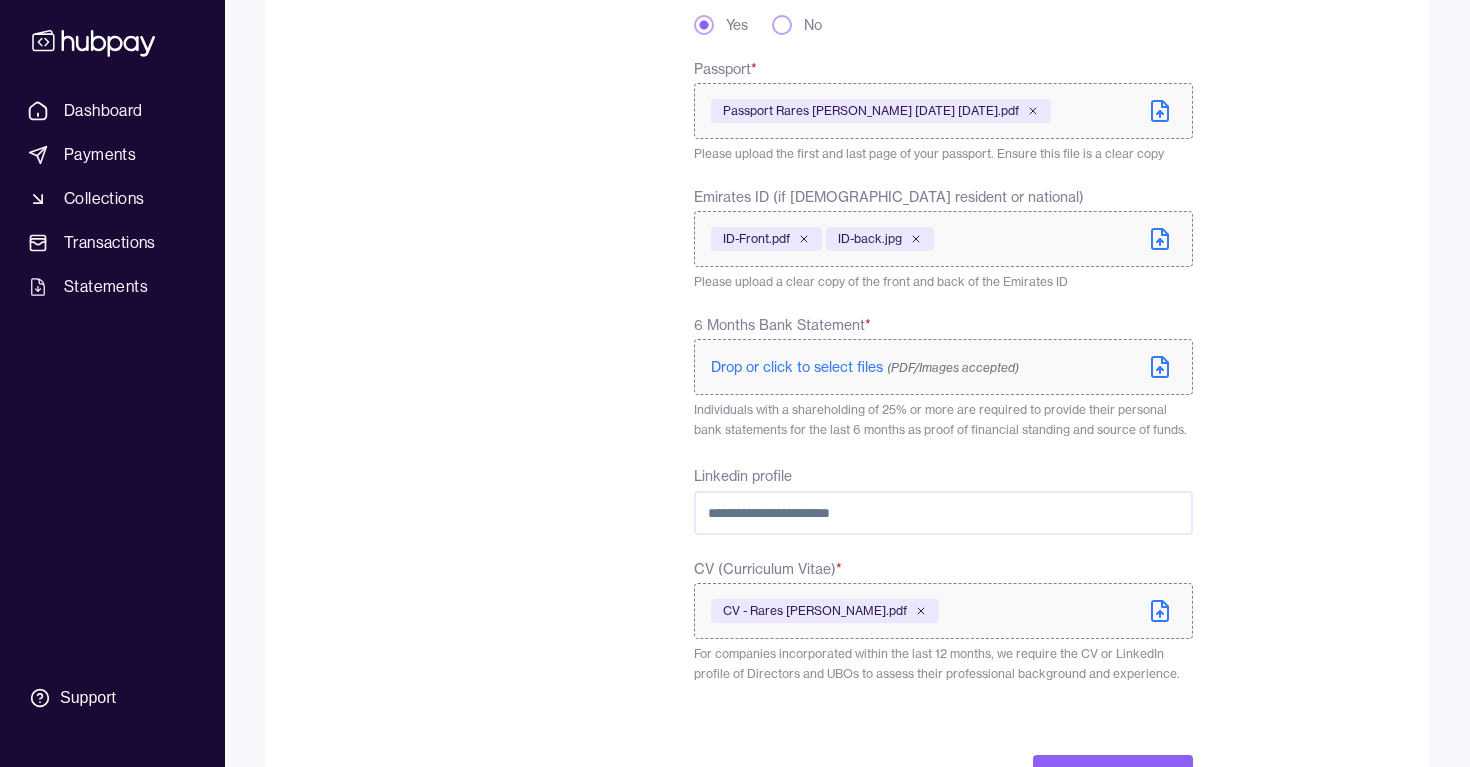 click on "(PDF/Images accepted)" at bounding box center (953, 367) 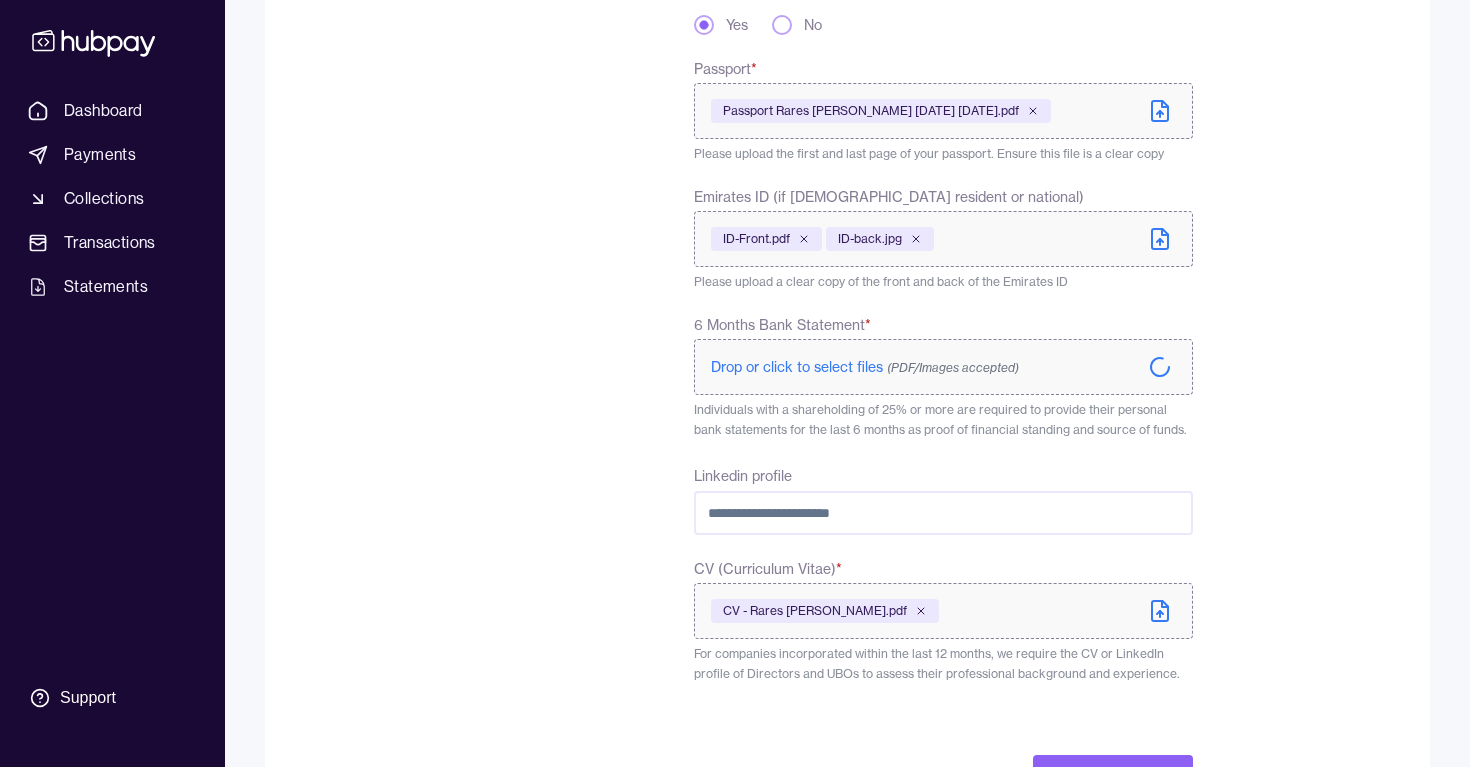 scroll, scrollTop: 649, scrollLeft: 0, axis: vertical 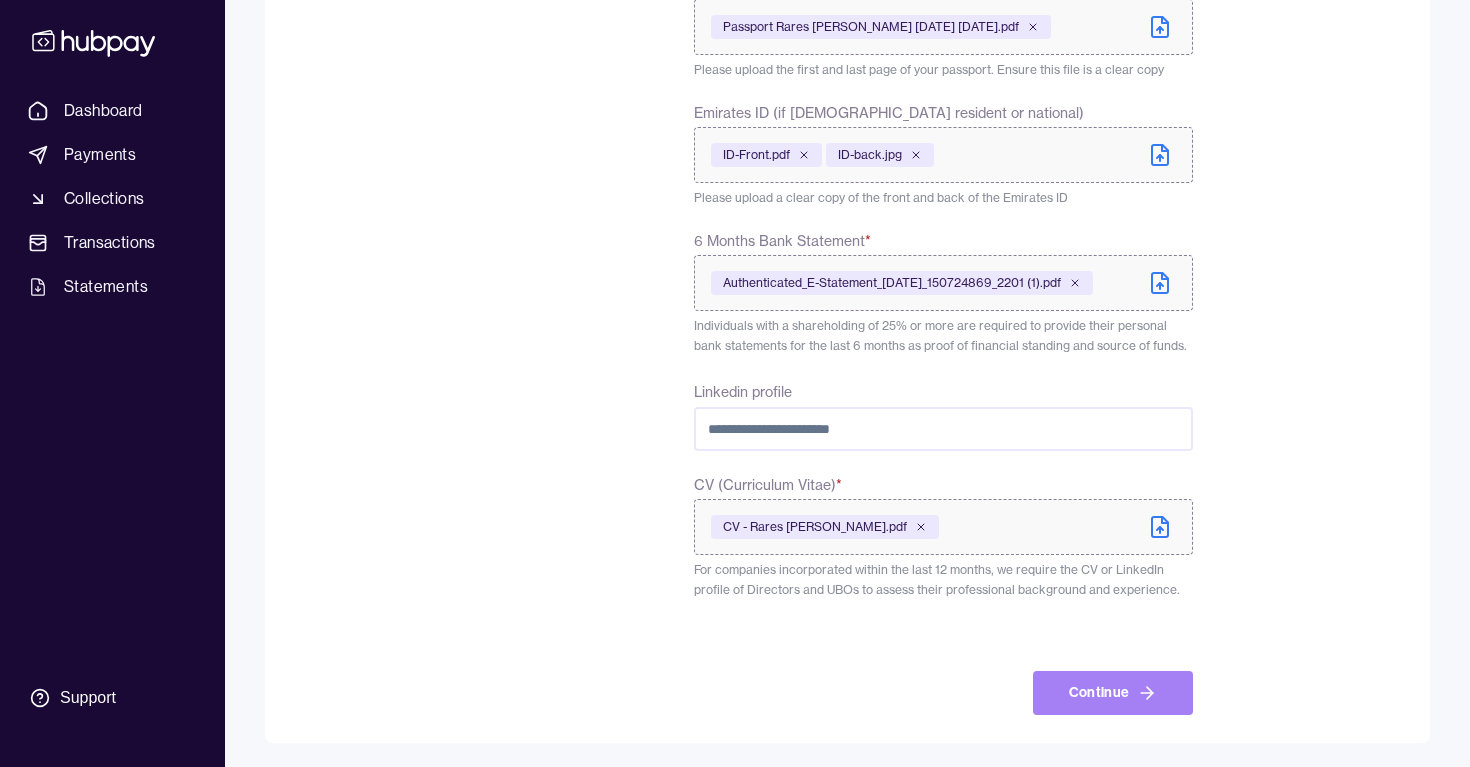 click on "Continue" at bounding box center [1113, 693] 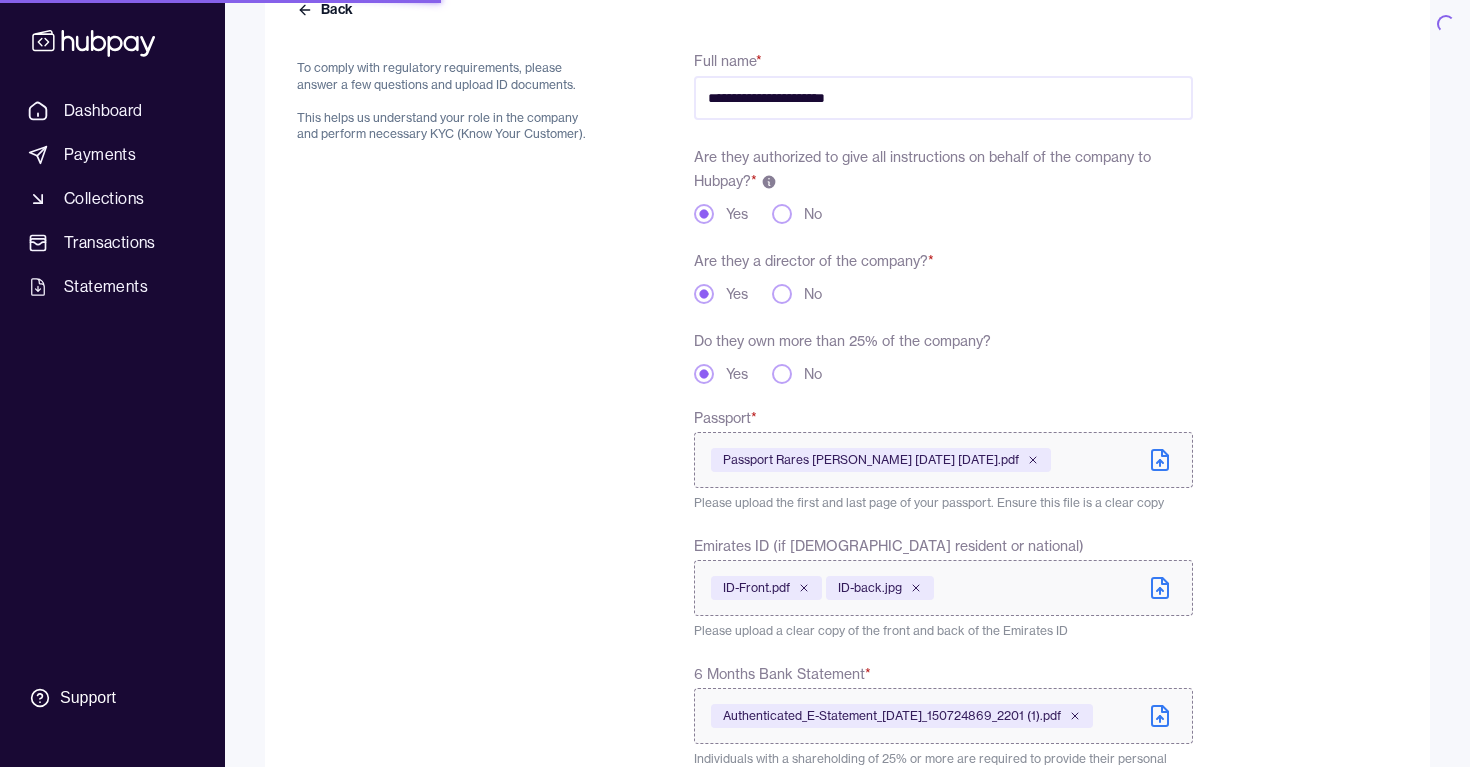 scroll, scrollTop: 0, scrollLeft: 0, axis: both 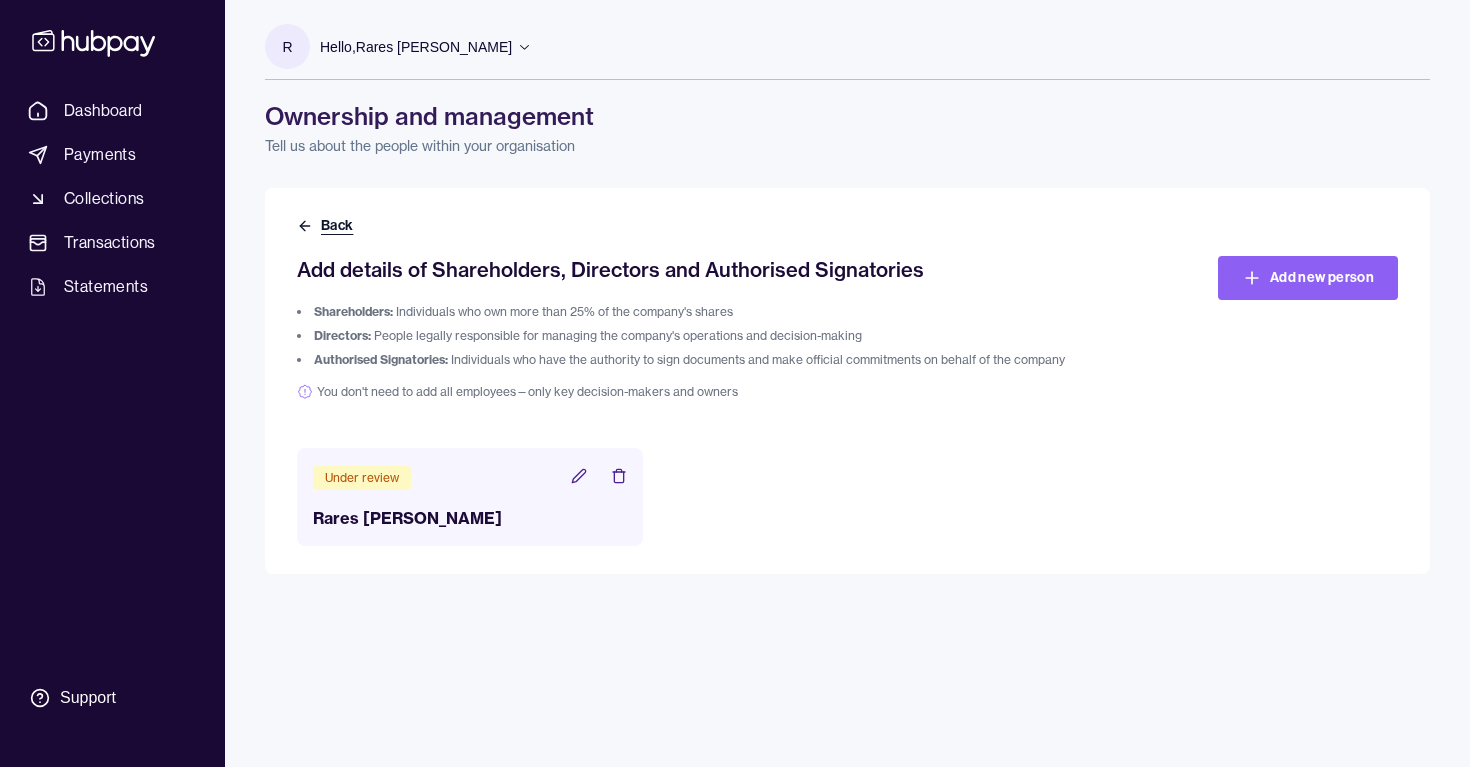 click 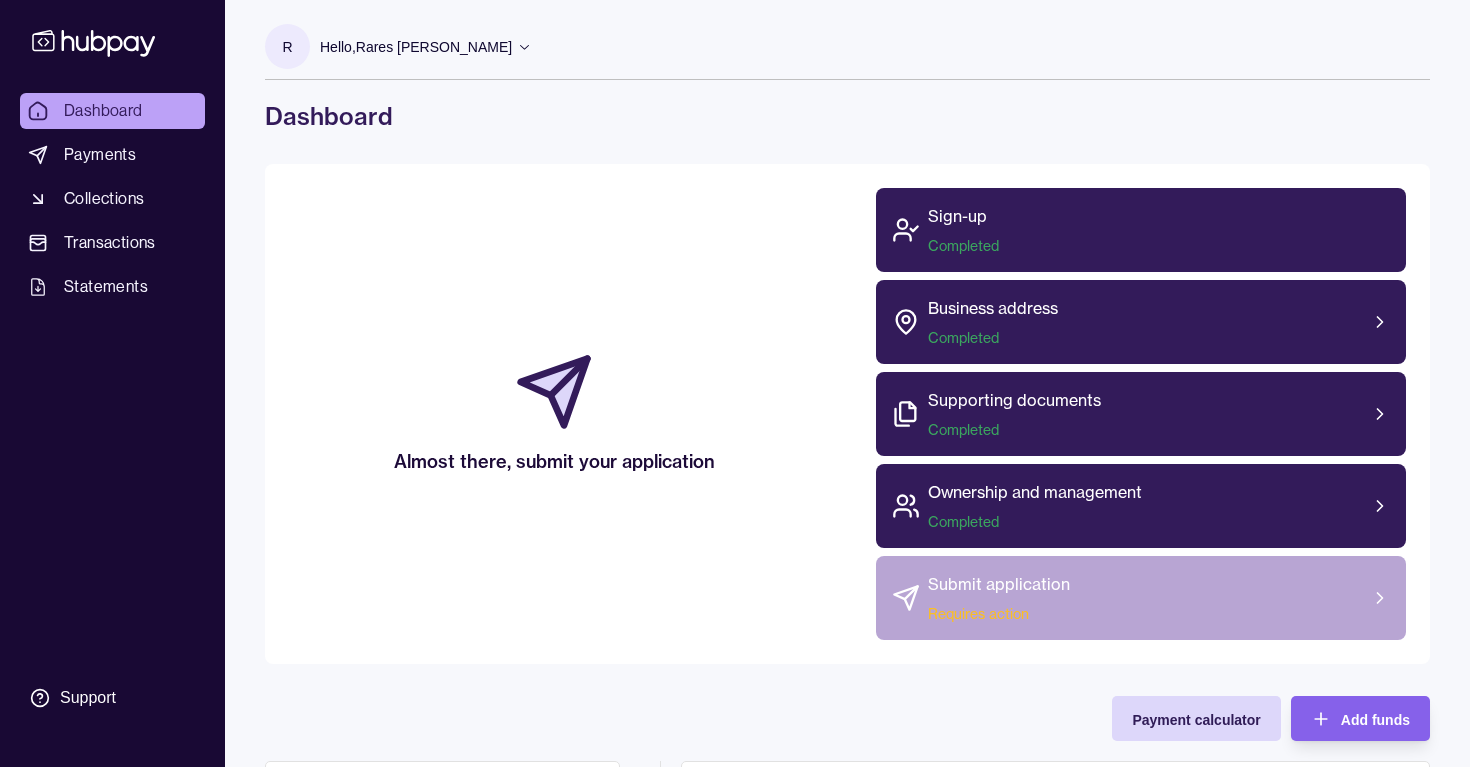 click on "Submit application Requires action" at bounding box center (1141, 598) 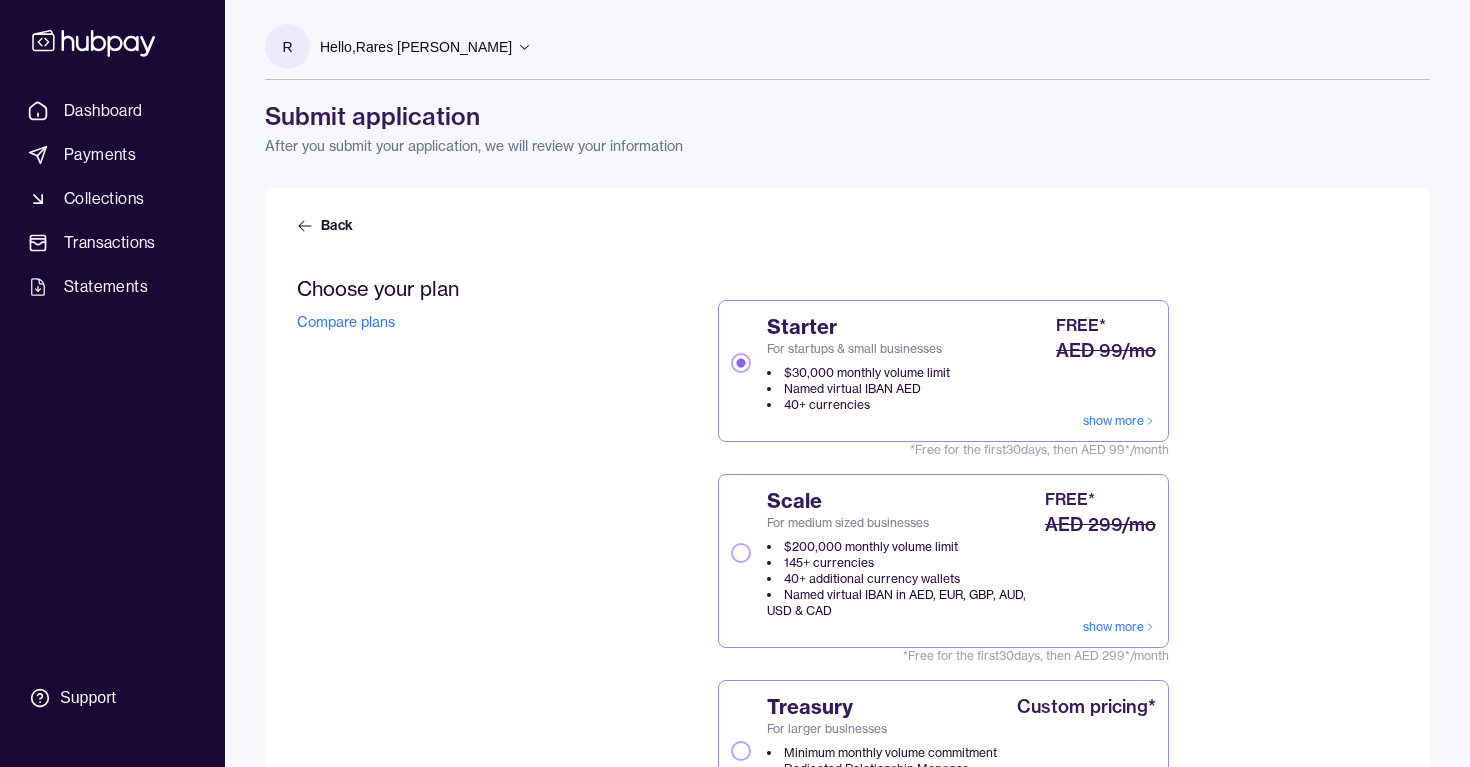 scroll, scrollTop: 164, scrollLeft: 0, axis: vertical 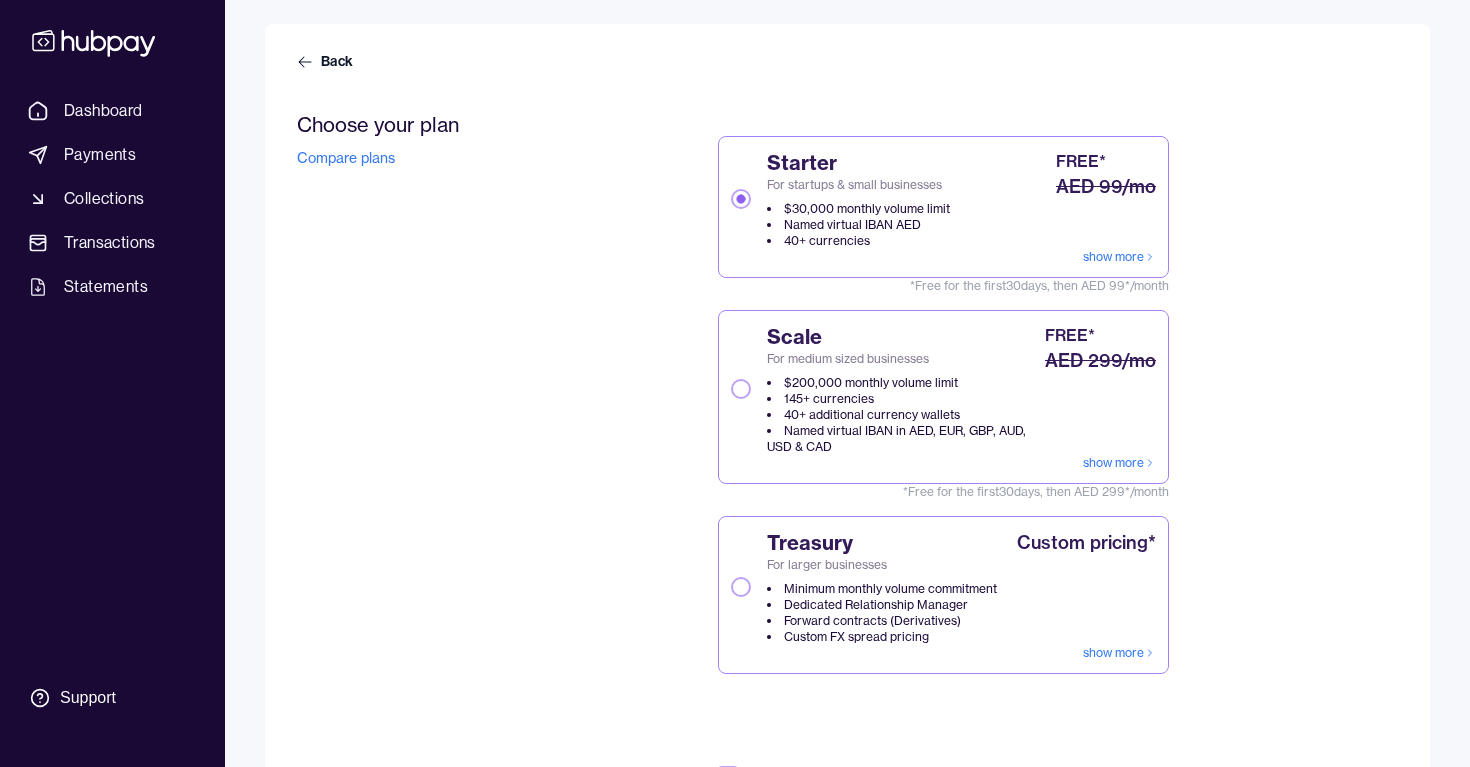click on "145+ currencies" at bounding box center (904, 399) 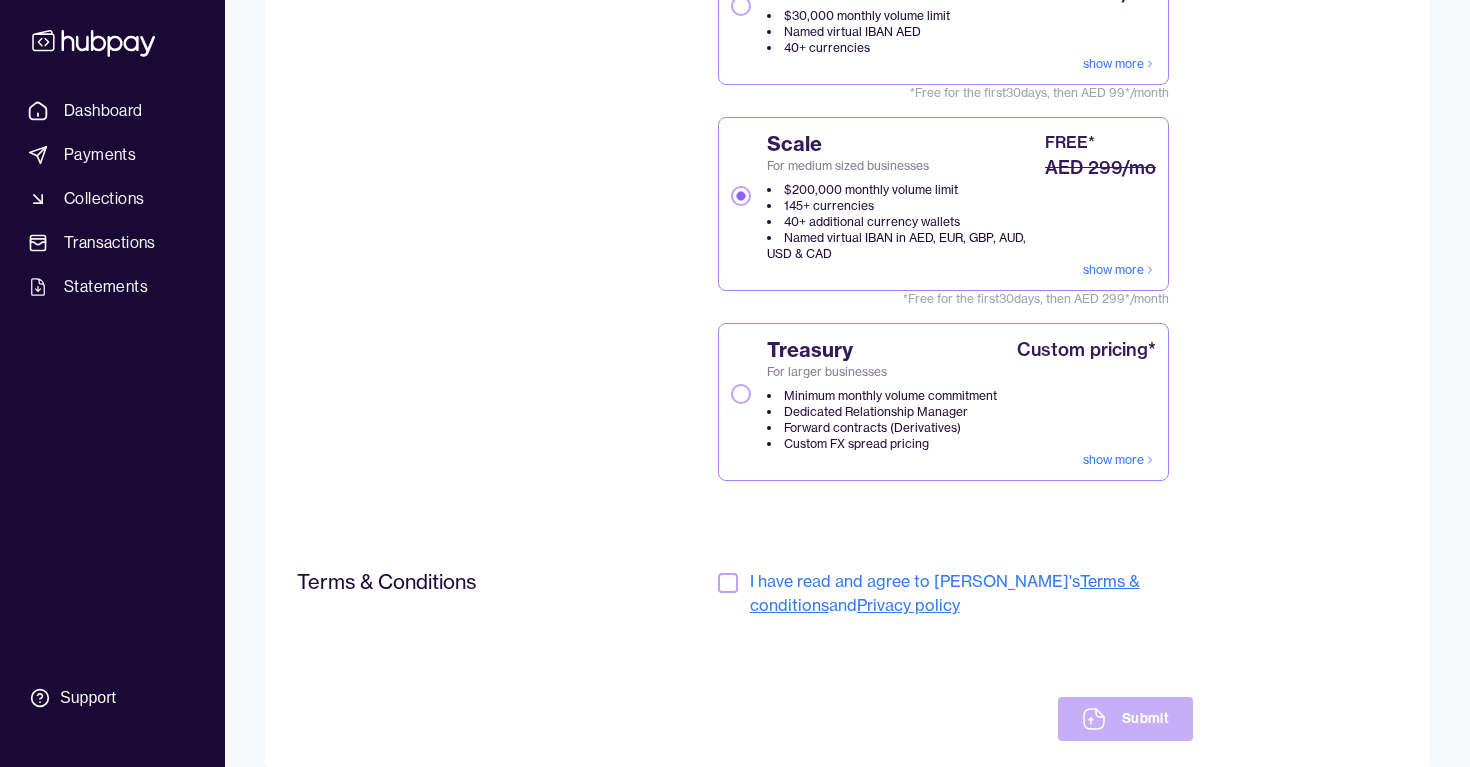 scroll, scrollTop: 362, scrollLeft: 0, axis: vertical 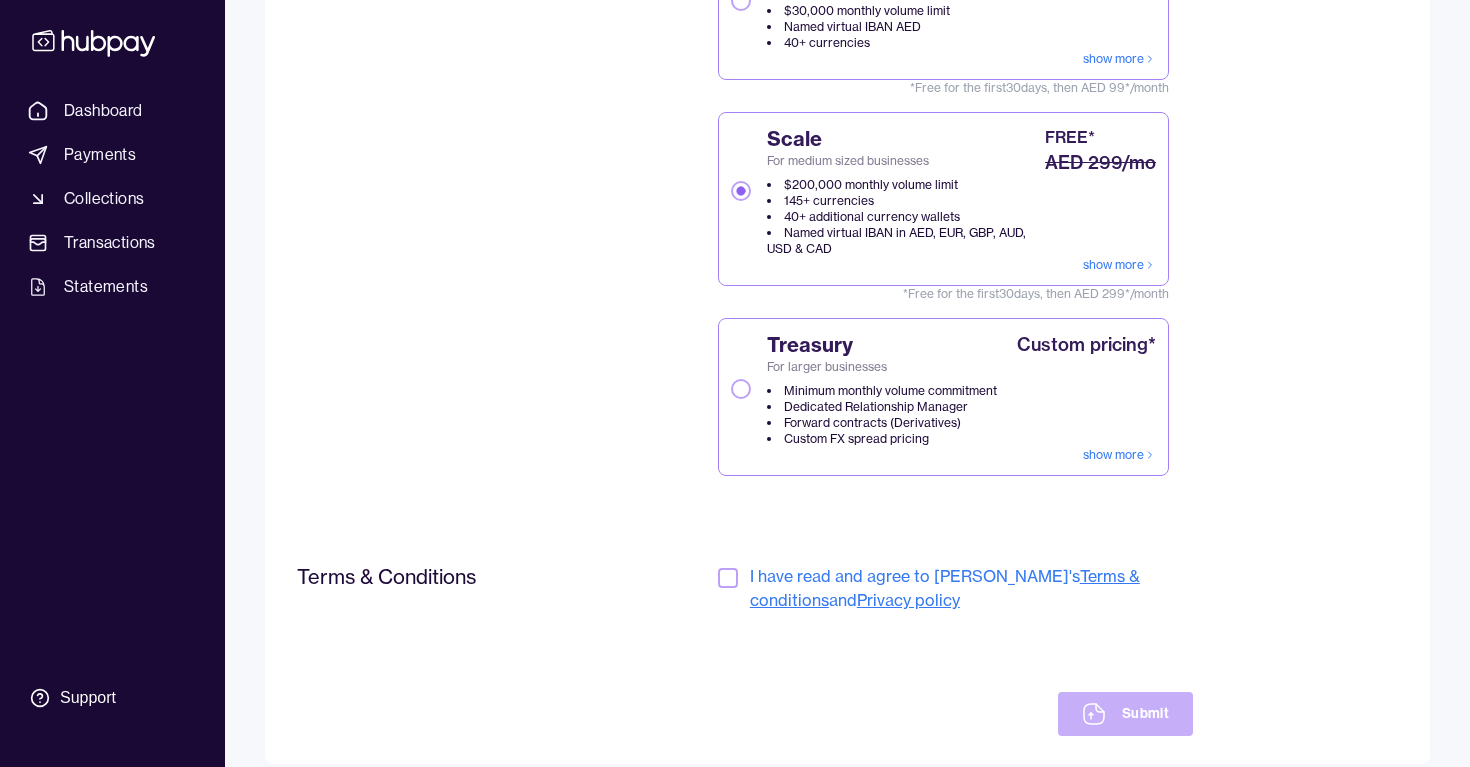 click at bounding box center (728, 578) 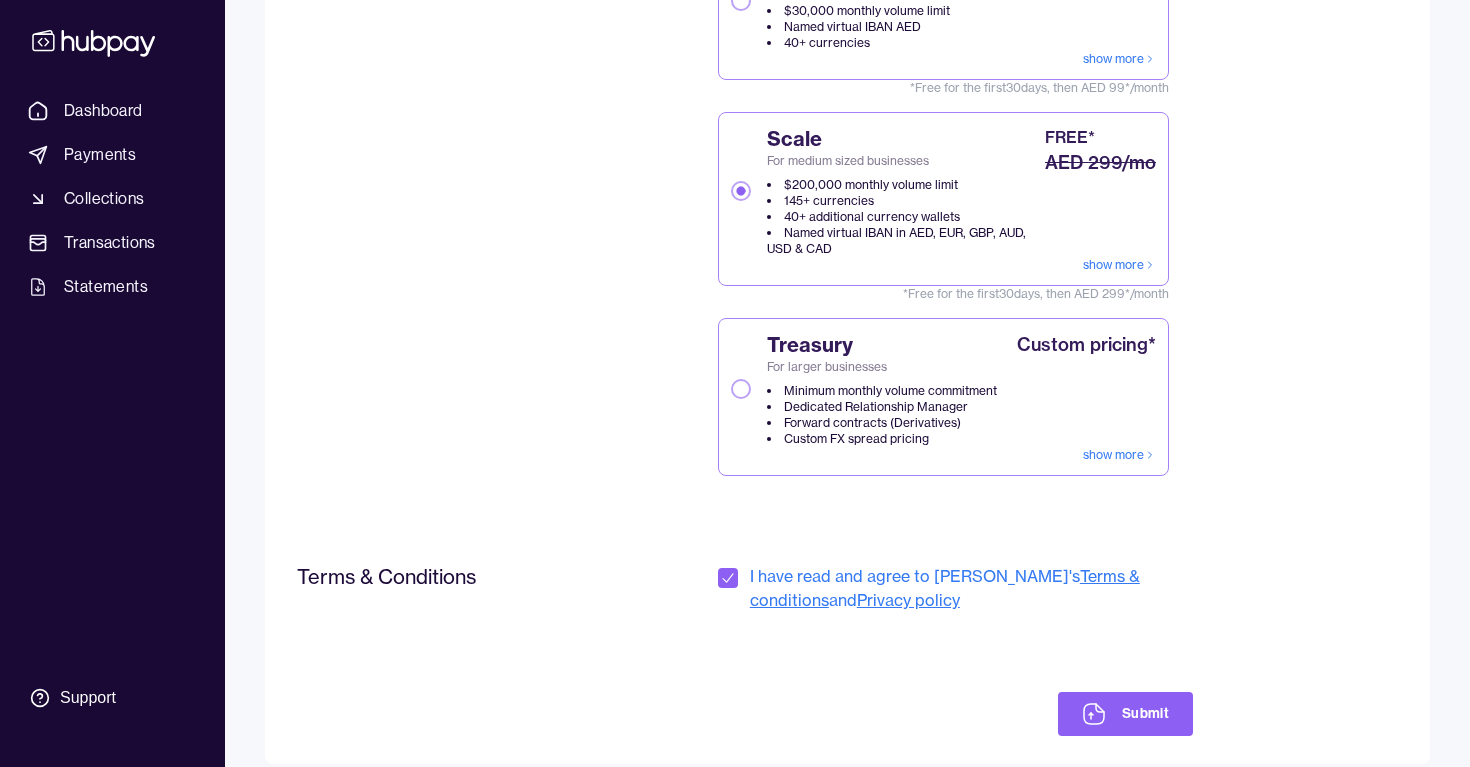 scroll, scrollTop: 407, scrollLeft: 0, axis: vertical 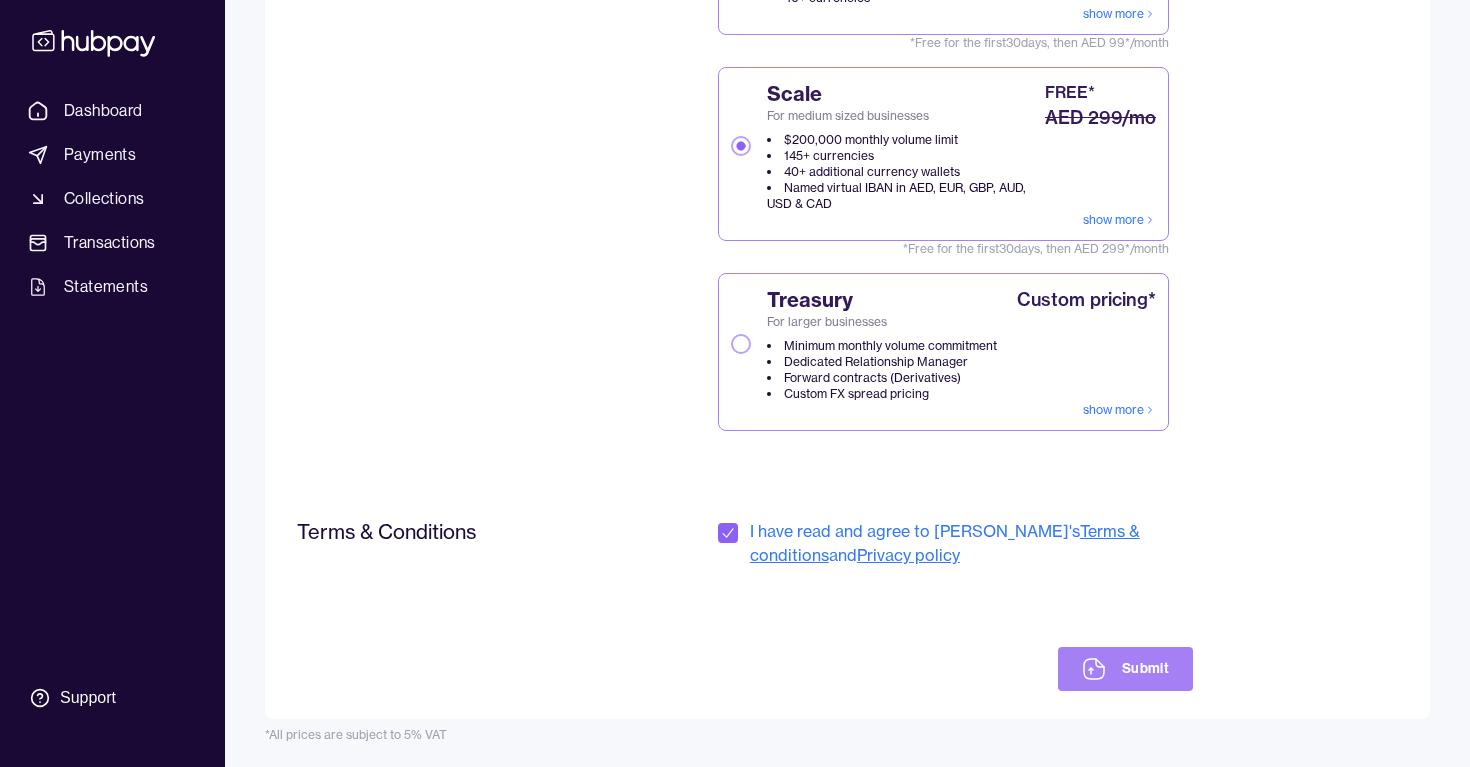 click on "Submit" at bounding box center [1125, 669] 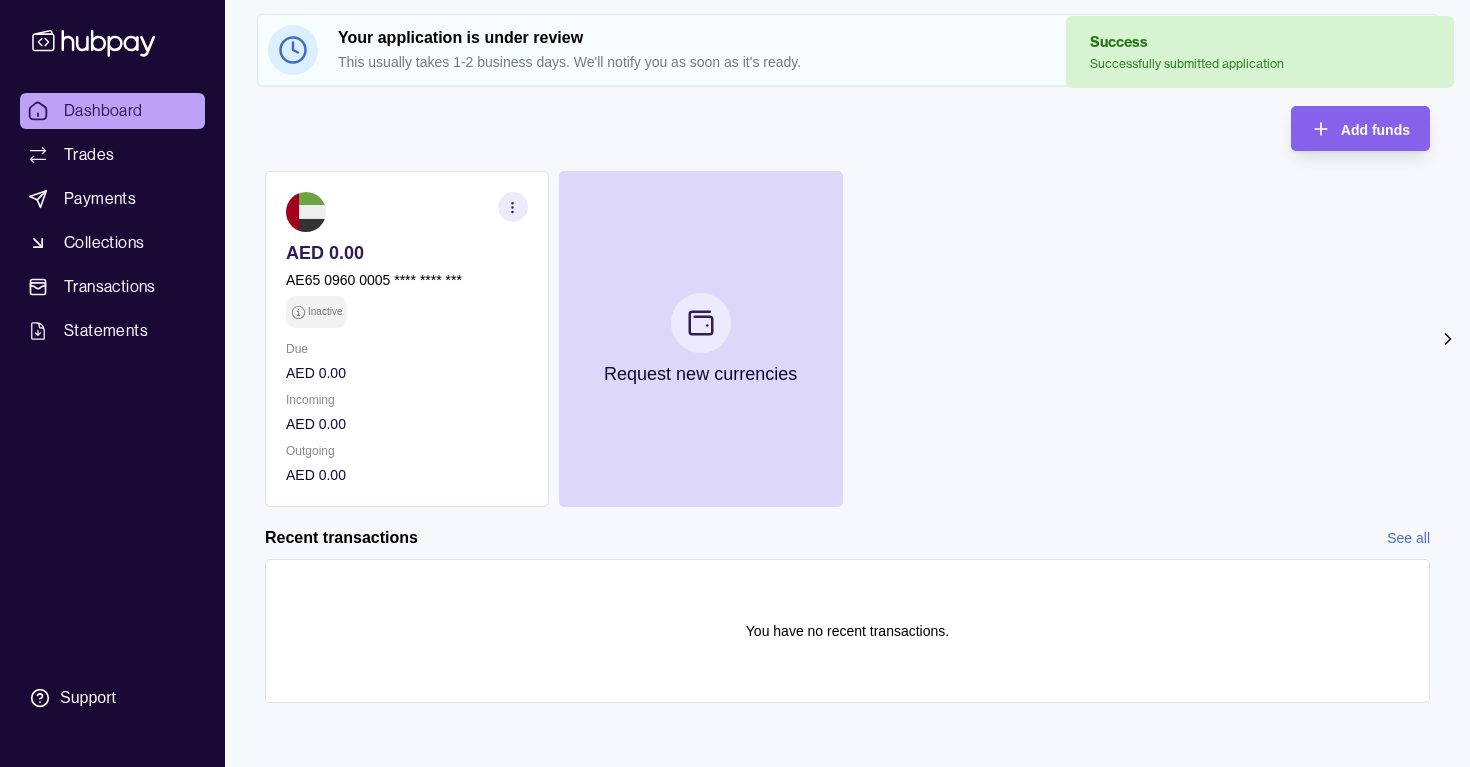 scroll, scrollTop: 0, scrollLeft: 0, axis: both 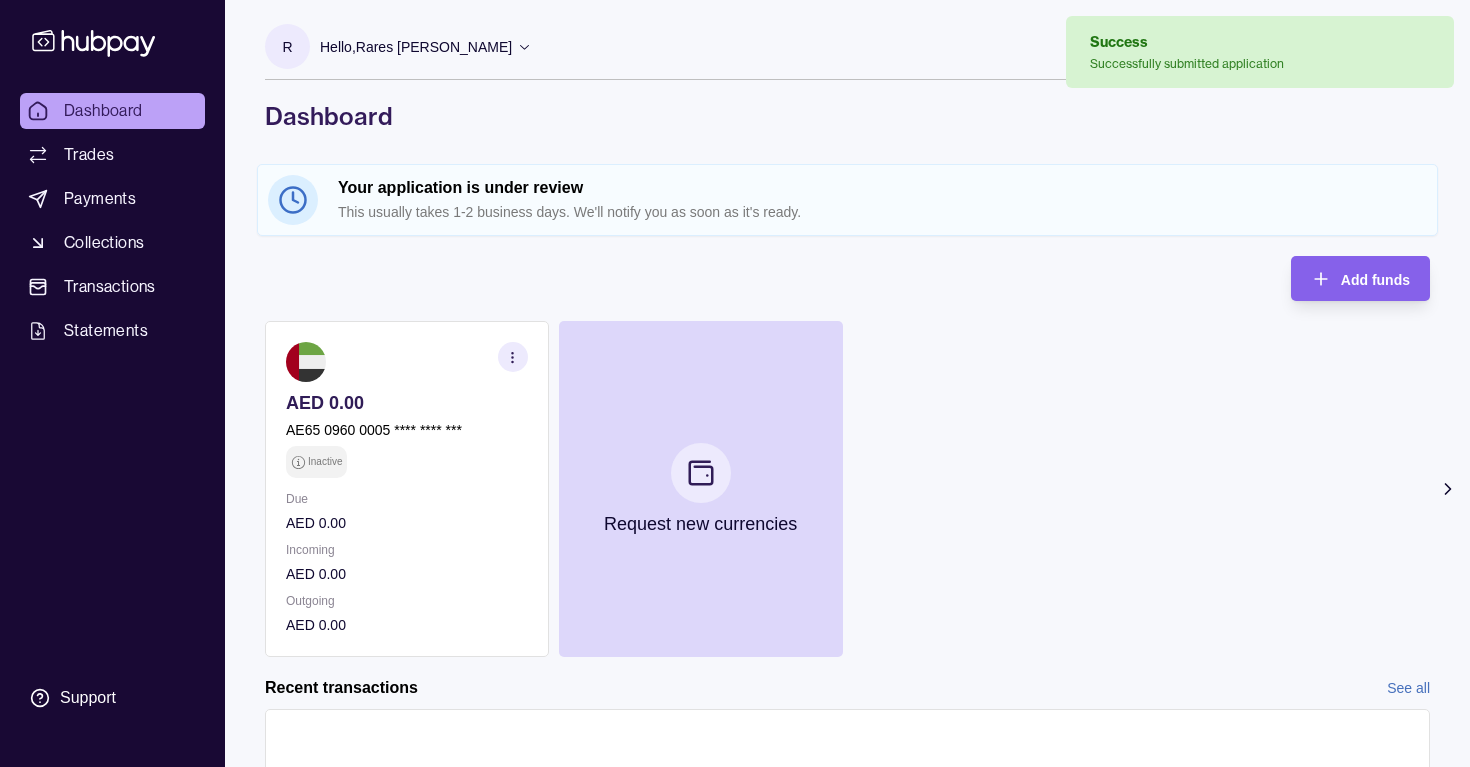 click on "Dashboard" at bounding box center [103, 111] 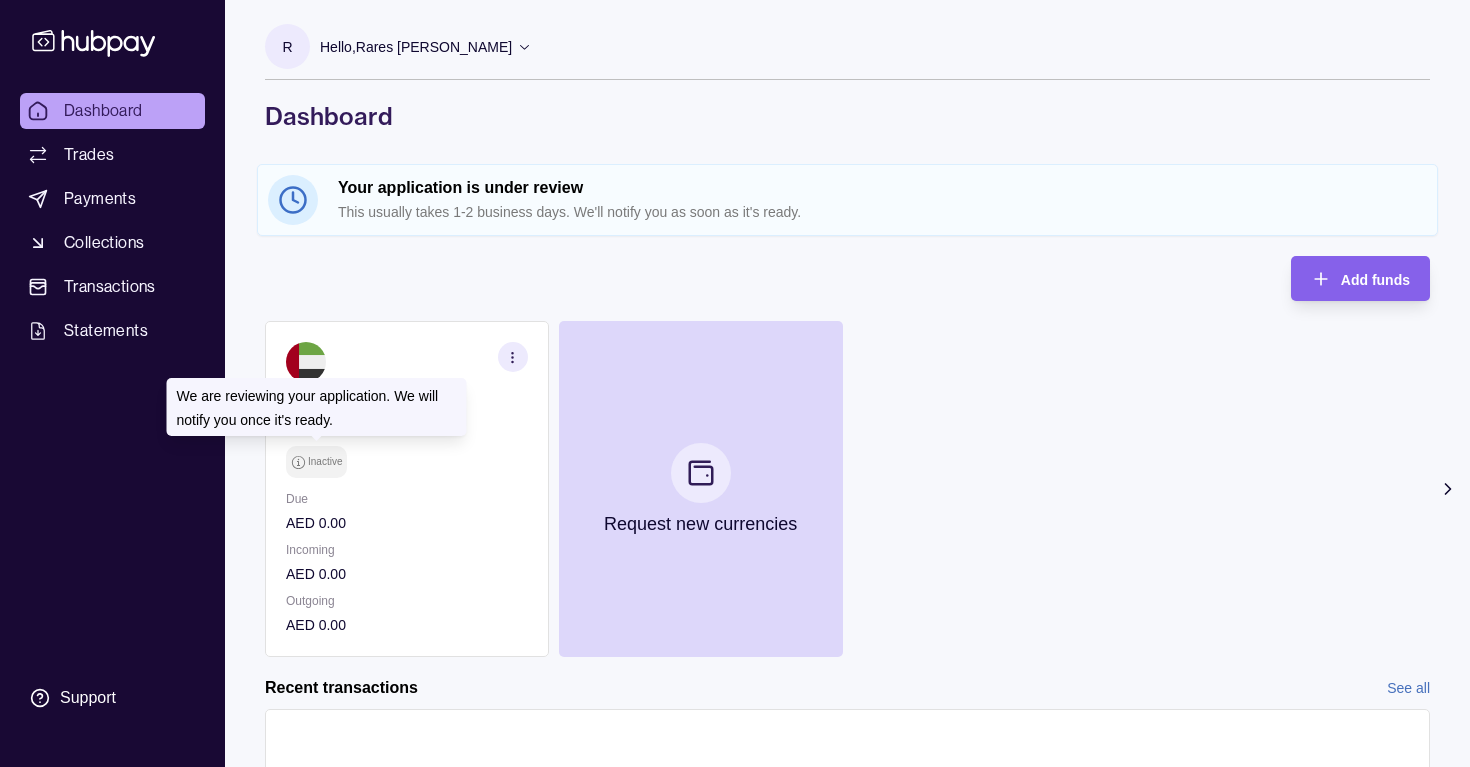 click on "Inactive" at bounding box center [325, 462] 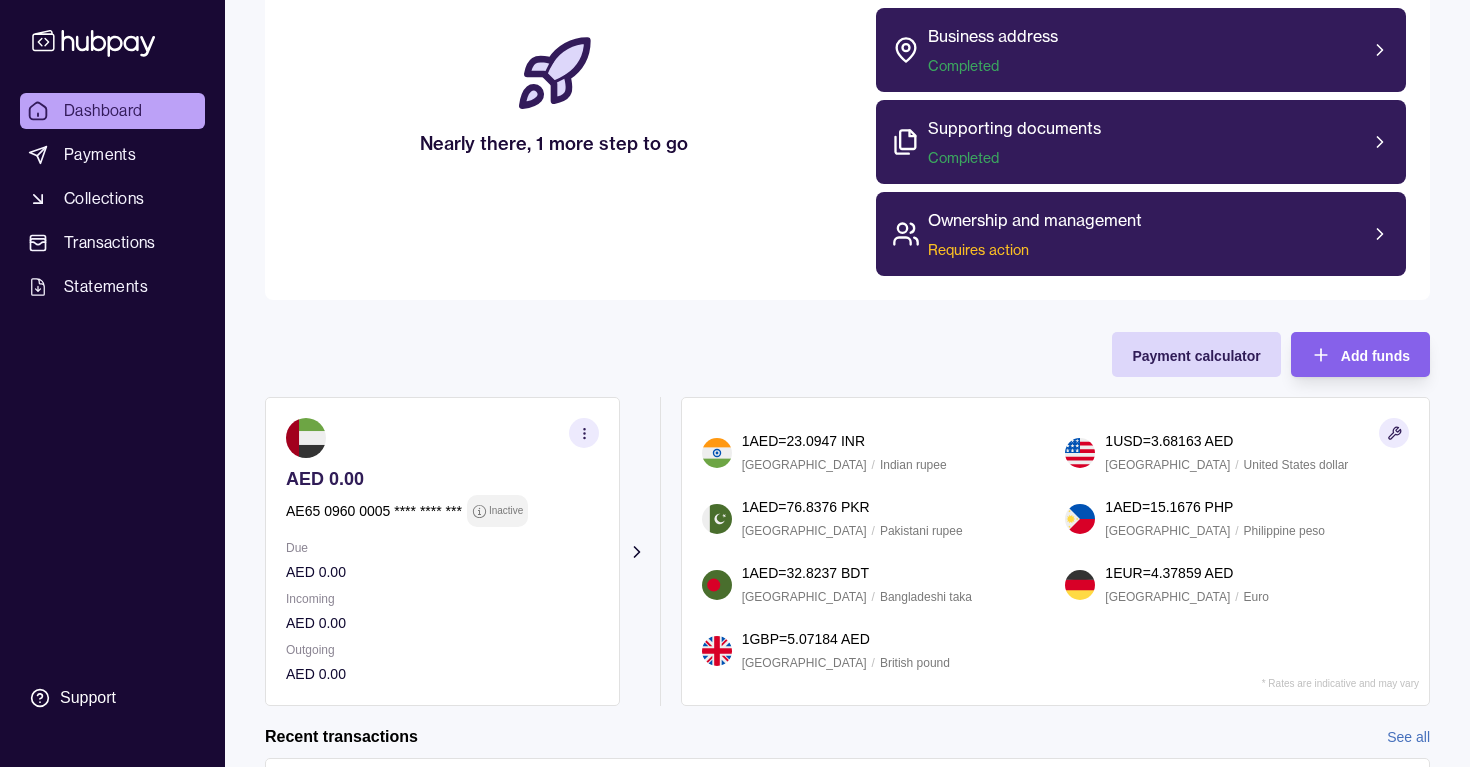 scroll, scrollTop: 290, scrollLeft: 0, axis: vertical 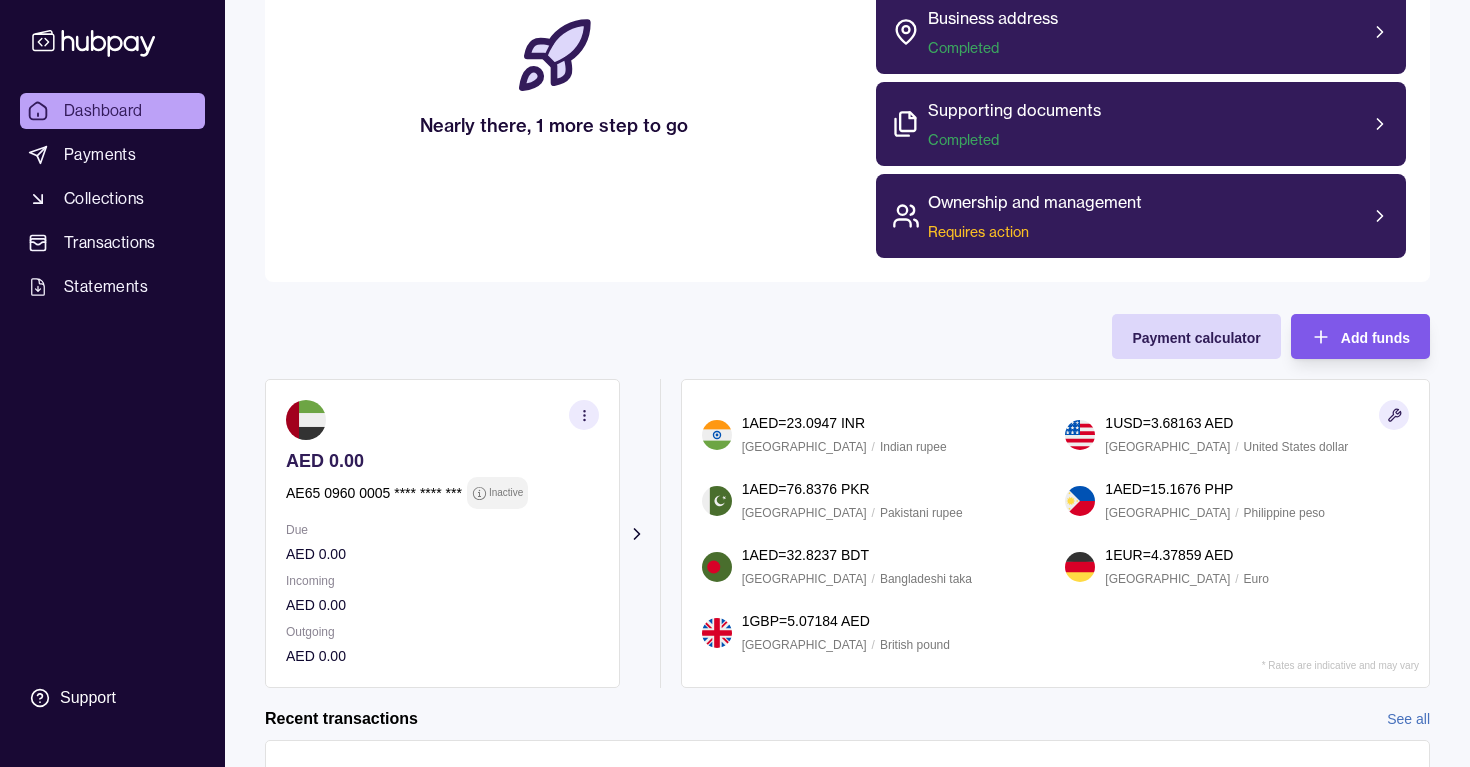click on "Add funds" at bounding box center [1345, 336] 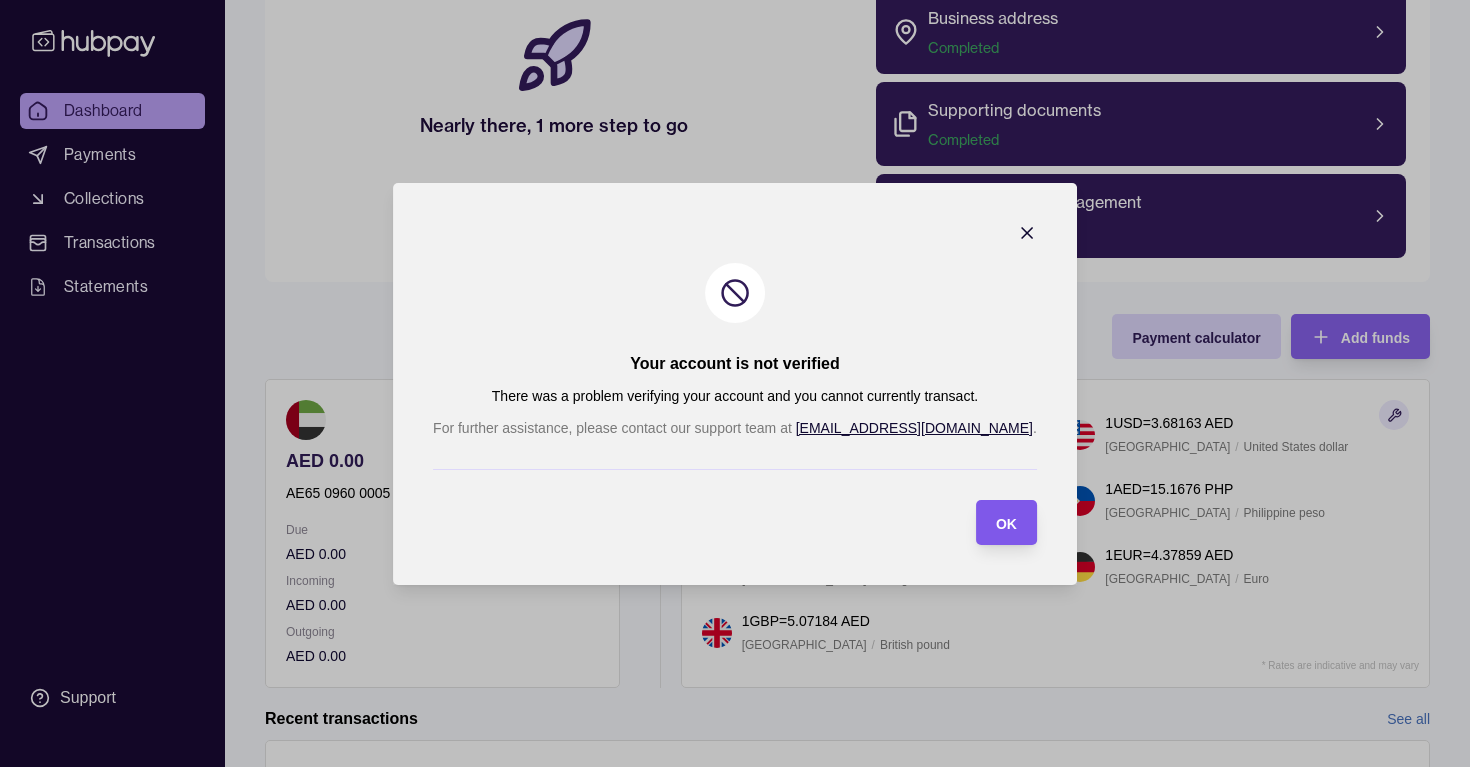 click on "OK" at bounding box center (1006, 522) 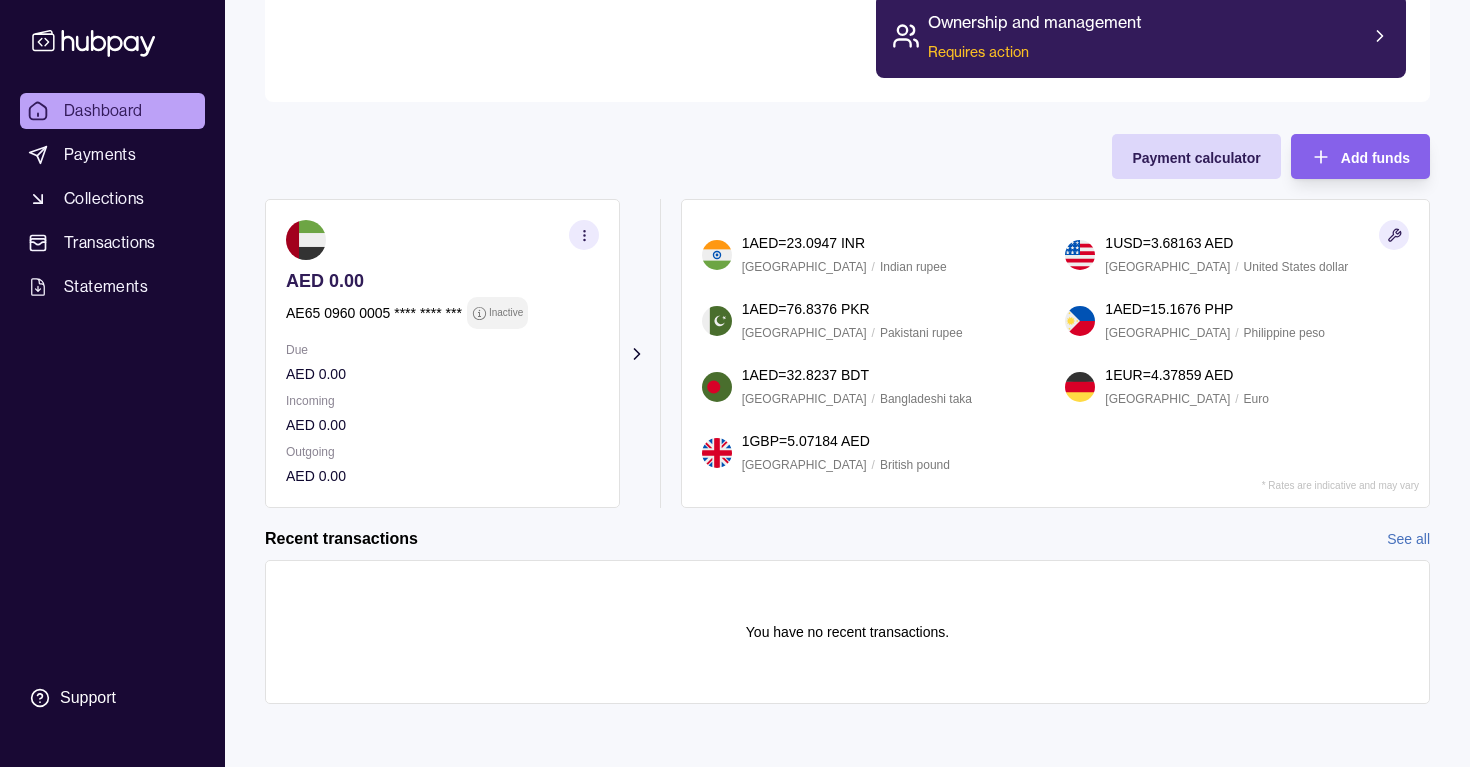 scroll, scrollTop: 471, scrollLeft: 0, axis: vertical 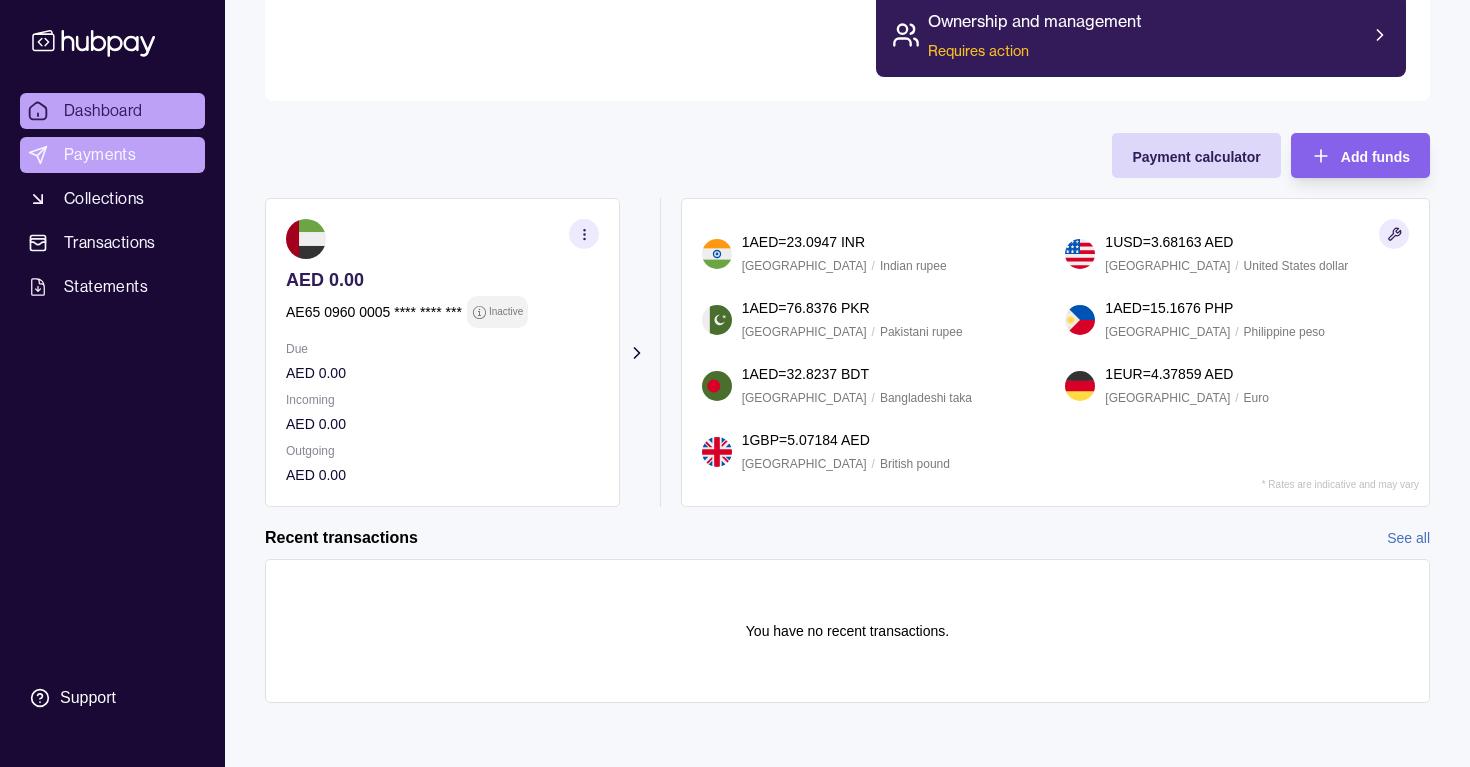 click on "Payments" at bounding box center [100, 155] 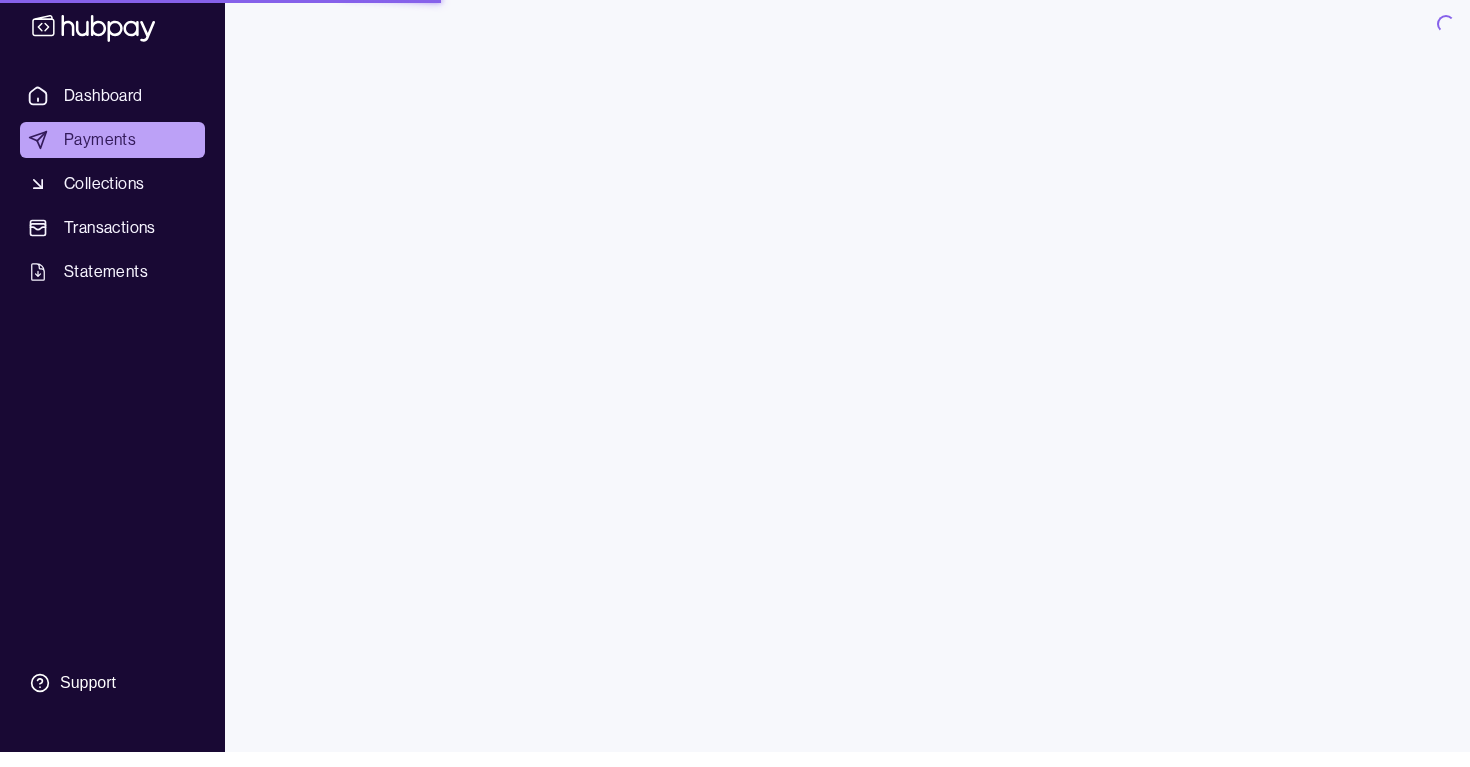scroll, scrollTop: 0, scrollLeft: 0, axis: both 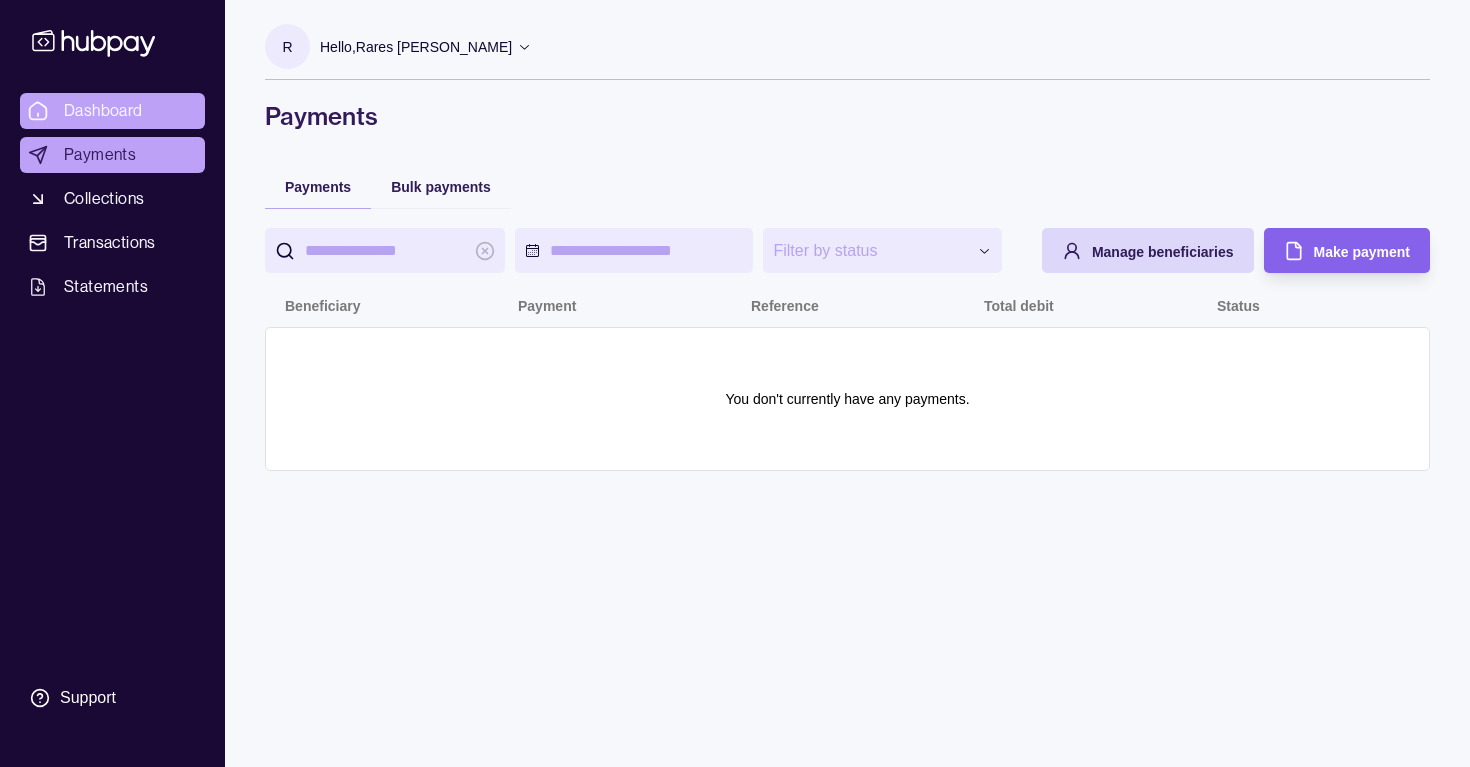 click on "Dashboard" at bounding box center [112, 111] 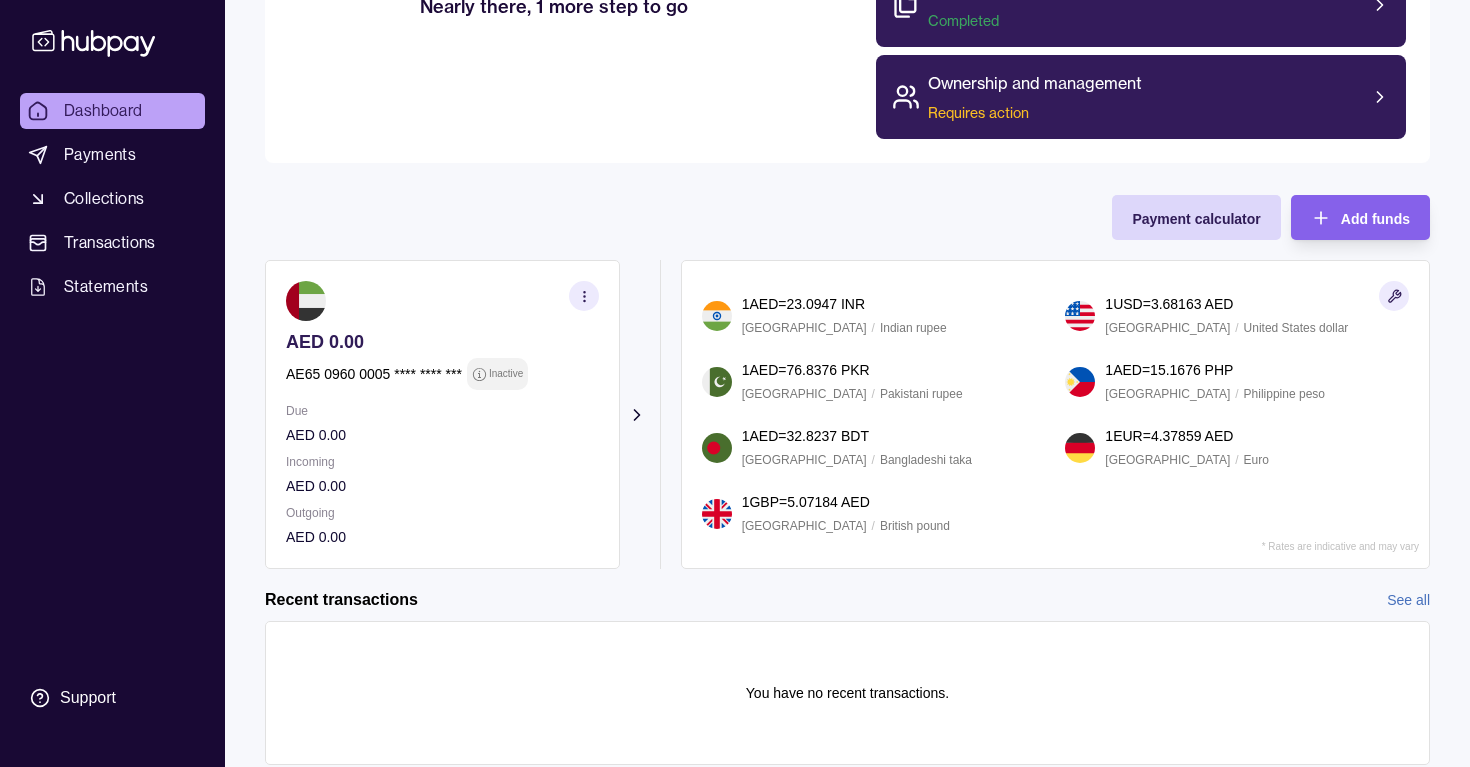 scroll, scrollTop: 411, scrollLeft: 0, axis: vertical 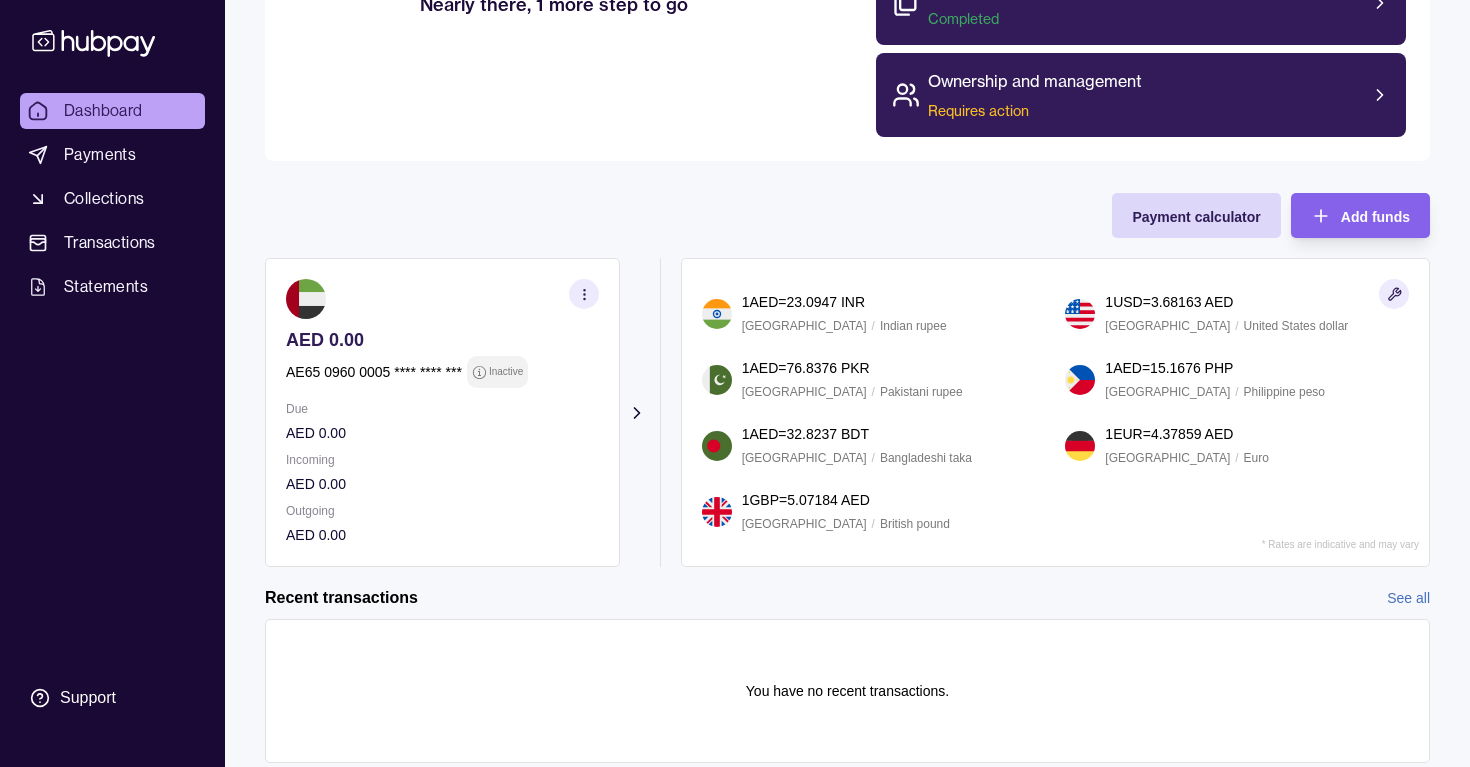 click on "Inactive" at bounding box center (506, 372) 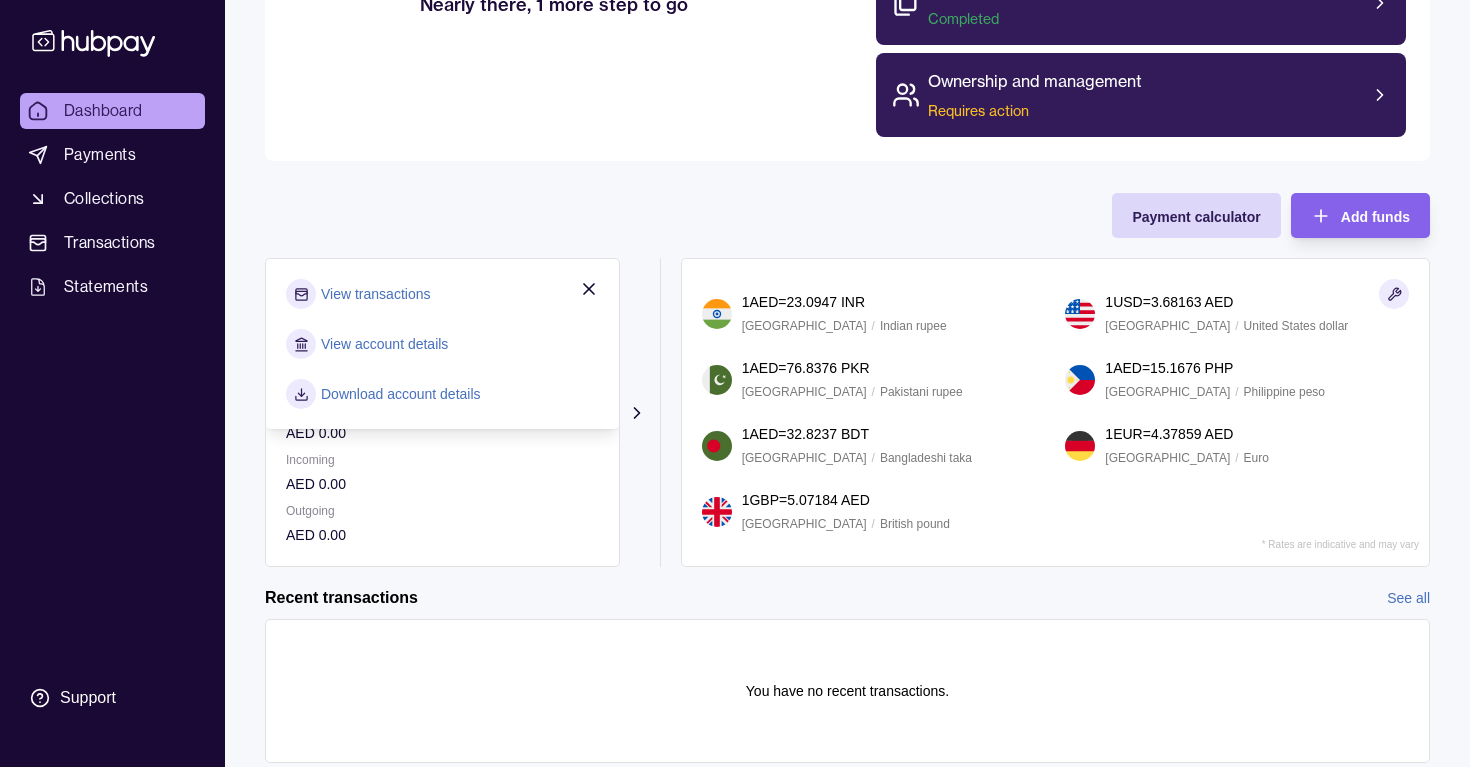 click on "View account details" at bounding box center [384, 344] 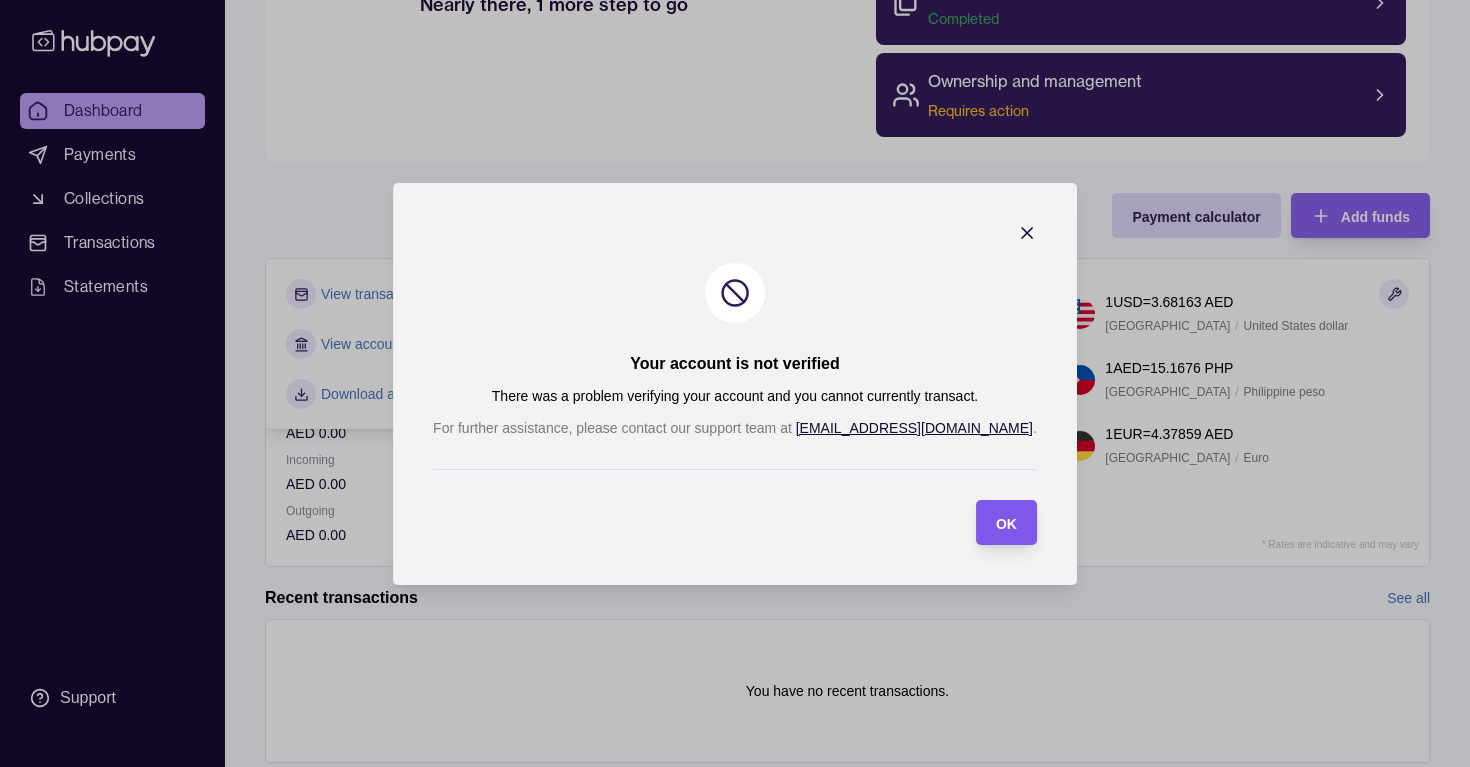 click on "OK" at bounding box center [1006, 522] 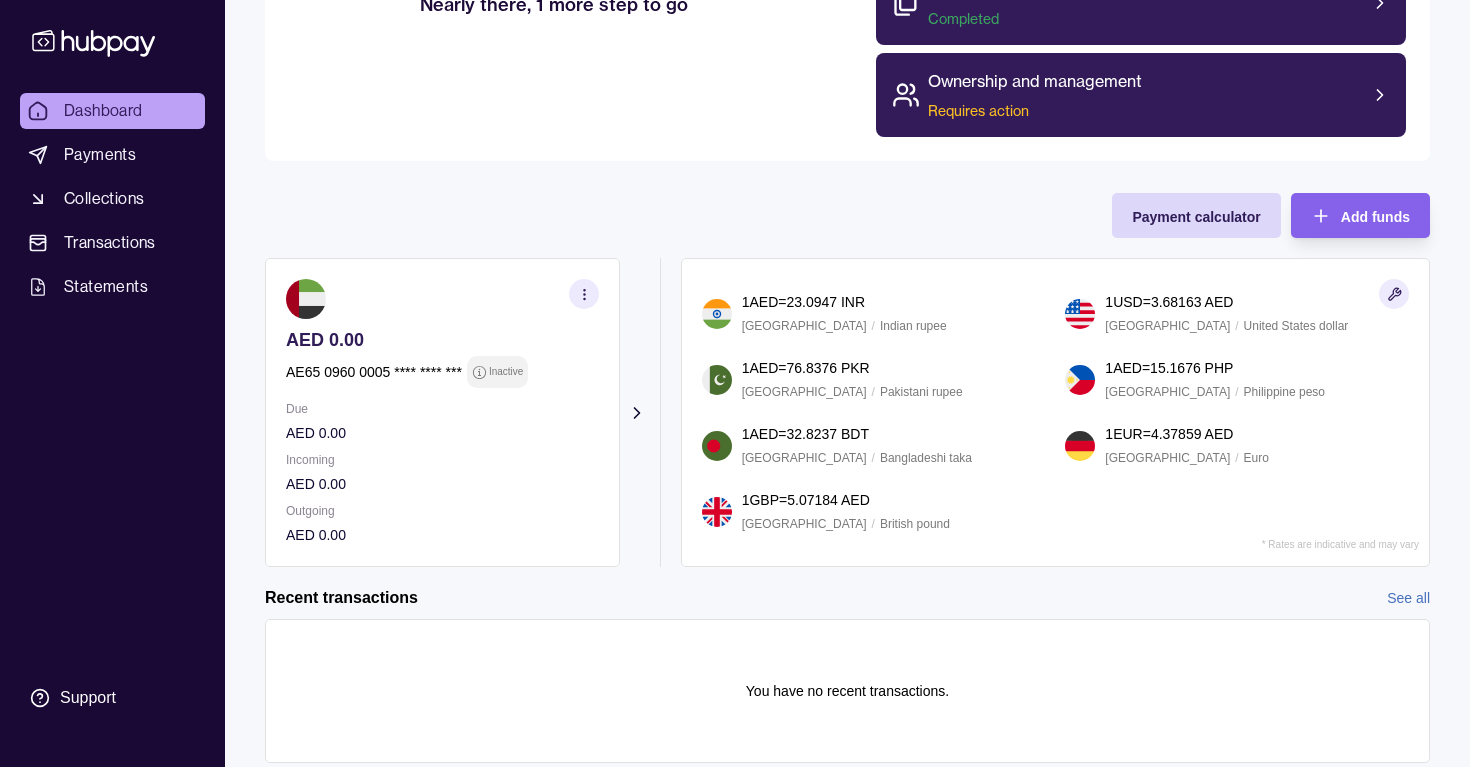 click at bounding box center (442, 299) 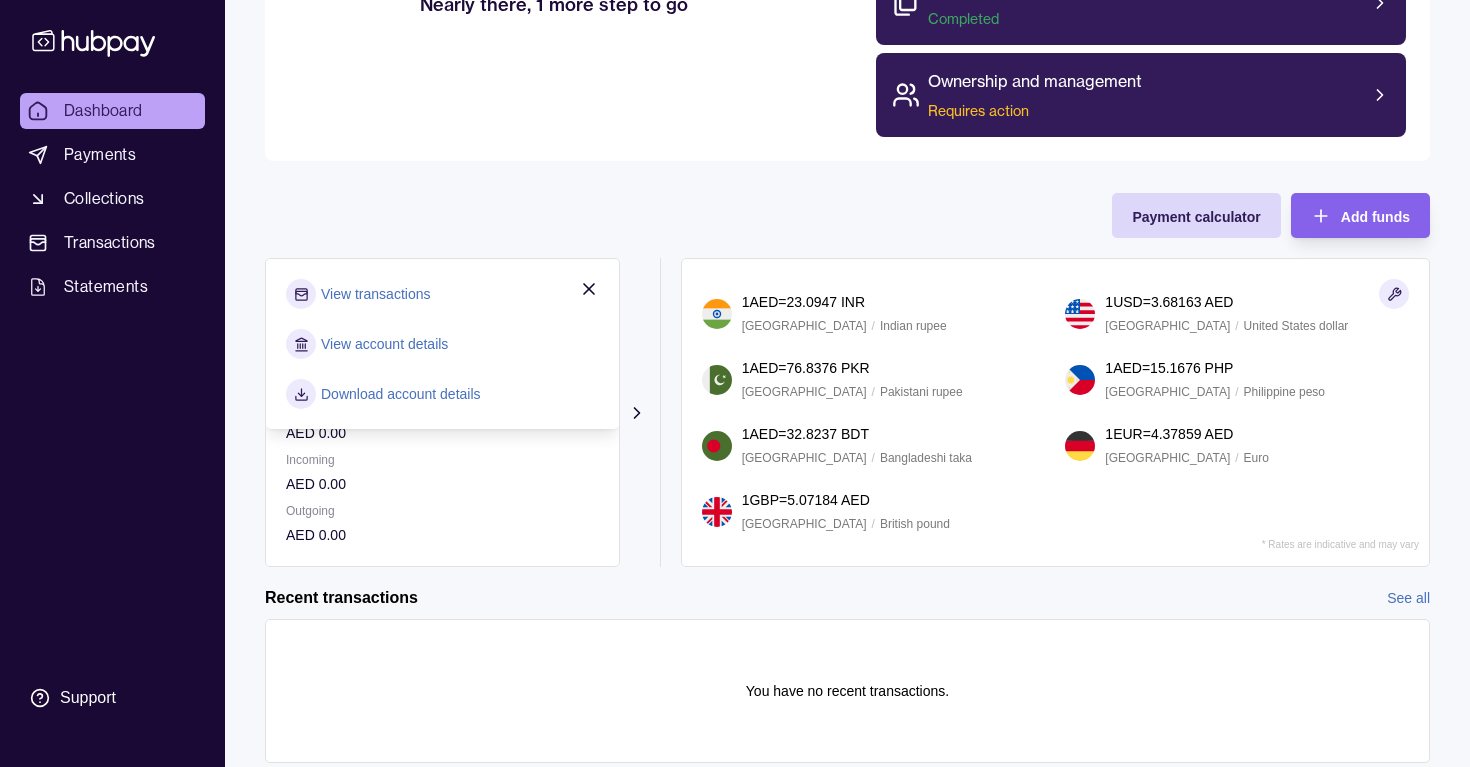 click on "R Hello,  Rares Octavian Drescher Elite Asset Group Ltd Account Terms and conditions Privacy policy Sign out Dashboard Nearly there, 1 more step to go Sign-up Completed Business address Completed Supporting documents Completed Ownership and management Requires action Payment calculator Add funds AED 0.00 AE65 0960 0005 **** **** *** Inactive Due AED 0.00 Incoming AED 0.00 Outgoing AED 0.00 View transactions View account details Download account details Request new currencies 1  AED  =  23.0947   INR India / Indian rupee 1  USD  =  3.68163   AED United States / United States dollar 1  AED  =  76.8376   PKR Pakistan / Pakistani rupee 1  AED  =  15.1676   PHP Philippines / Philippine peso 1  AED  =  32.8237   BDT Bangladesh / Bangladeshi taka 1  EUR  =  4.37859   AED Germany / Euro 1  GBP  =  5.07184   AED United Kingdom / British pound * Rates are indicative and may vary Recent transactions See all Details Amount You have no recent transactions." at bounding box center [847, 196] 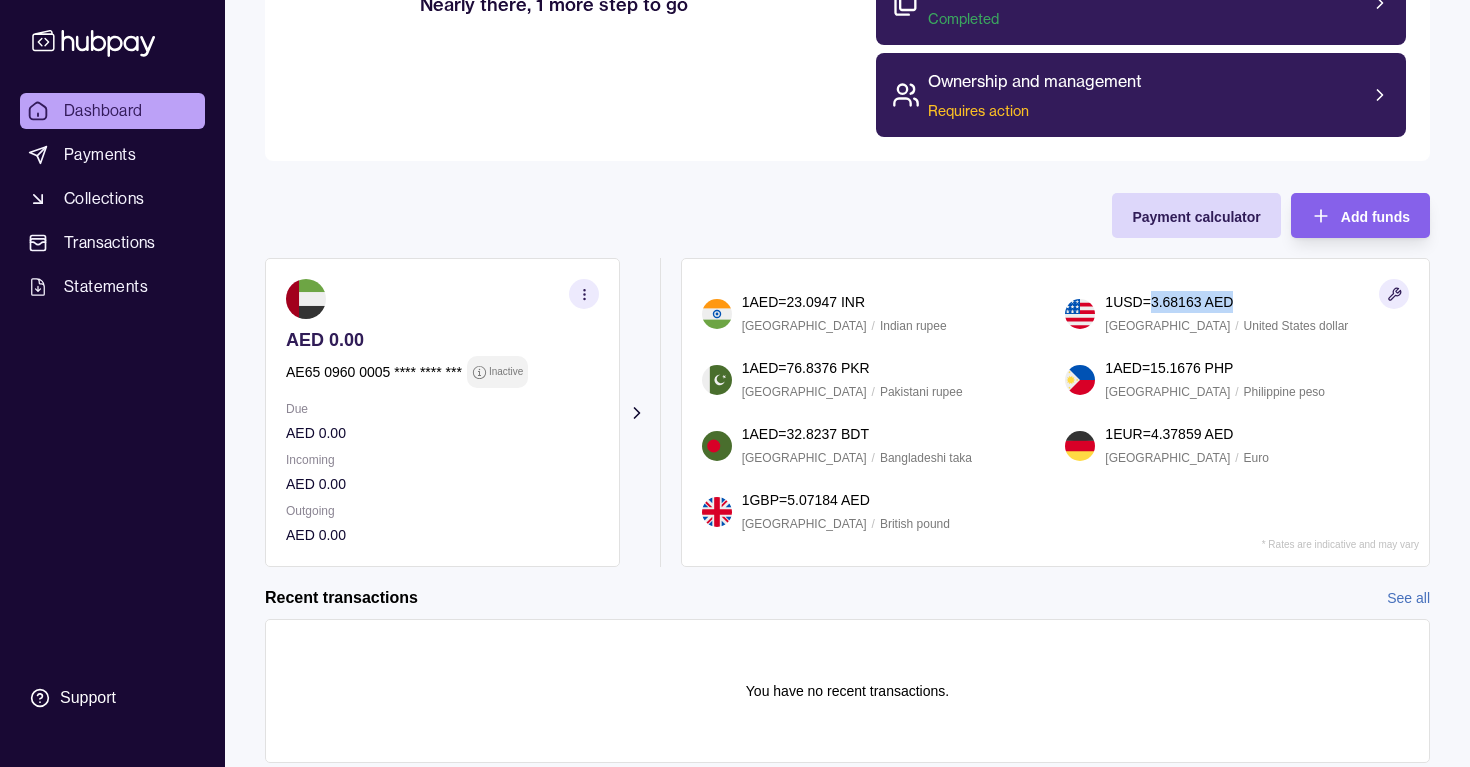 drag, startPoint x: 1164, startPoint y: 306, endPoint x: 1241, endPoint y: 306, distance: 77 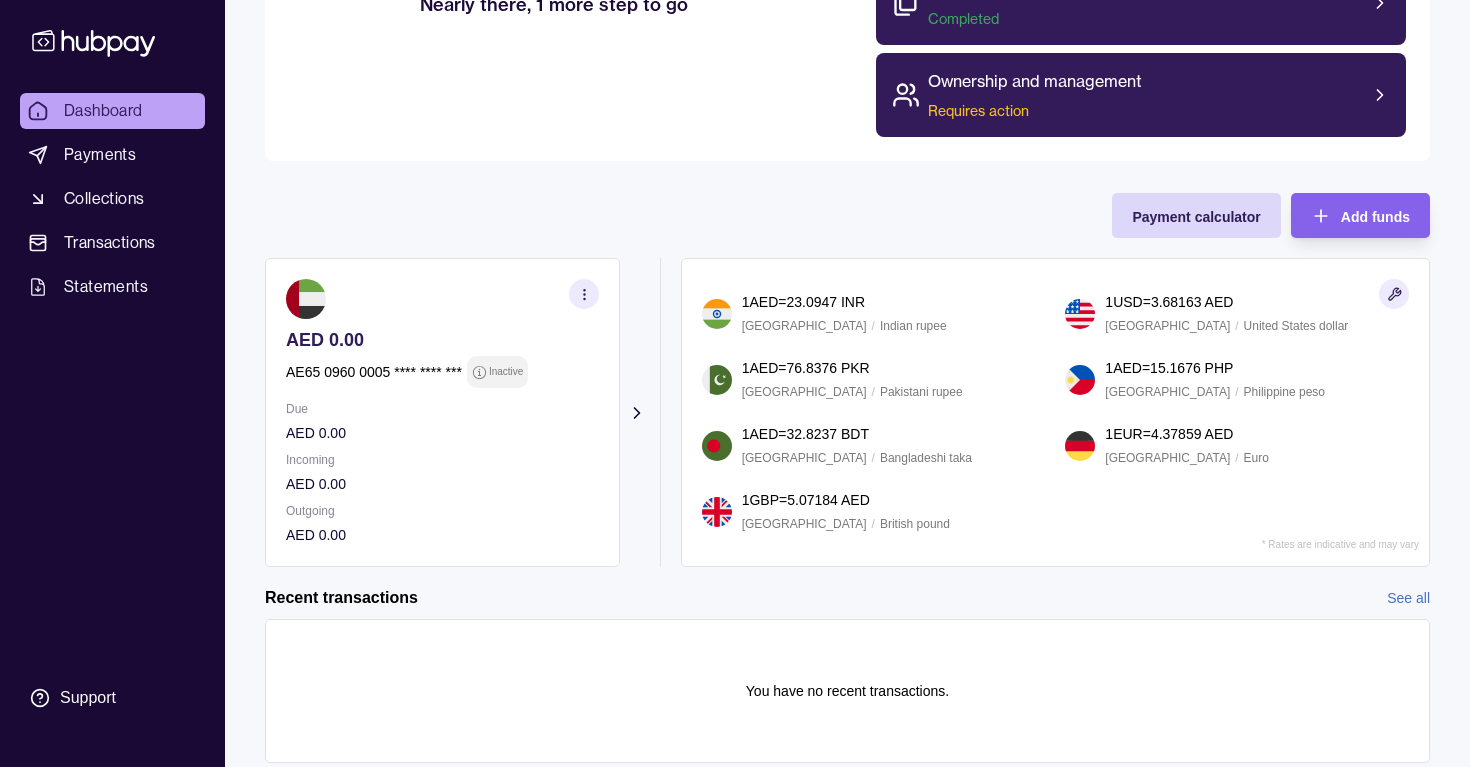 click on "[GEOGRAPHIC_DATA]" at bounding box center (1167, 326) 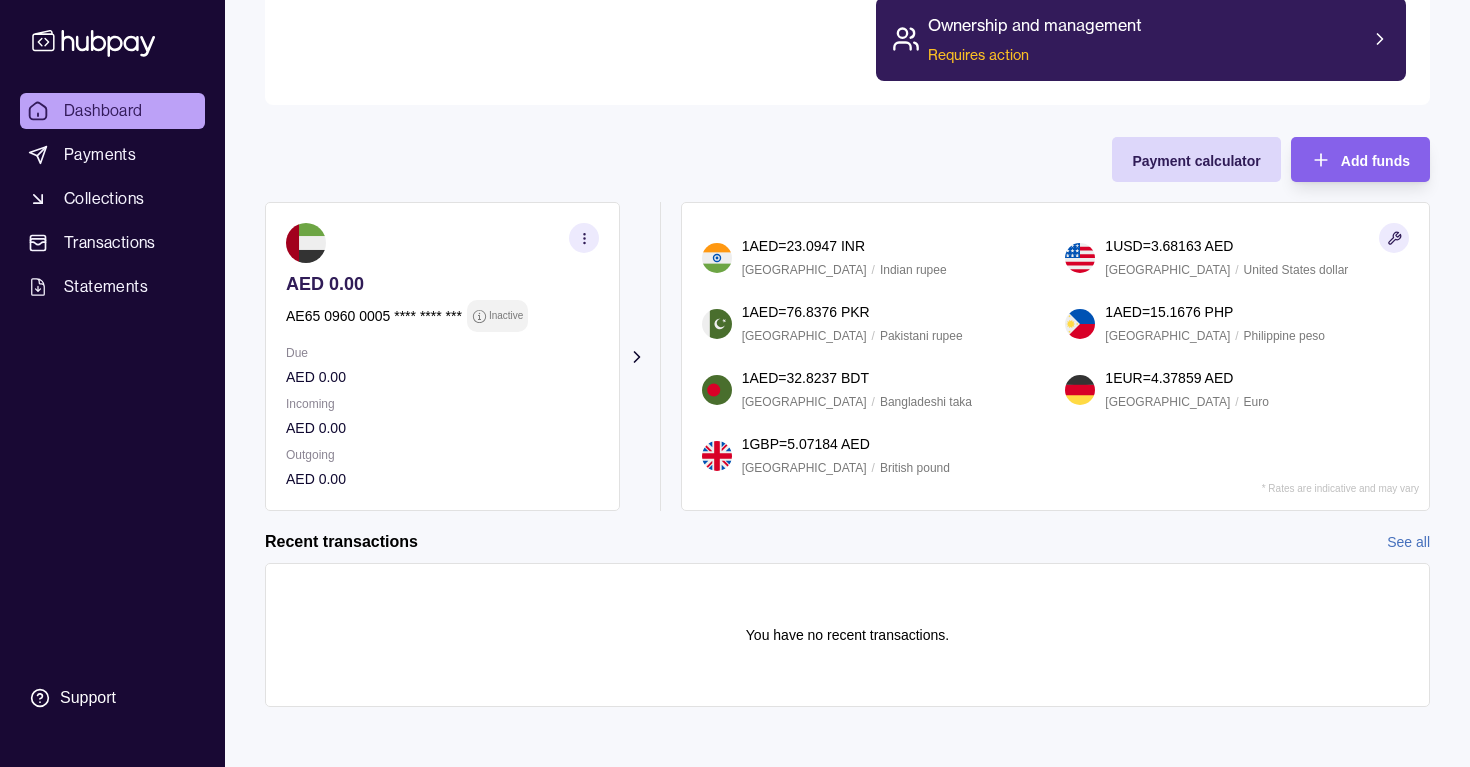 scroll, scrollTop: 471, scrollLeft: 0, axis: vertical 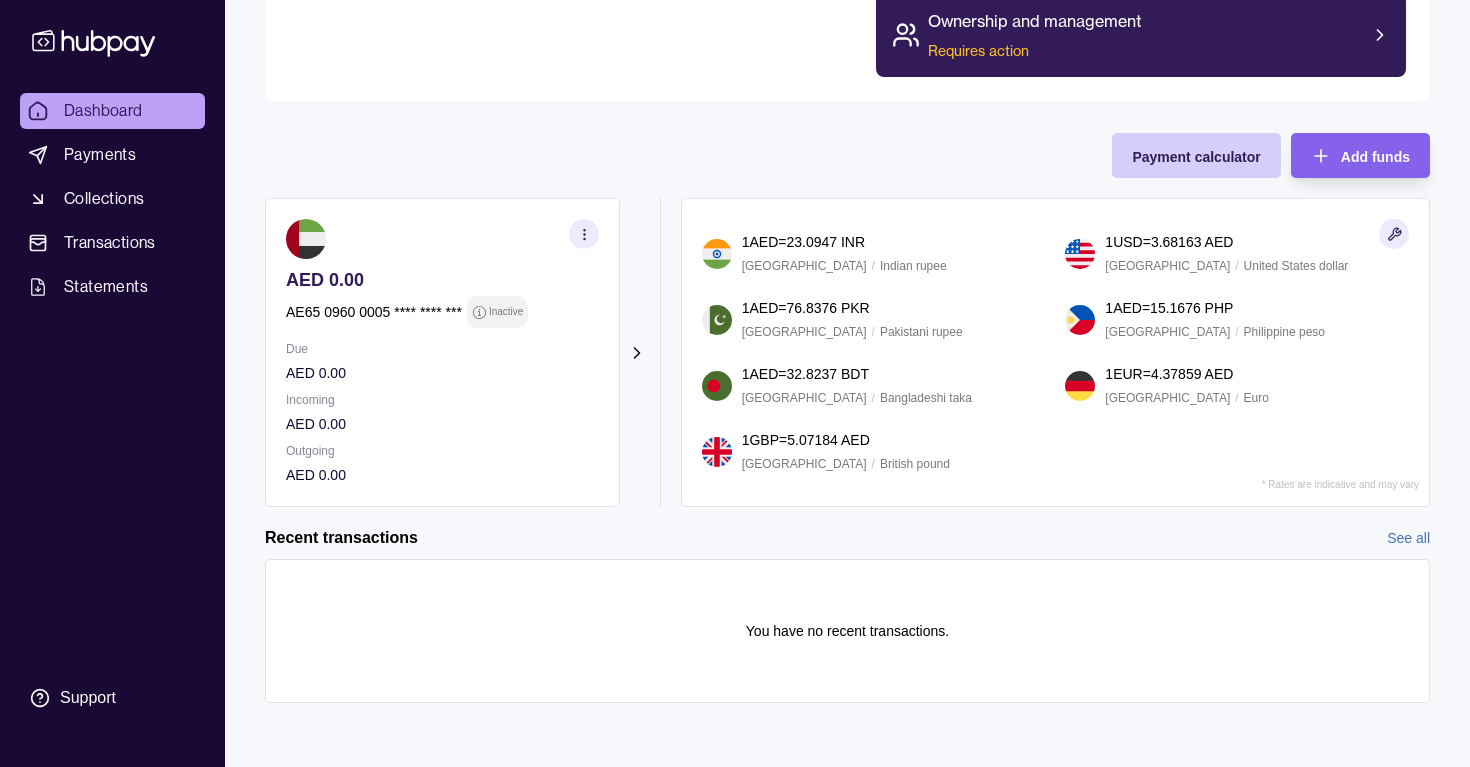 click on "Payment calculator" at bounding box center [1196, 157] 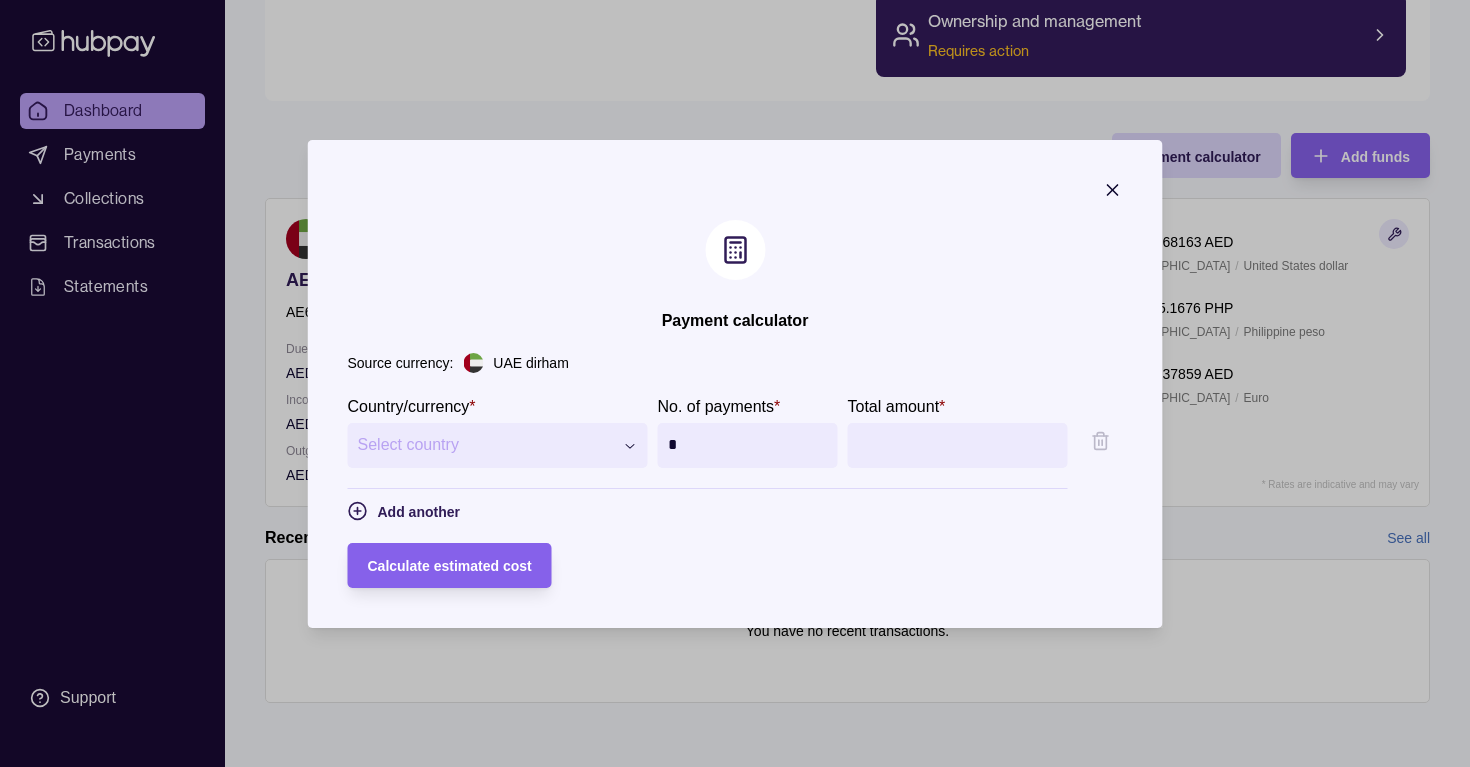 click on "**********" at bounding box center (735, 767) 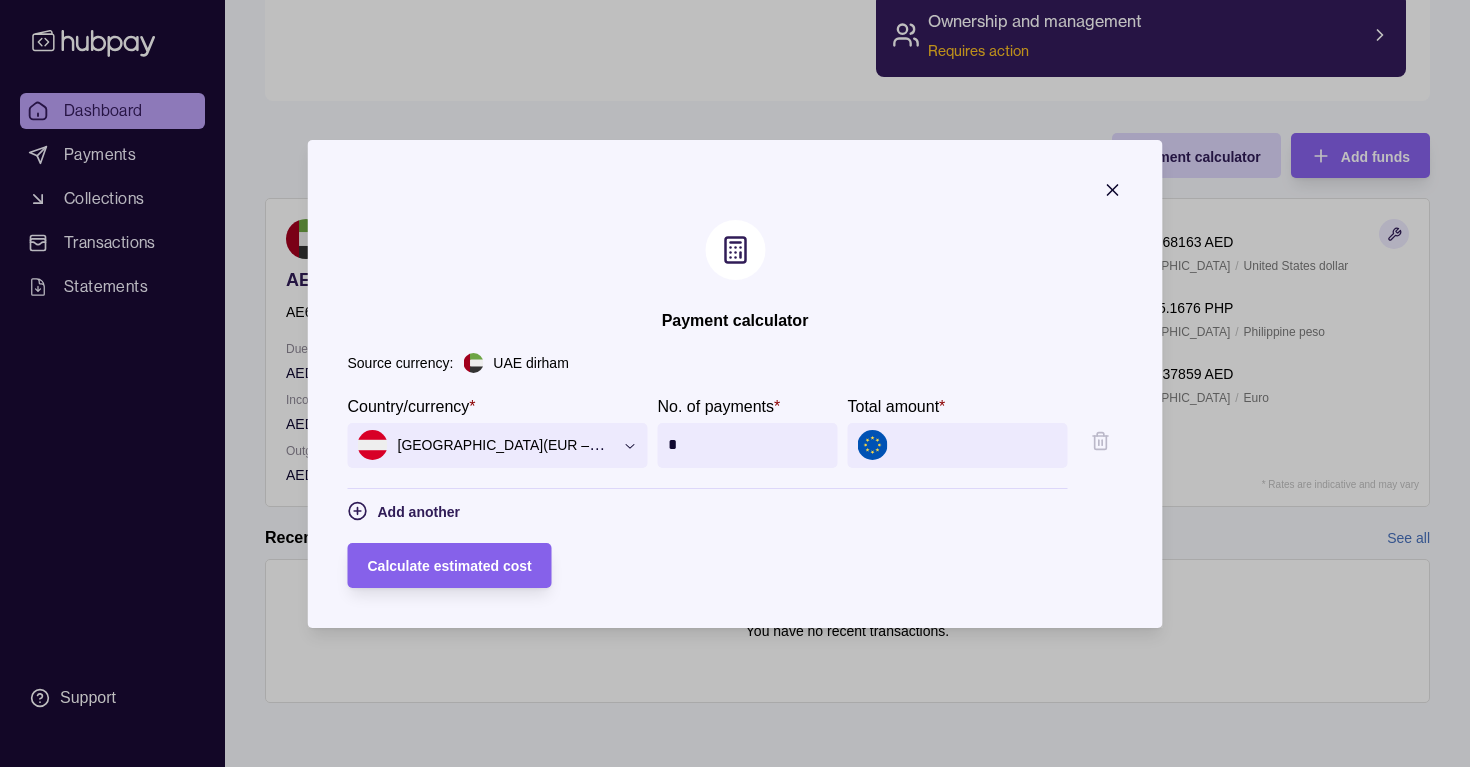 click on "Total amount  *" at bounding box center [978, 445] 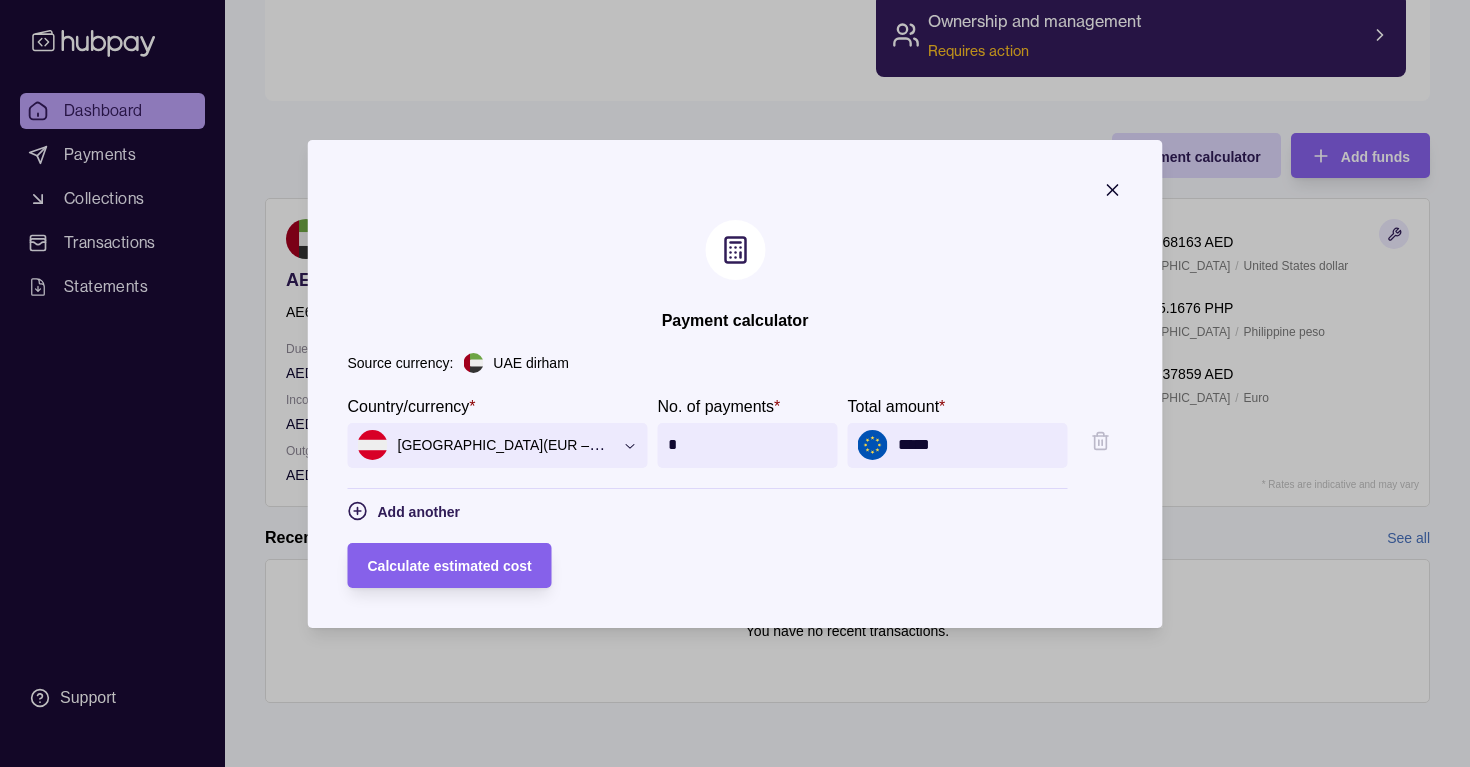 type on "*****" 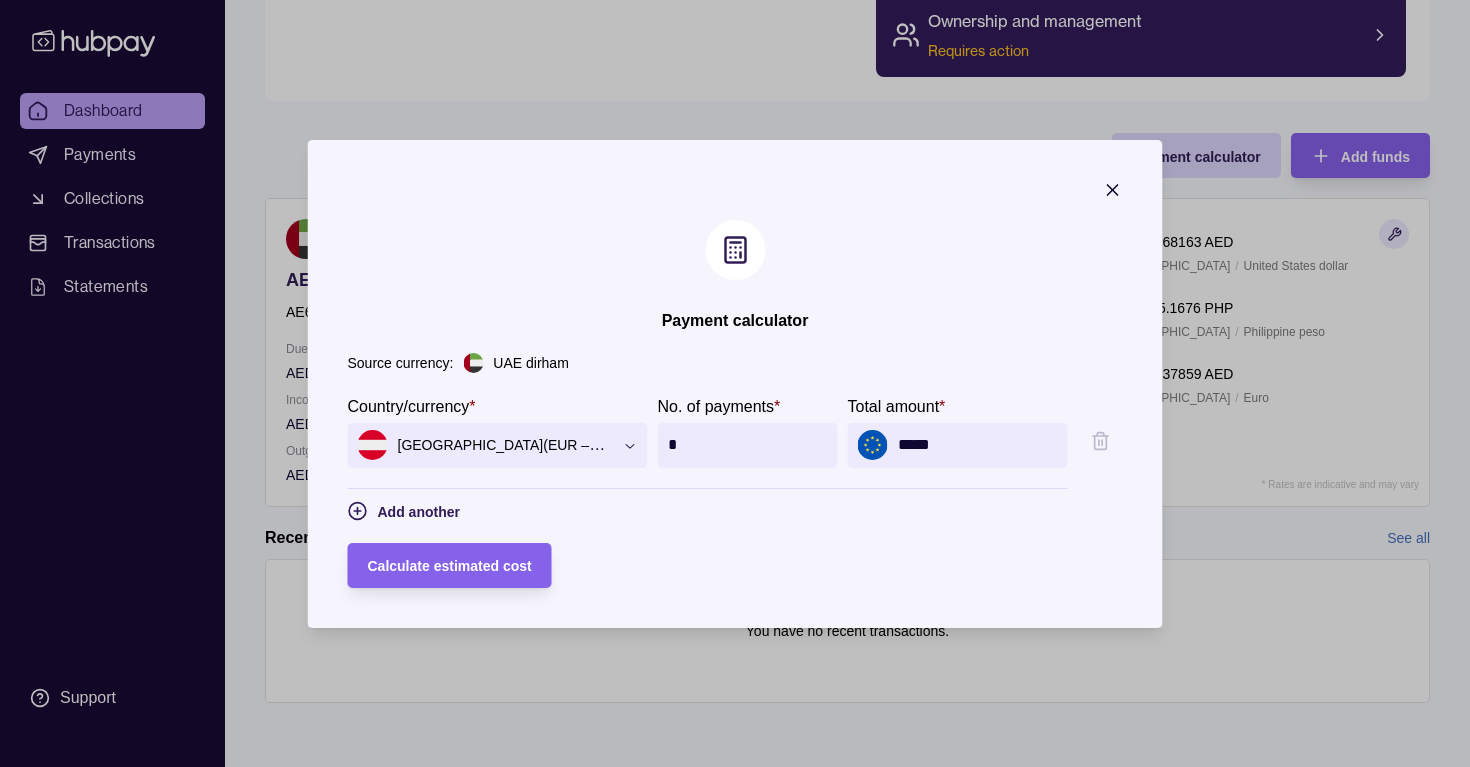 drag, startPoint x: 560, startPoint y: 354, endPoint x: 589, endPoint y: 291, distance: 69.354164 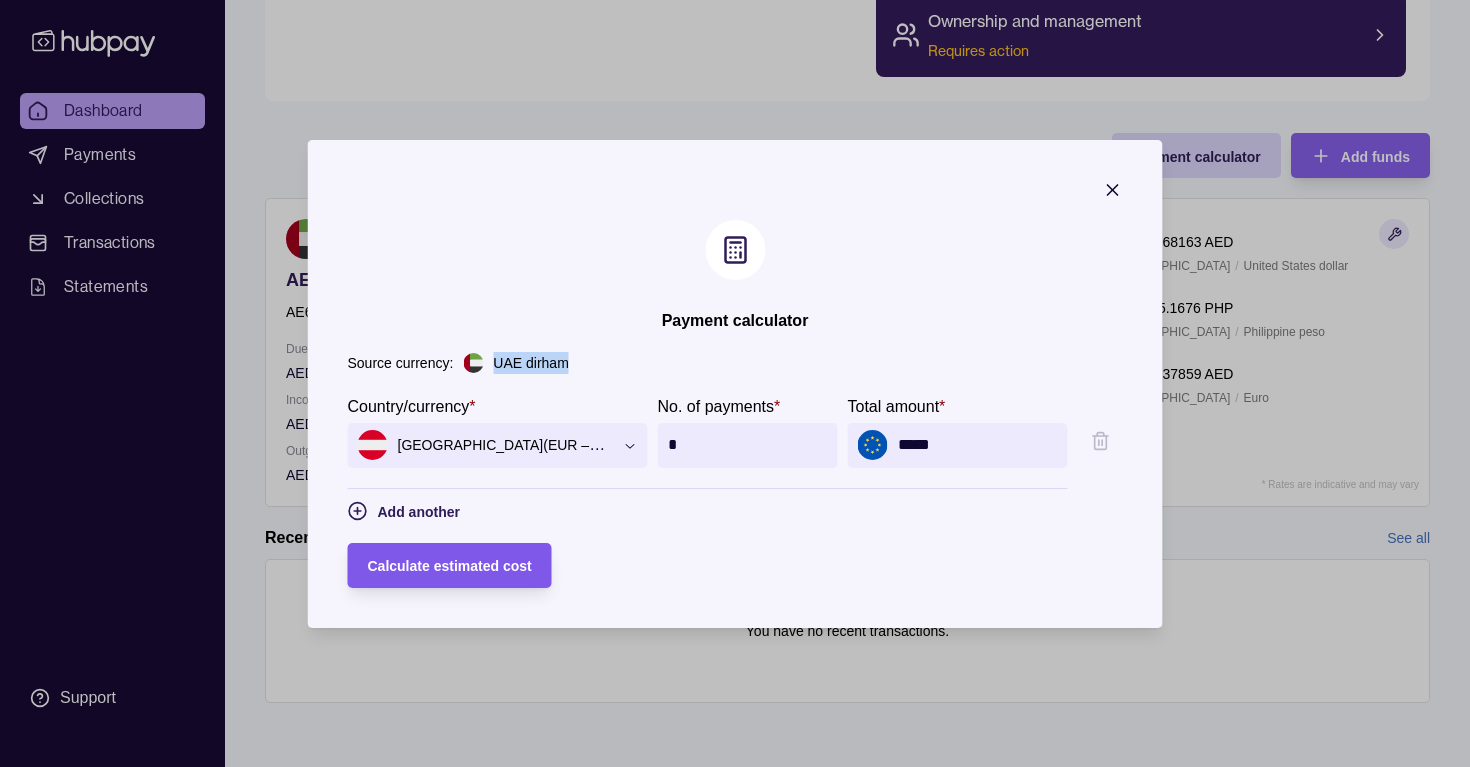click on "Calculate   estimated cost" at bounding box center (435, 565) 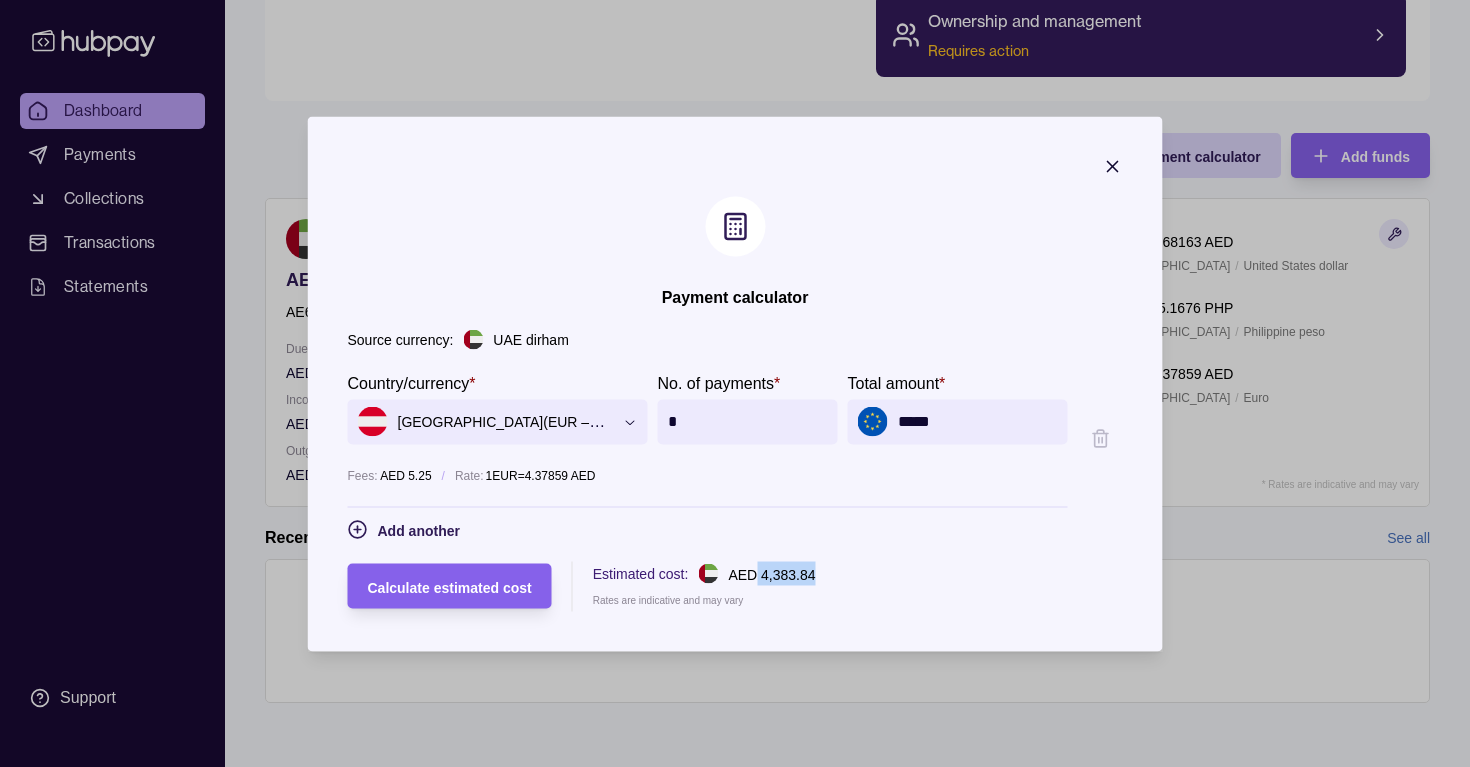 drag, startPoint x: 748, startPoint y: 578, endPoint x: 811, endPoint y: 570, distance: 63.505905 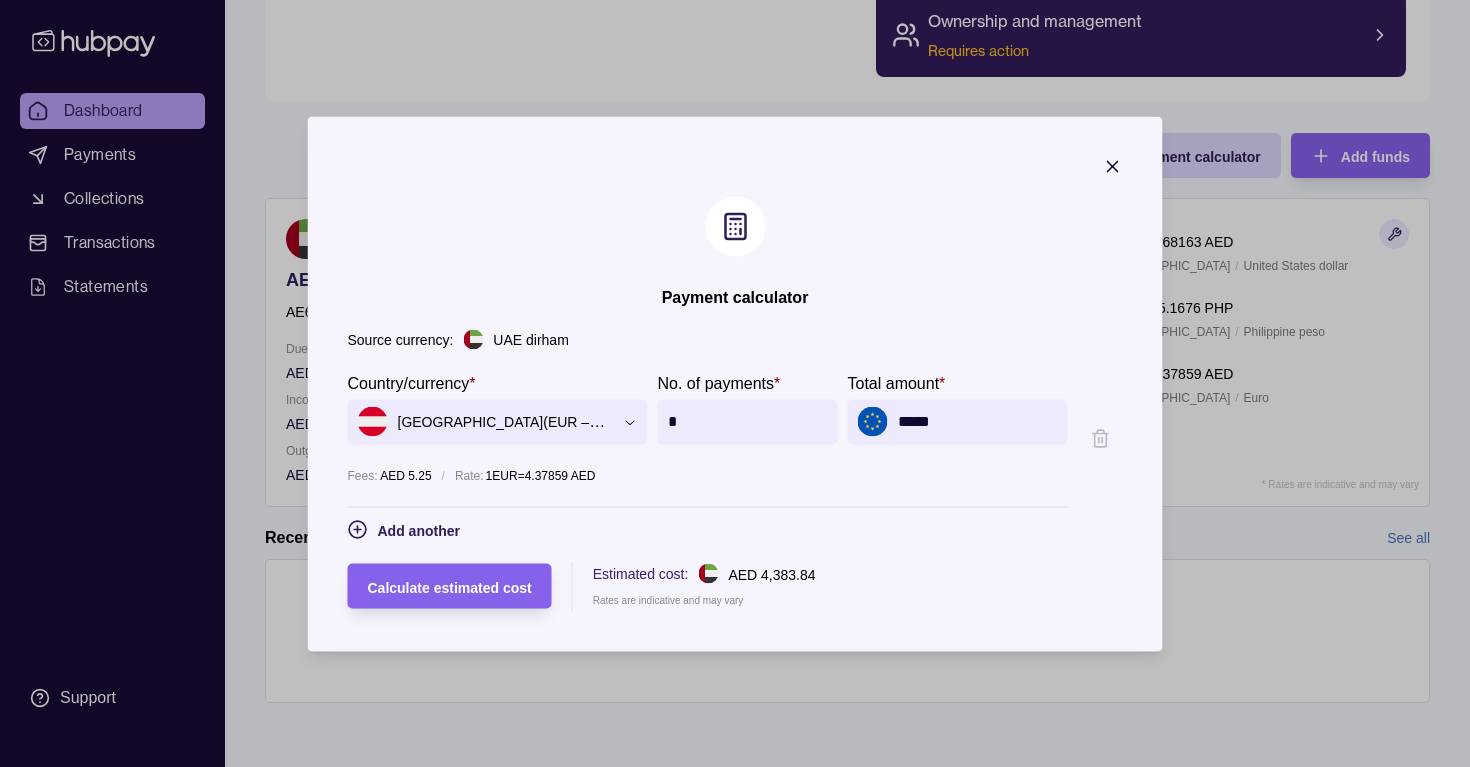 click on "Estimated cost: AED 4,383.84 Rates are indicative and may vary" at bounding box center [704, 586] 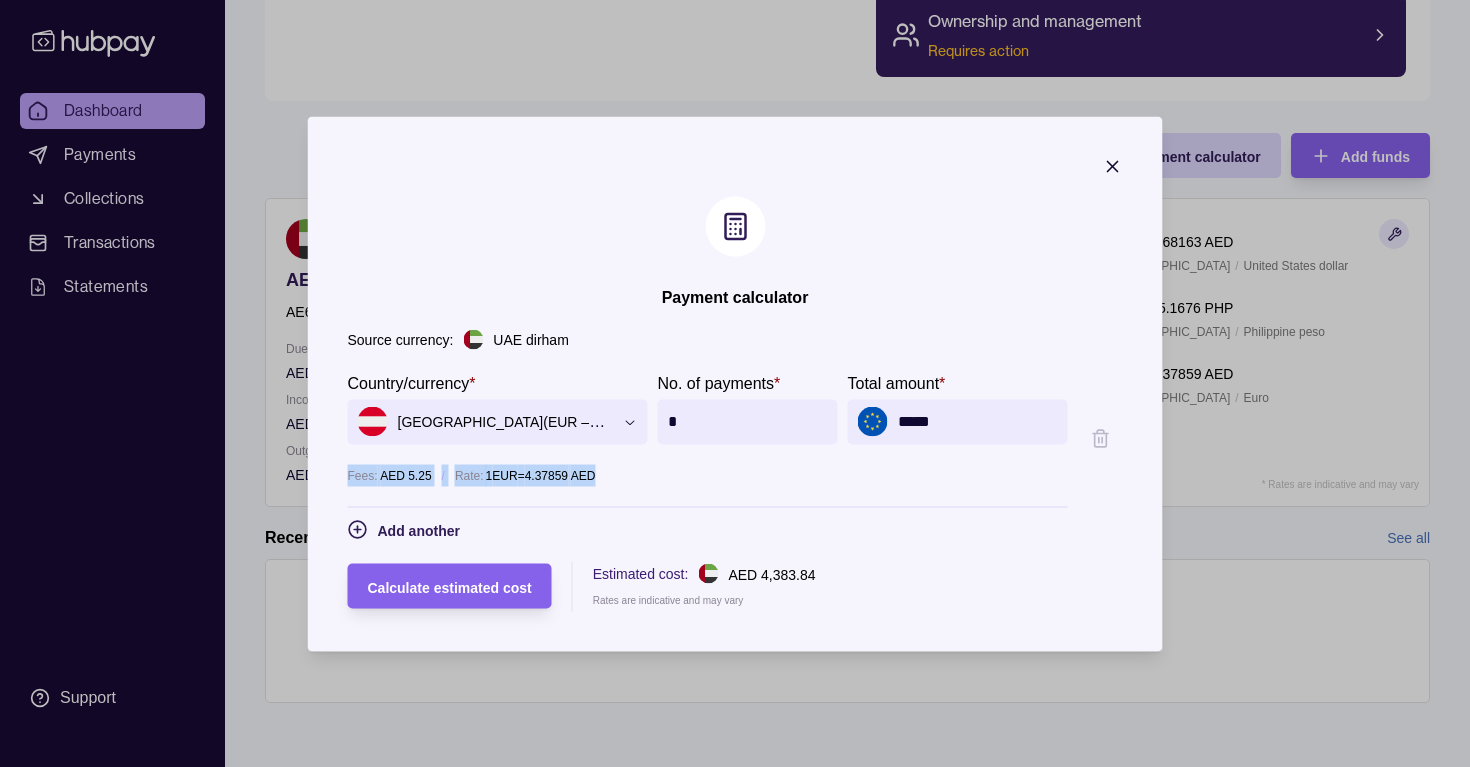 drag, startPoint x: 335, startPoint y: 475, endPoint x: 716, endPoint y: 510, distance: 382.60425 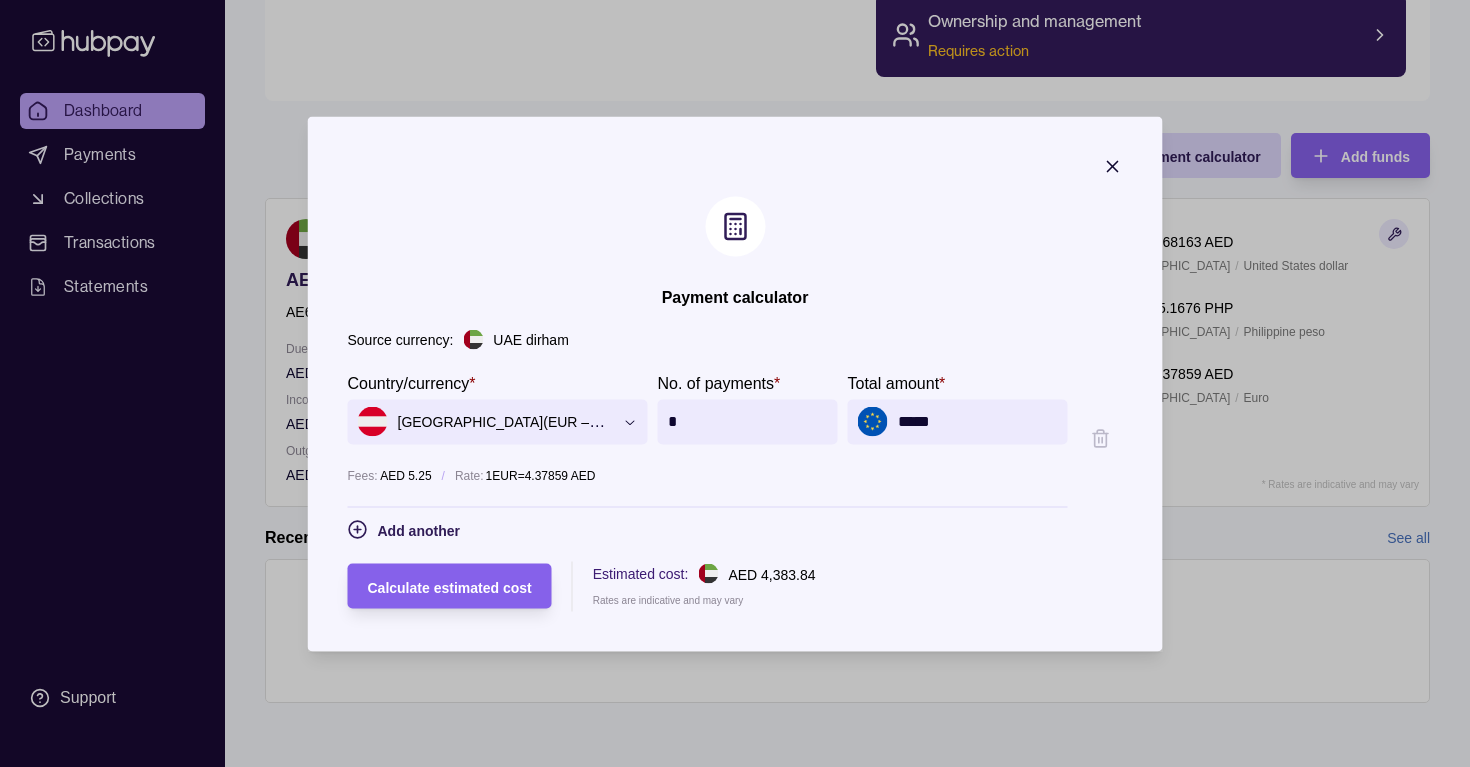 click on "**********" at bounding box center [735, 455] 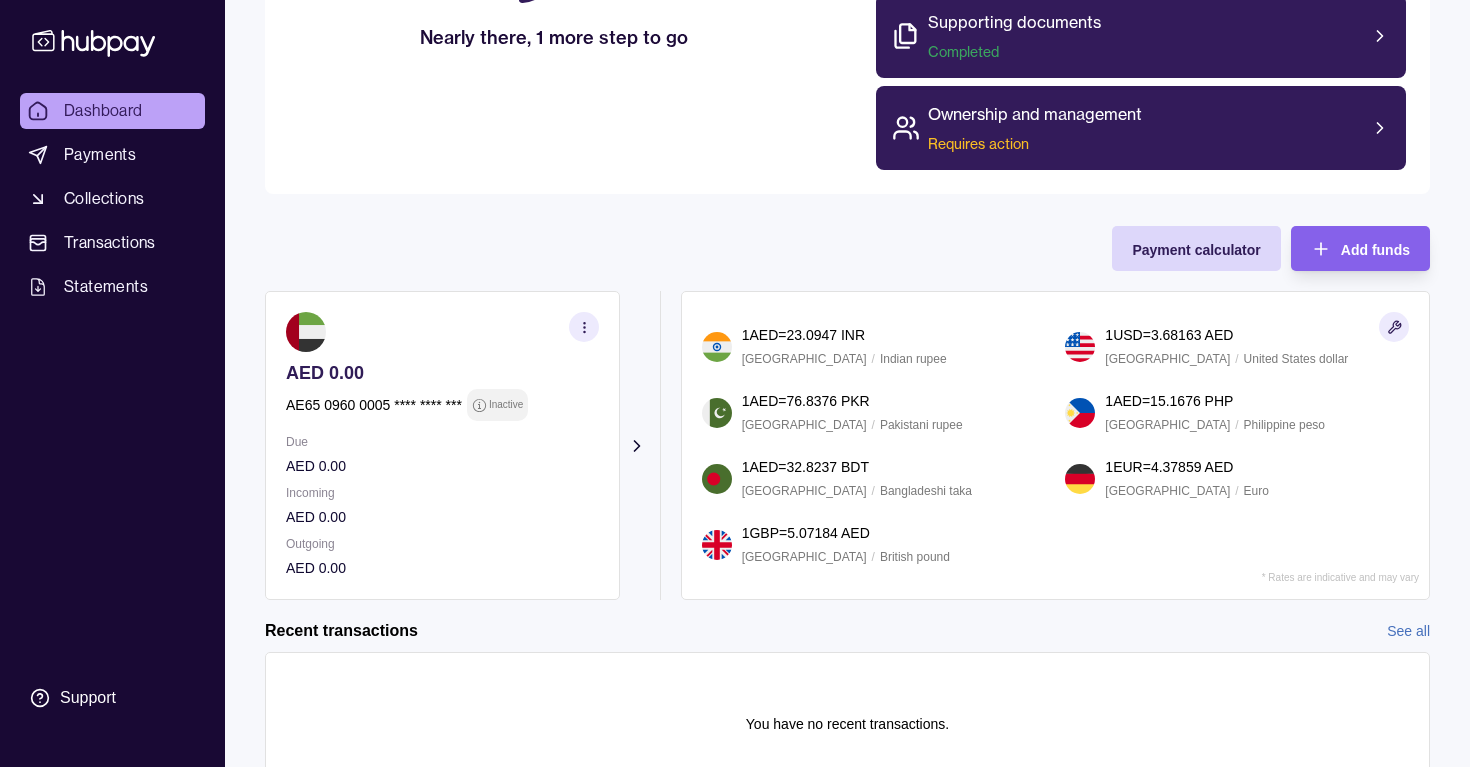 scroll, scrollTop: 348, scrollLeft: 0, axis: vertical 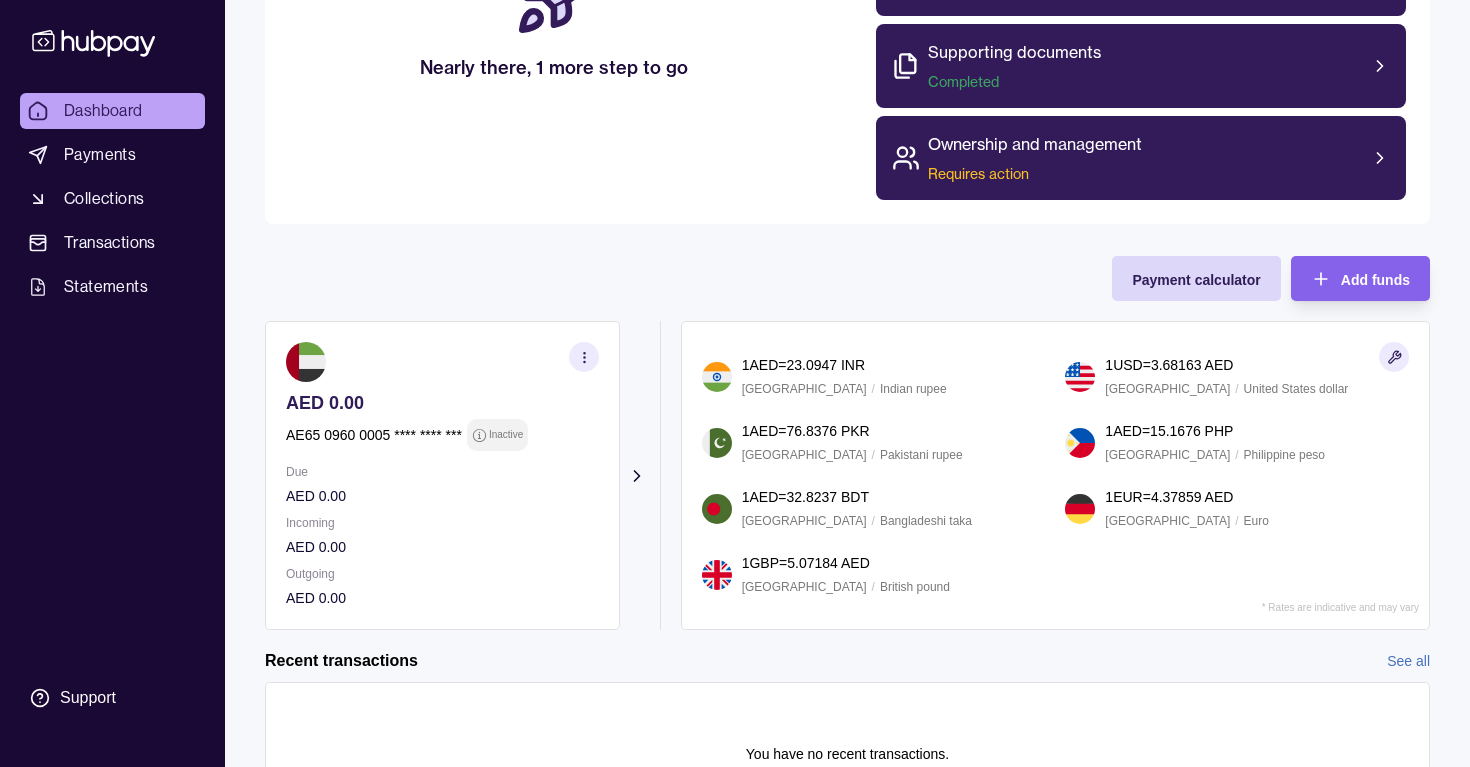 click on "AED 0.00 AE65 0960 0005 **** **** *** Inactive Due AED 0.00 Incoming AED 0.00 Outgoing AED 0.00 Request new currencies" at bounding box center (452, 475) 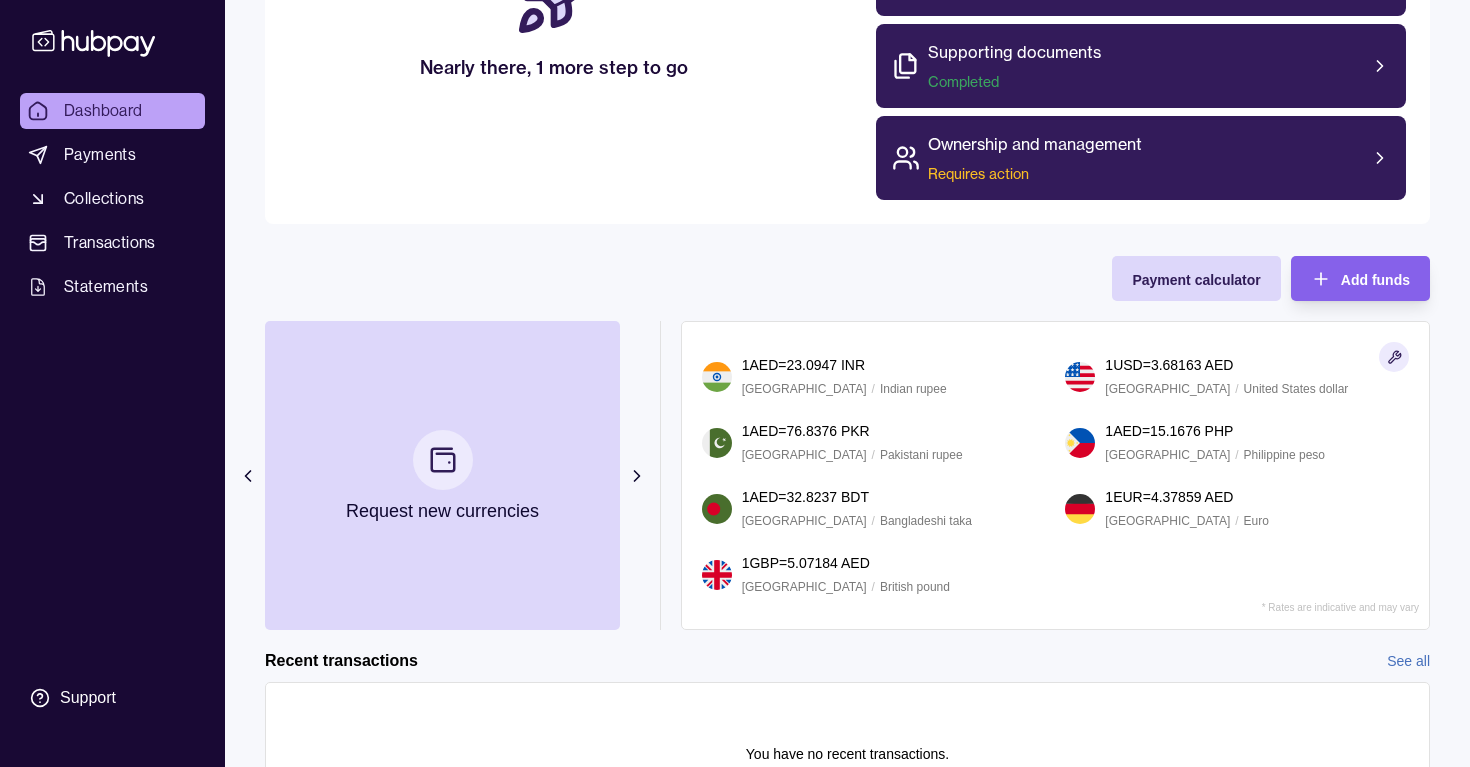 click 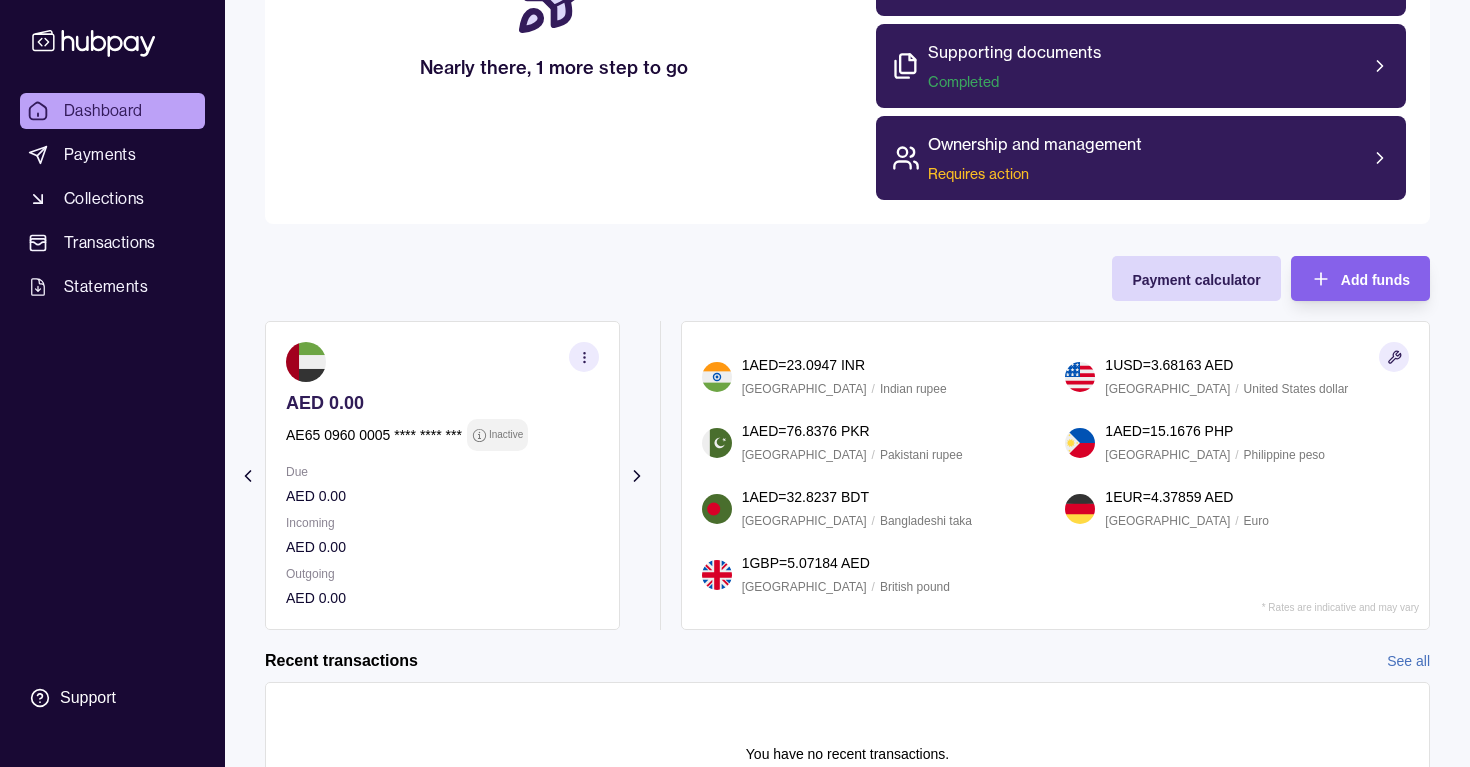 click 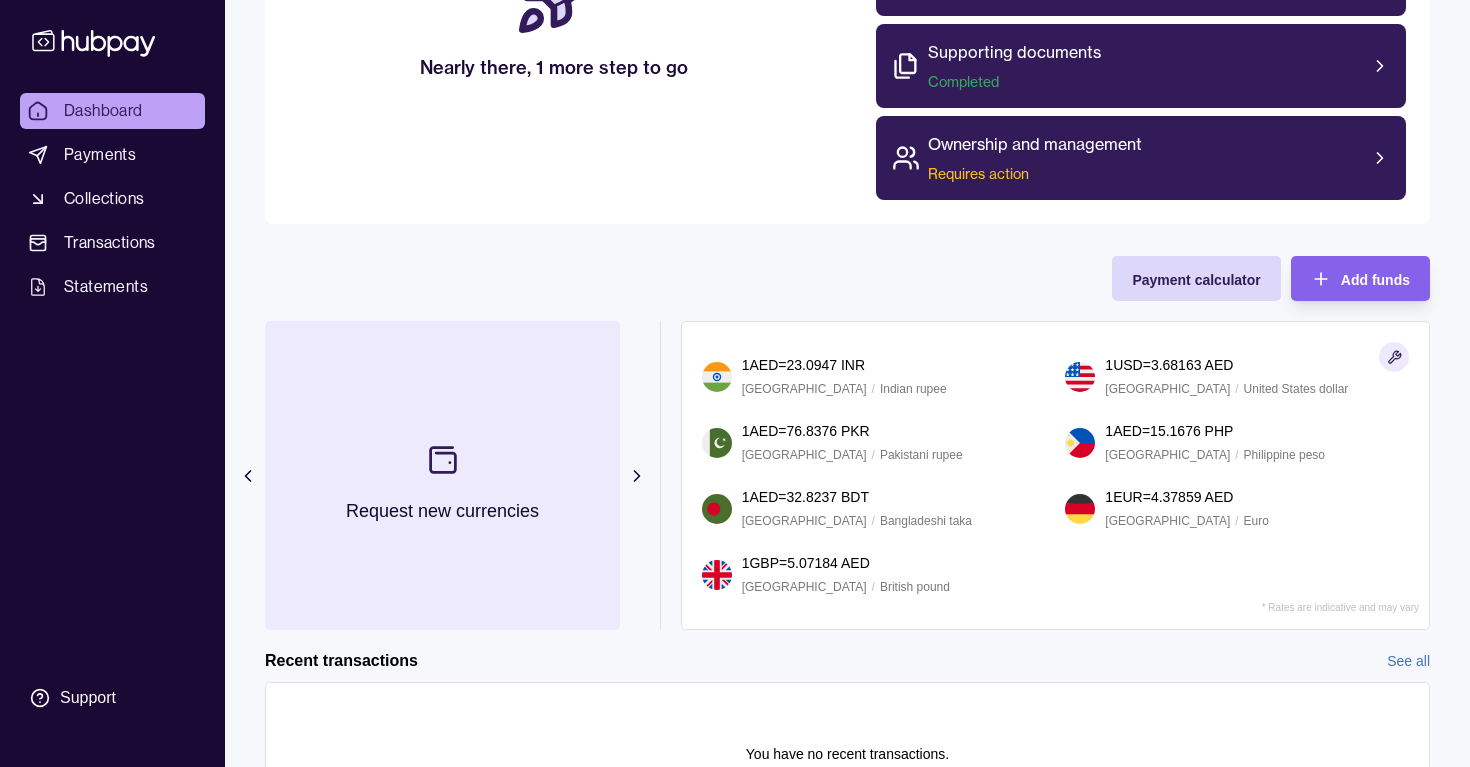 click at bounding box center [443, 460] 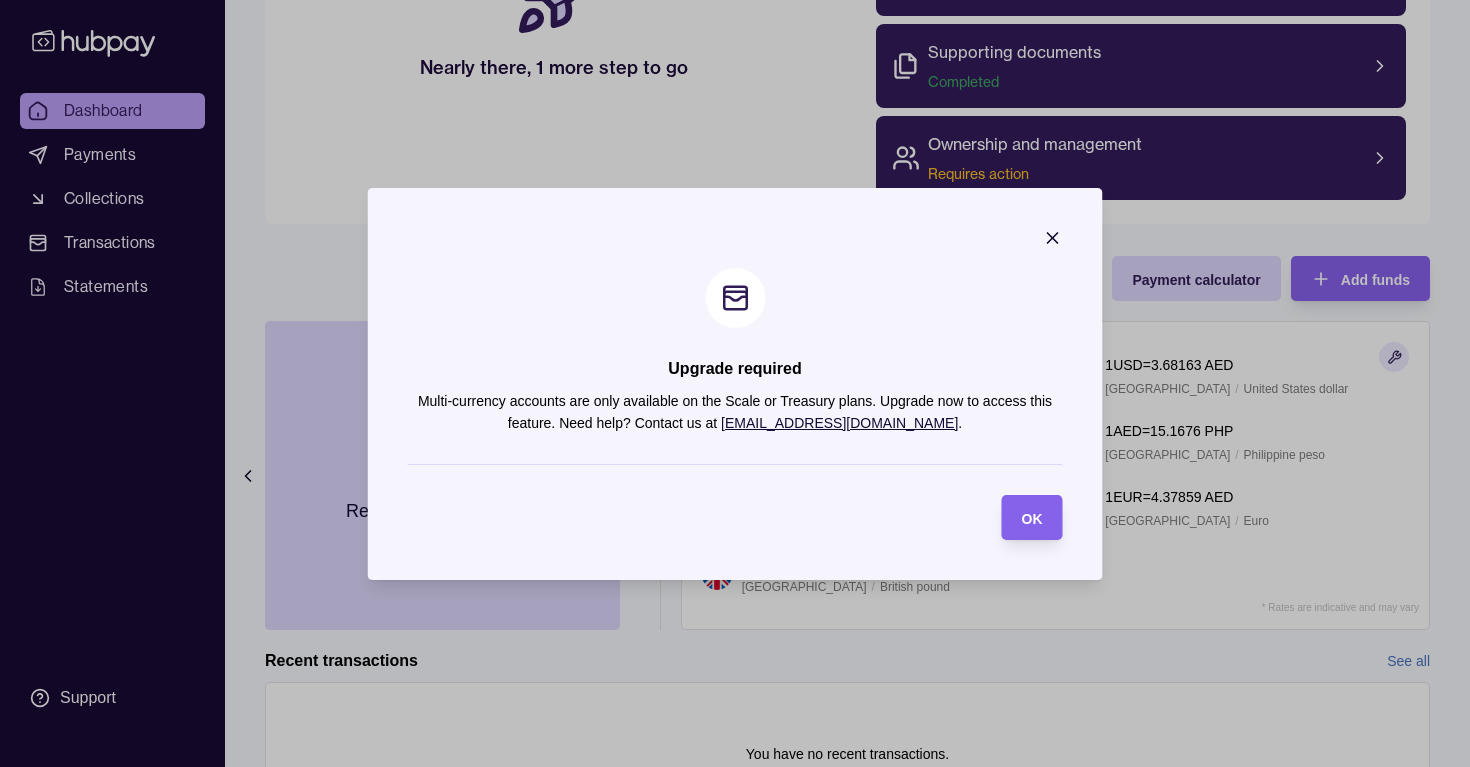 click on "Upgrade required Multi-currency accounts are only available on the Scale or Treasury plans. Upgrade now to access this feature. Need help? Contact us at   help@hubpay.ae . OK" at bounding box center (735, 384) 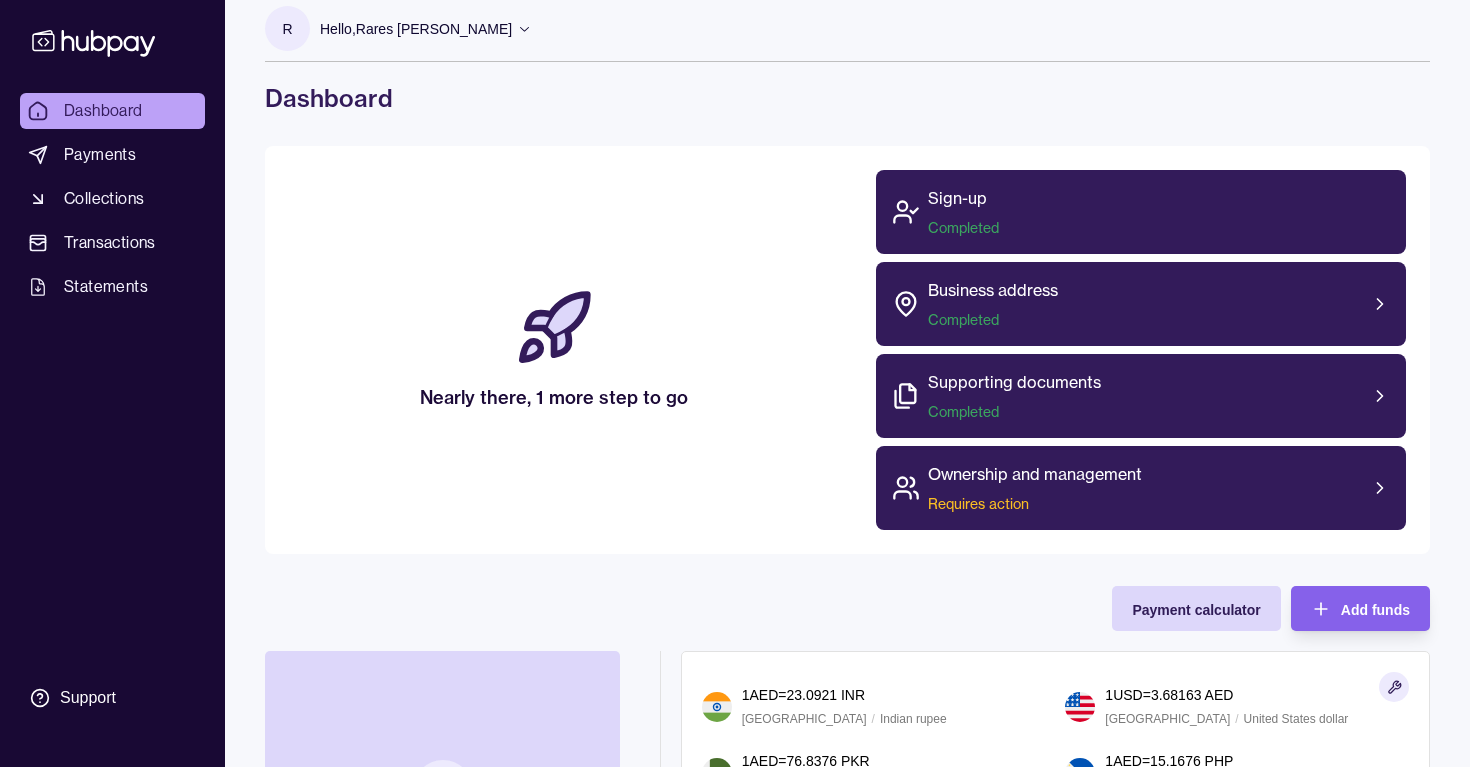 scroll, scrollTop: 0, scrollLeft: 0, axis: both 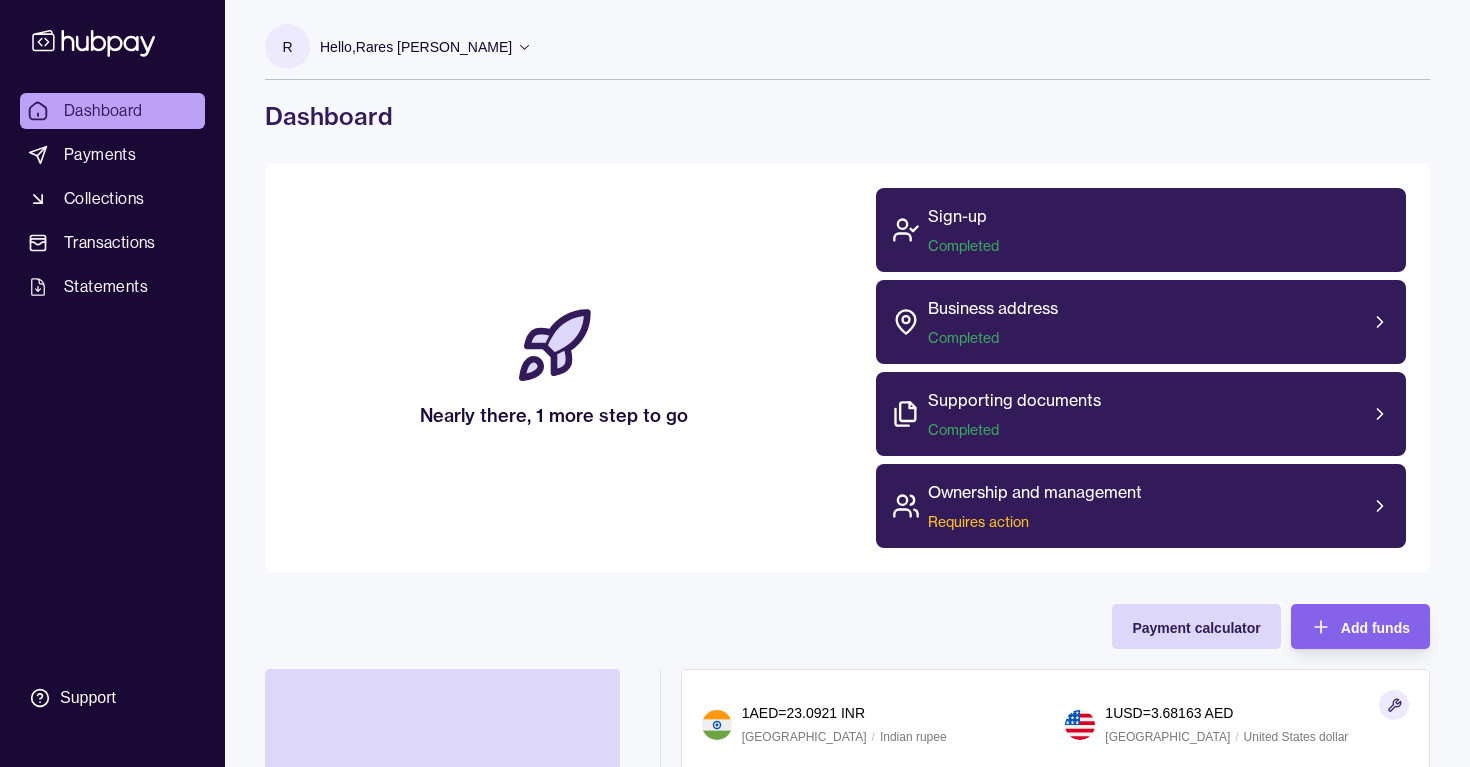 click on "Hello,  Rares Octavian Drescher" at bounding box center [416, 47] 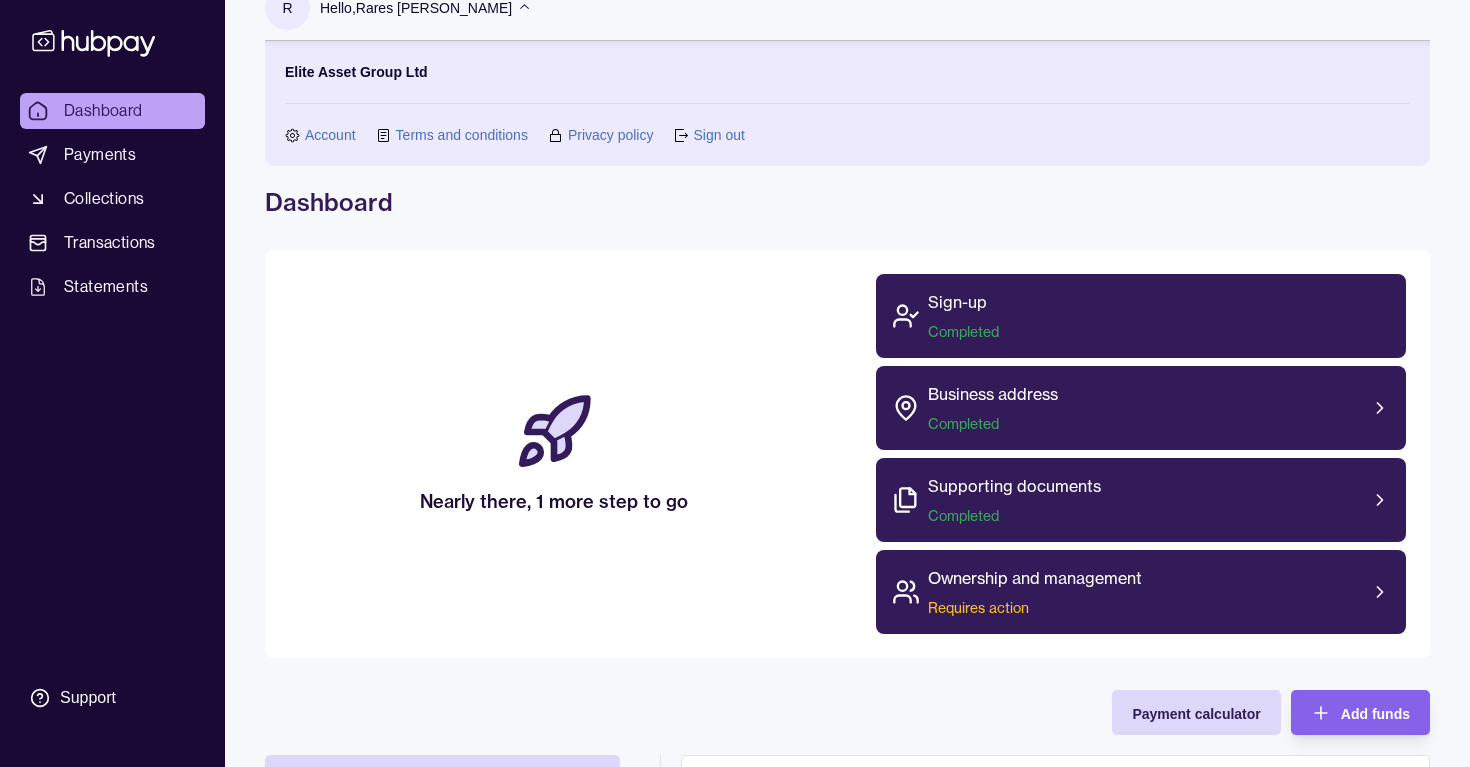 scroll, scrollTop: 0, scrollLeft: 0, axis: both 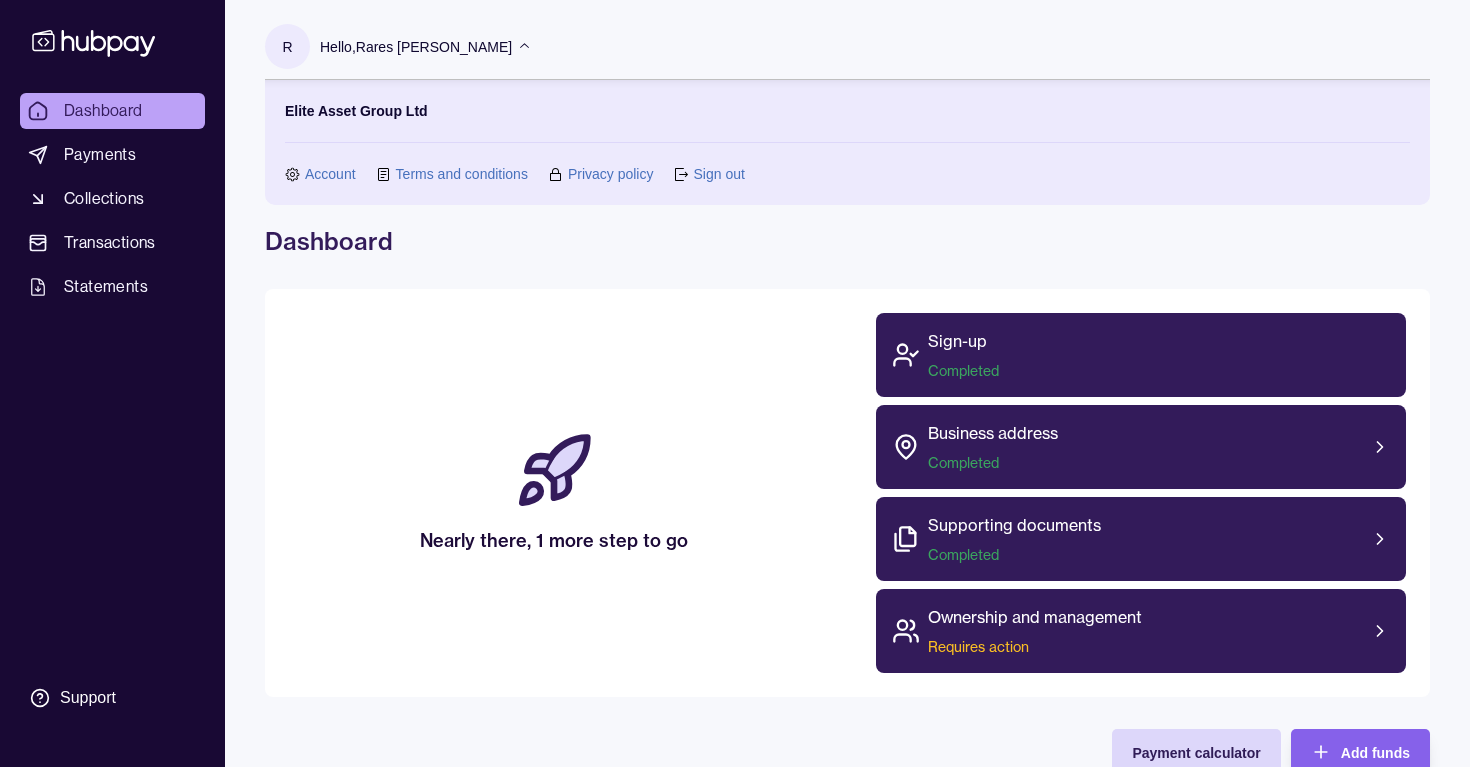 click on "Account" at bounding box center (330, 174) 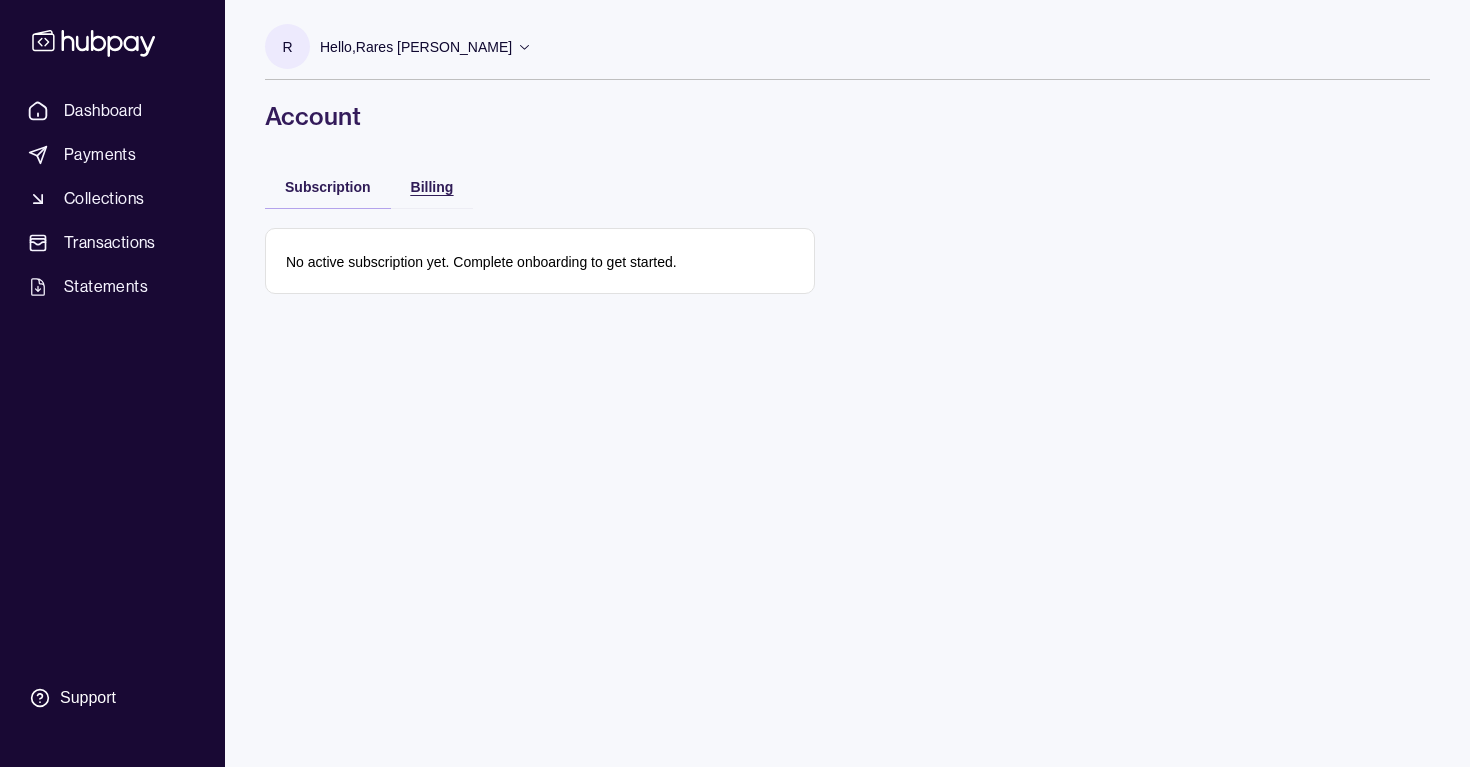click on "Billing" at bounding box center [432, 186] 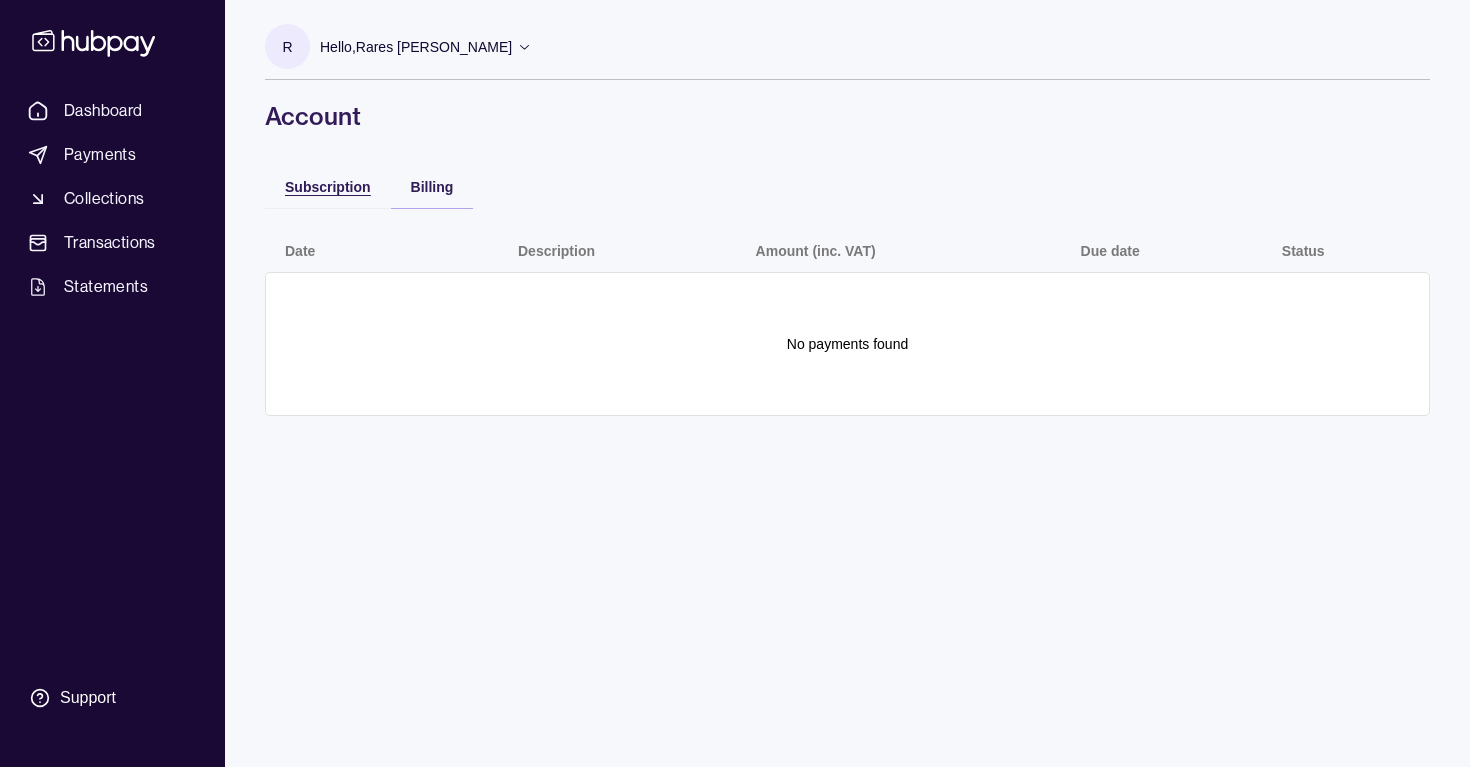 click on "Subscription" at bounding box center (328, 186) 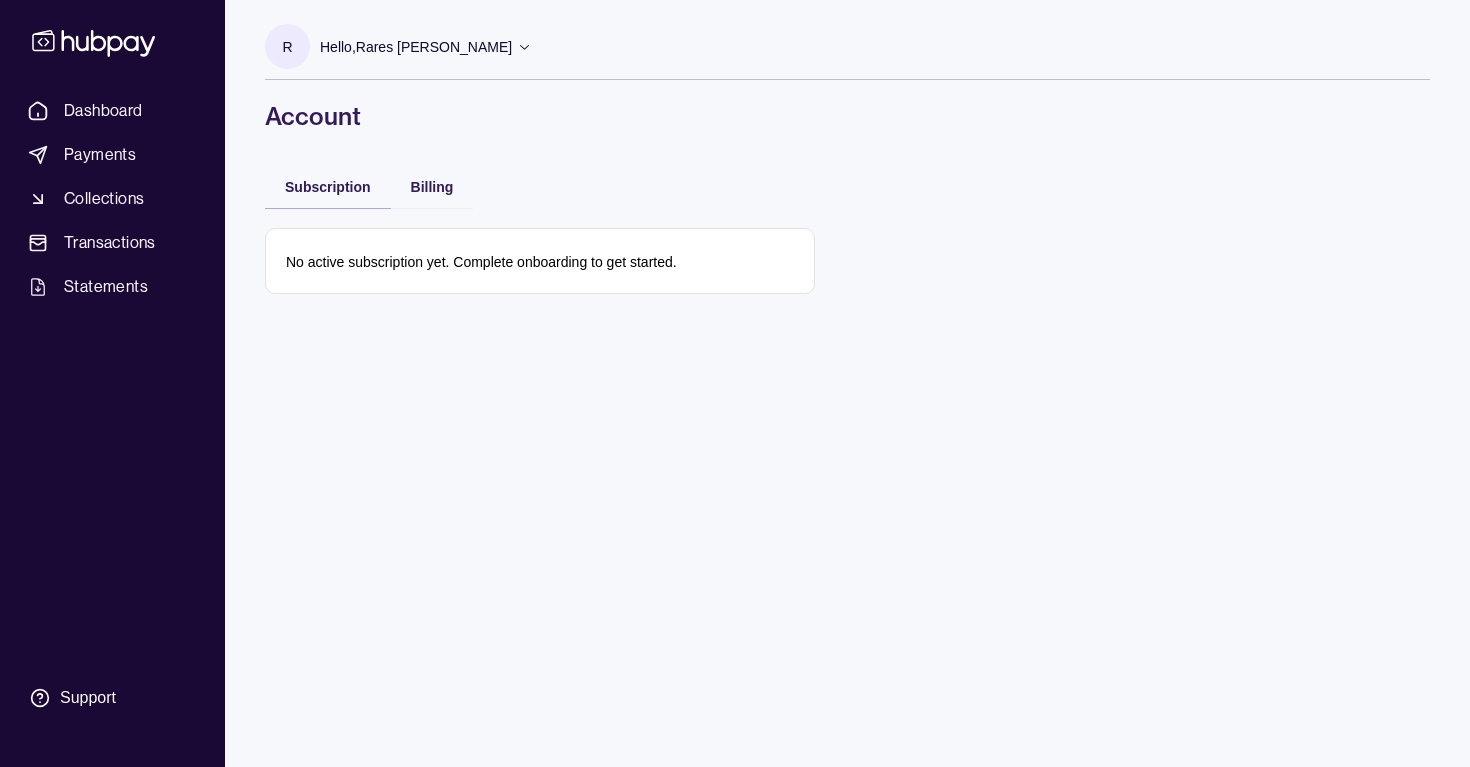 click on "R" at bounding box center [287, 46] 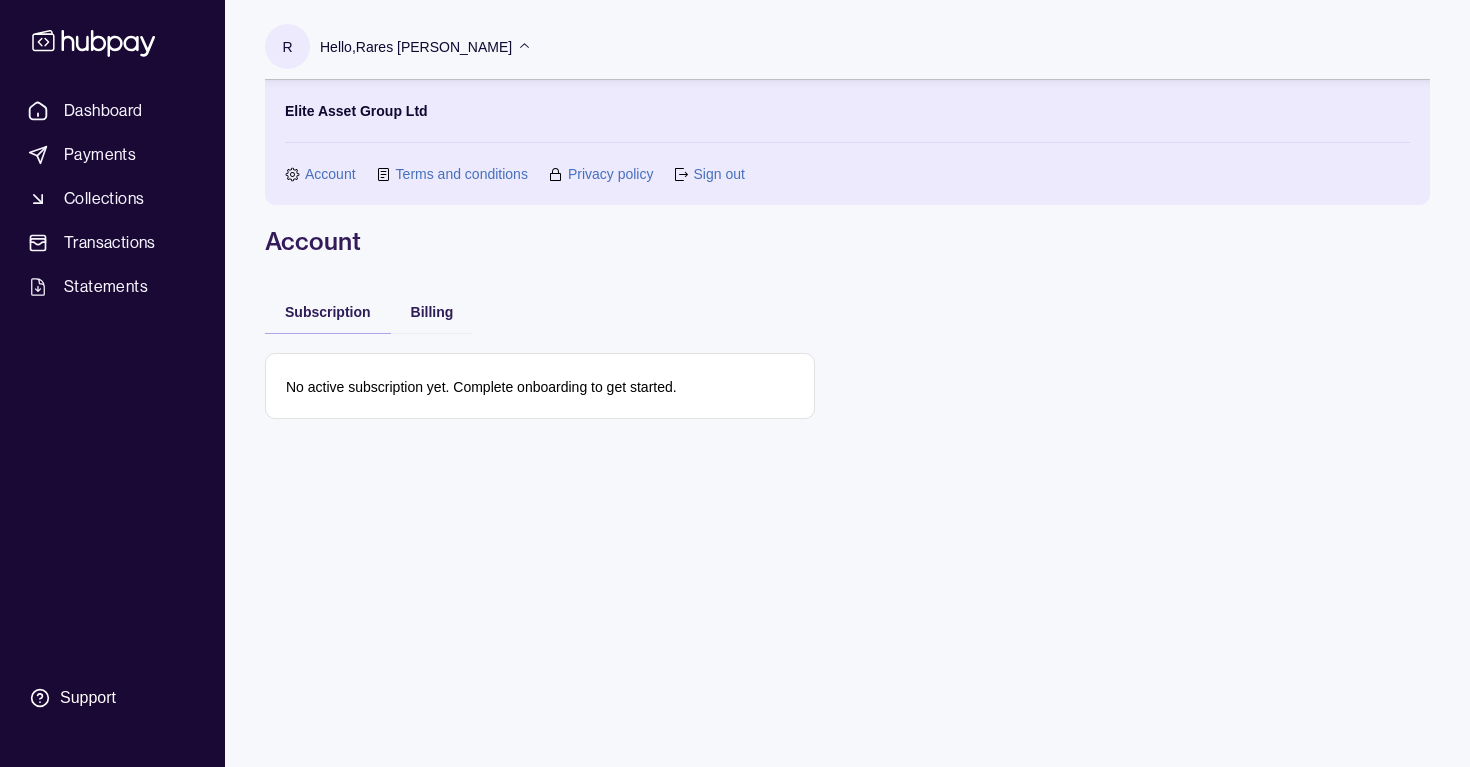 click on "Terms and conditions" at bounding box center (462, 174) 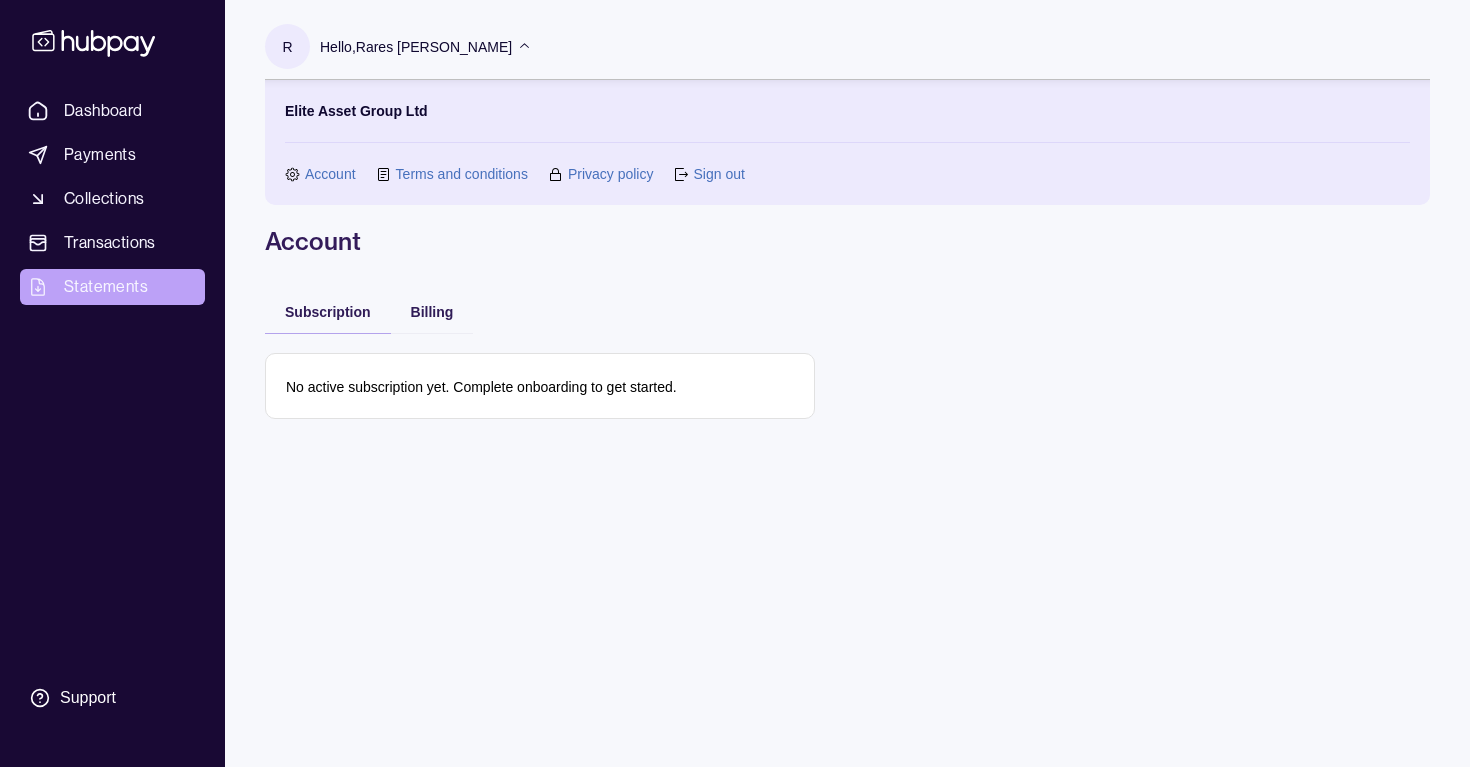 click on "Statements" at bounding box center (106, 287) 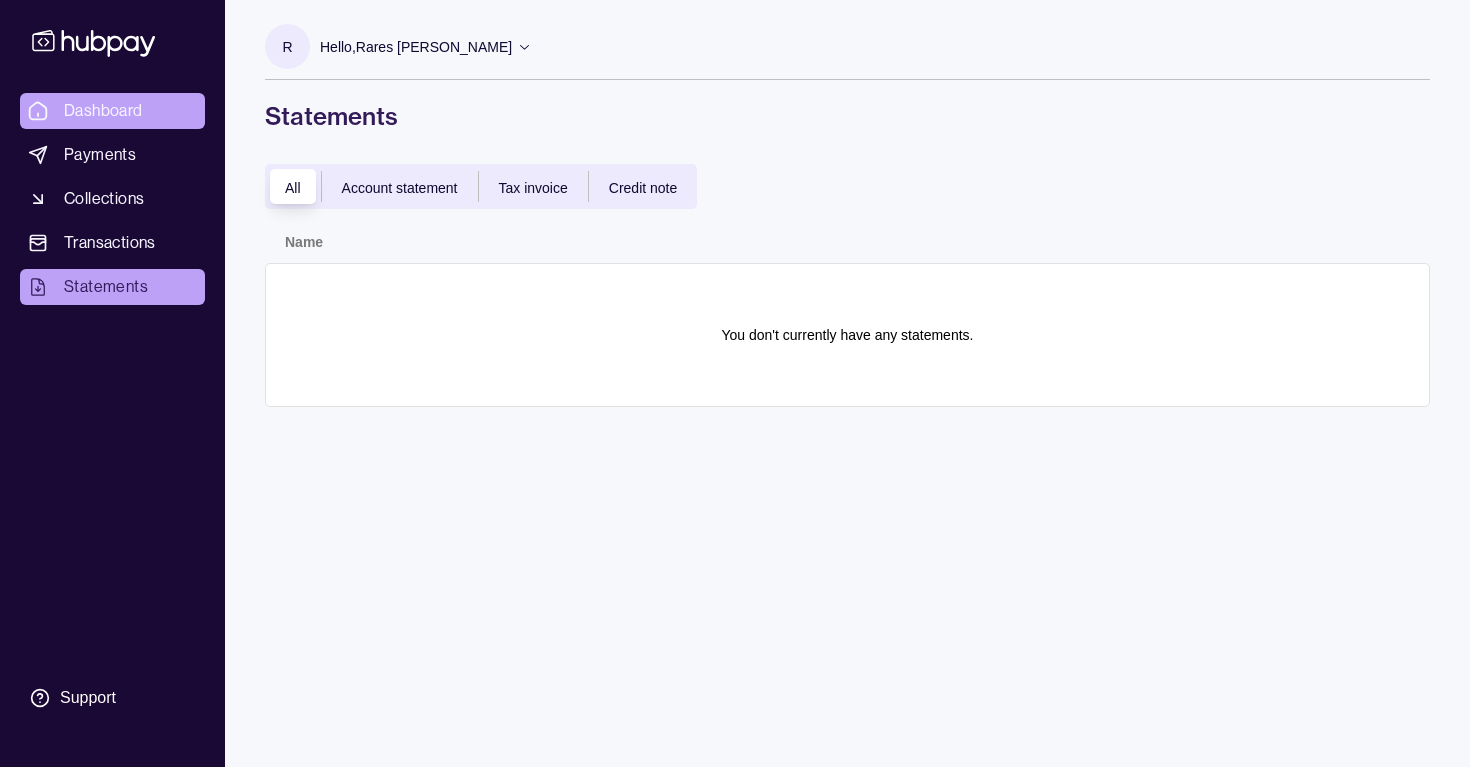 click on "Dashboard" at bounding box center (103, 111) 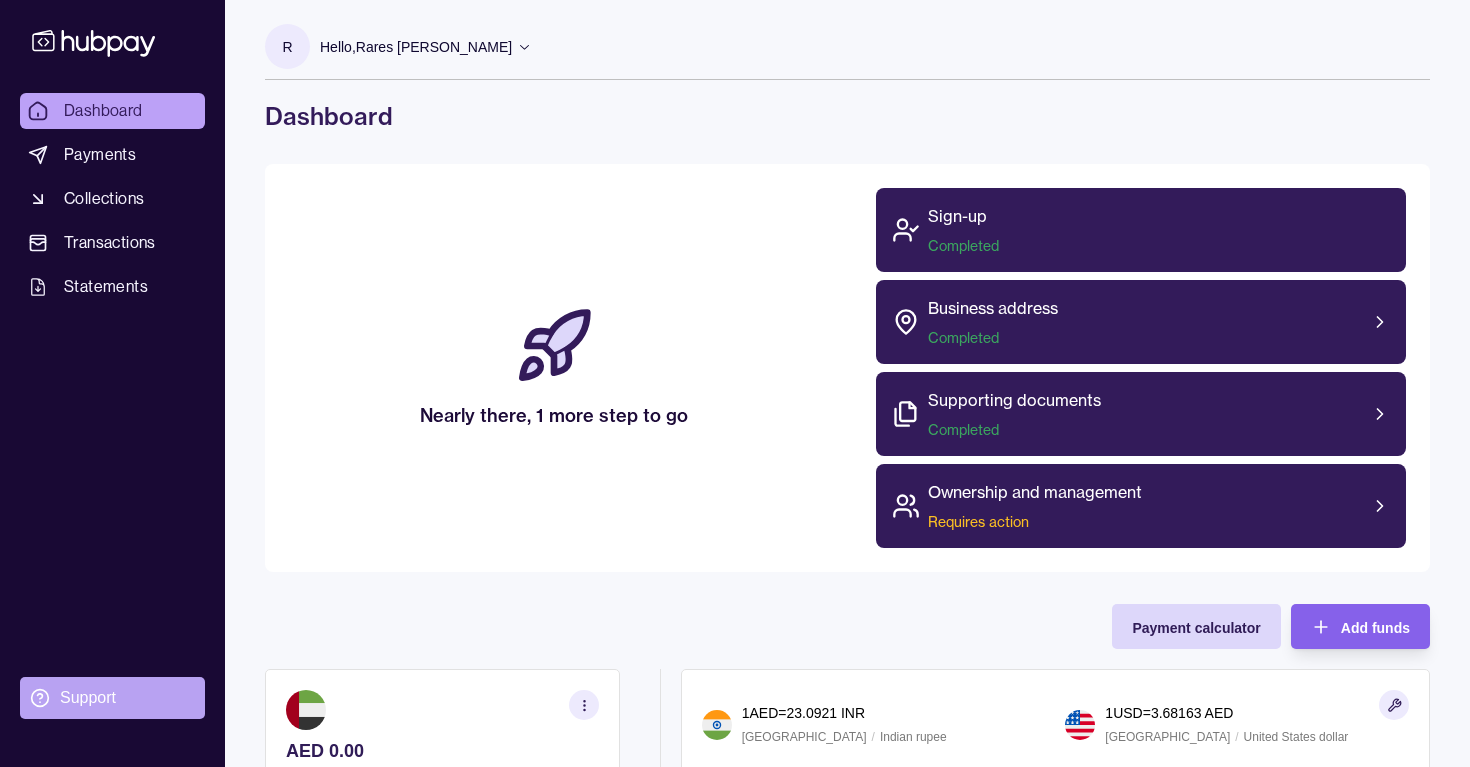 click on "Support" at bounding box center (88, 698) 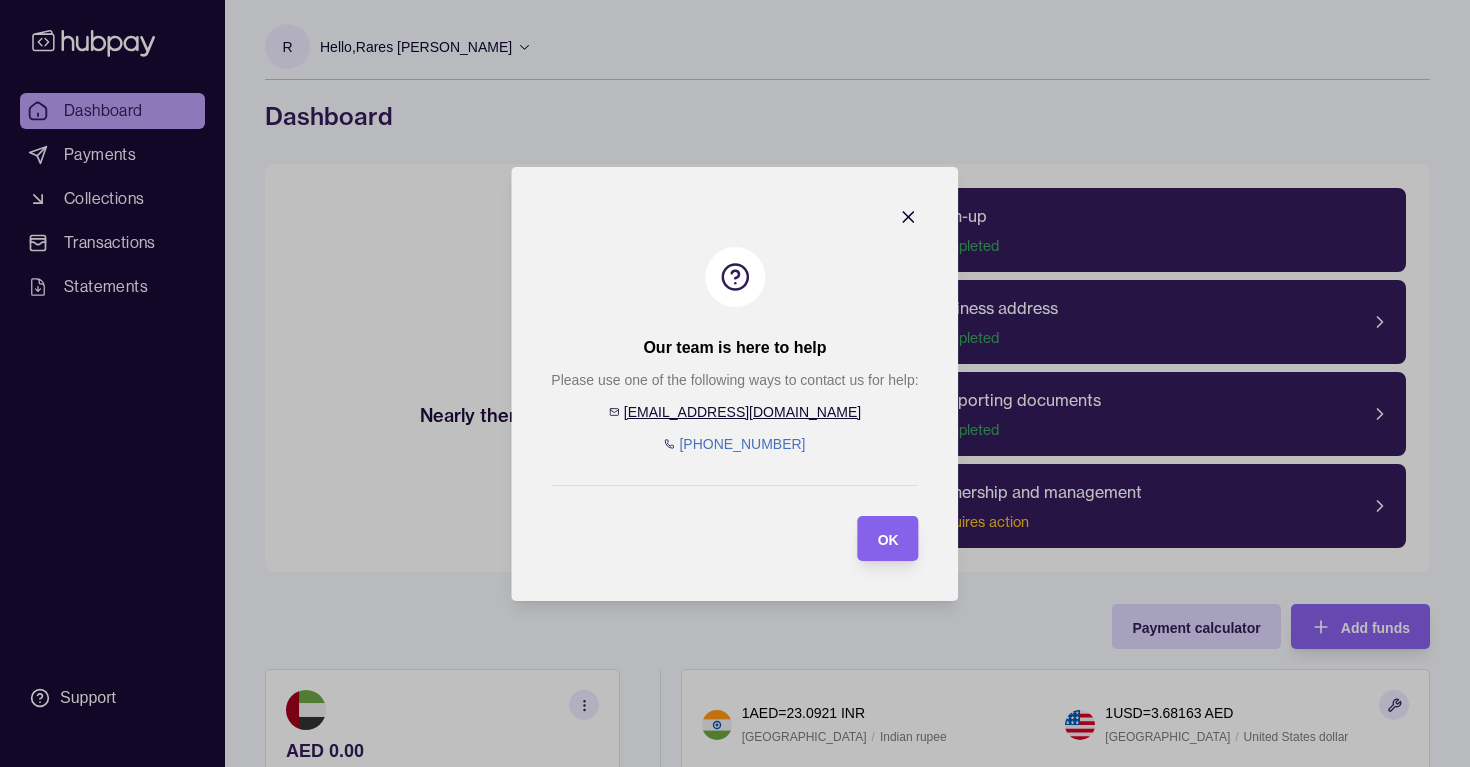 click 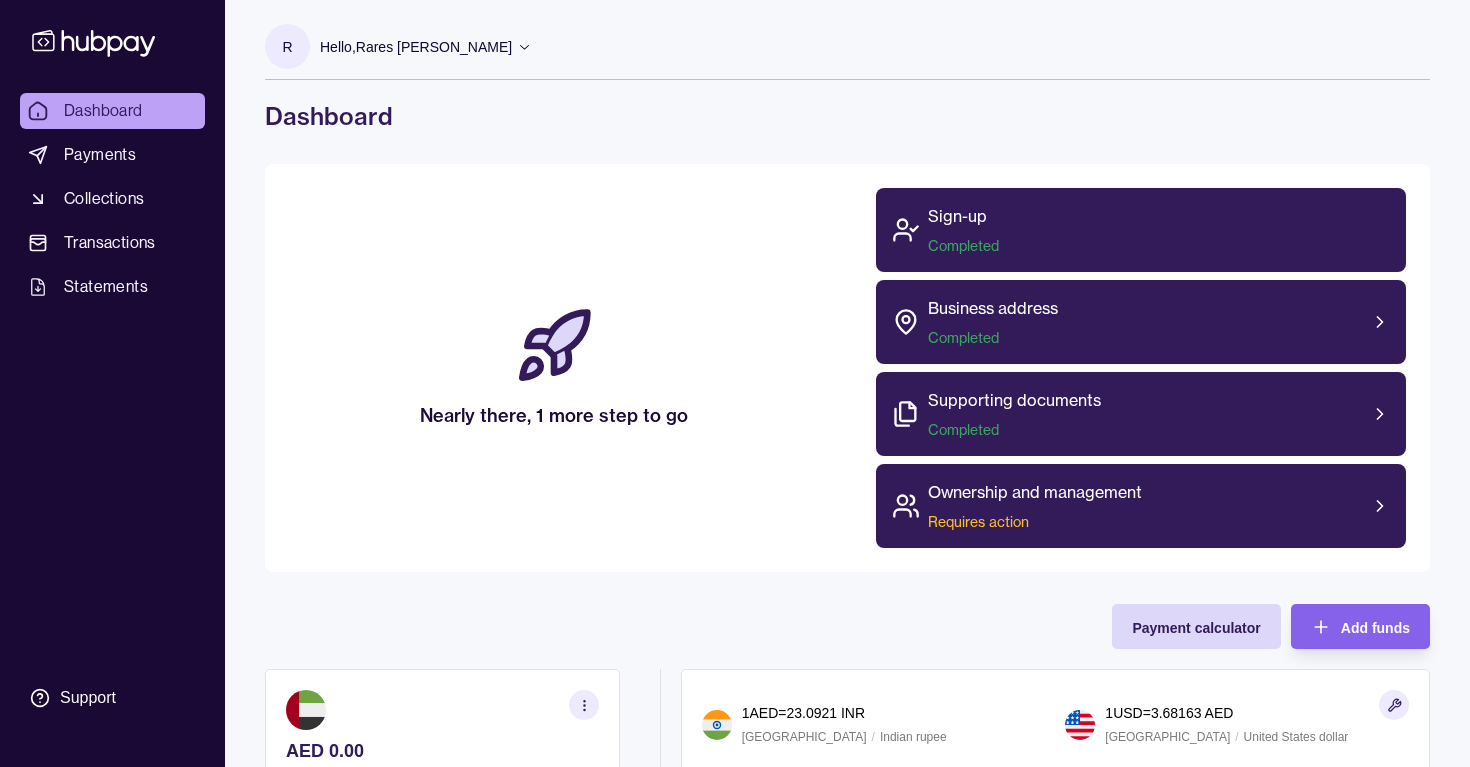 click on "R Hello,  Rares Octavian Drescher" at bounding box center (398, 51) 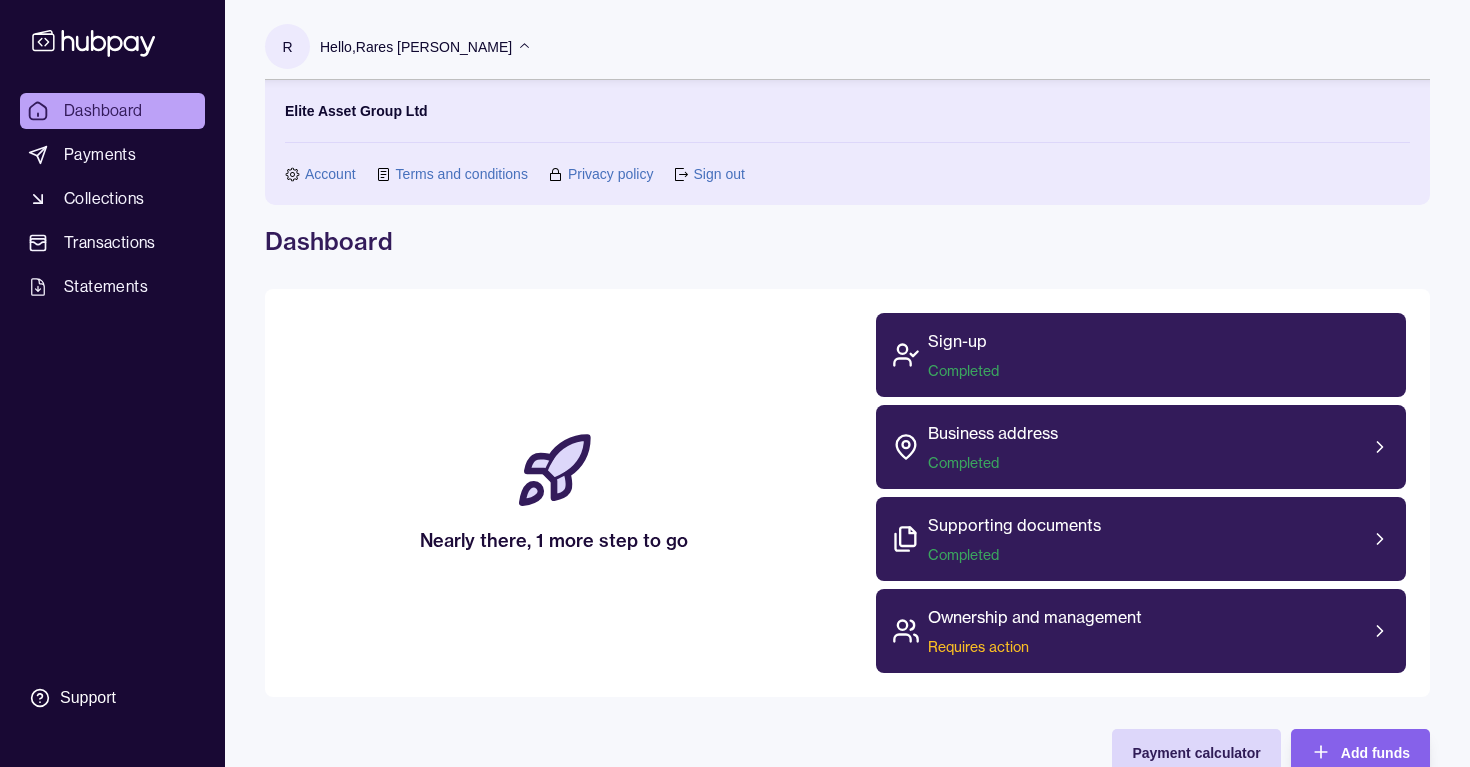 click on "Dashboard" at bounding box center (847, 241) 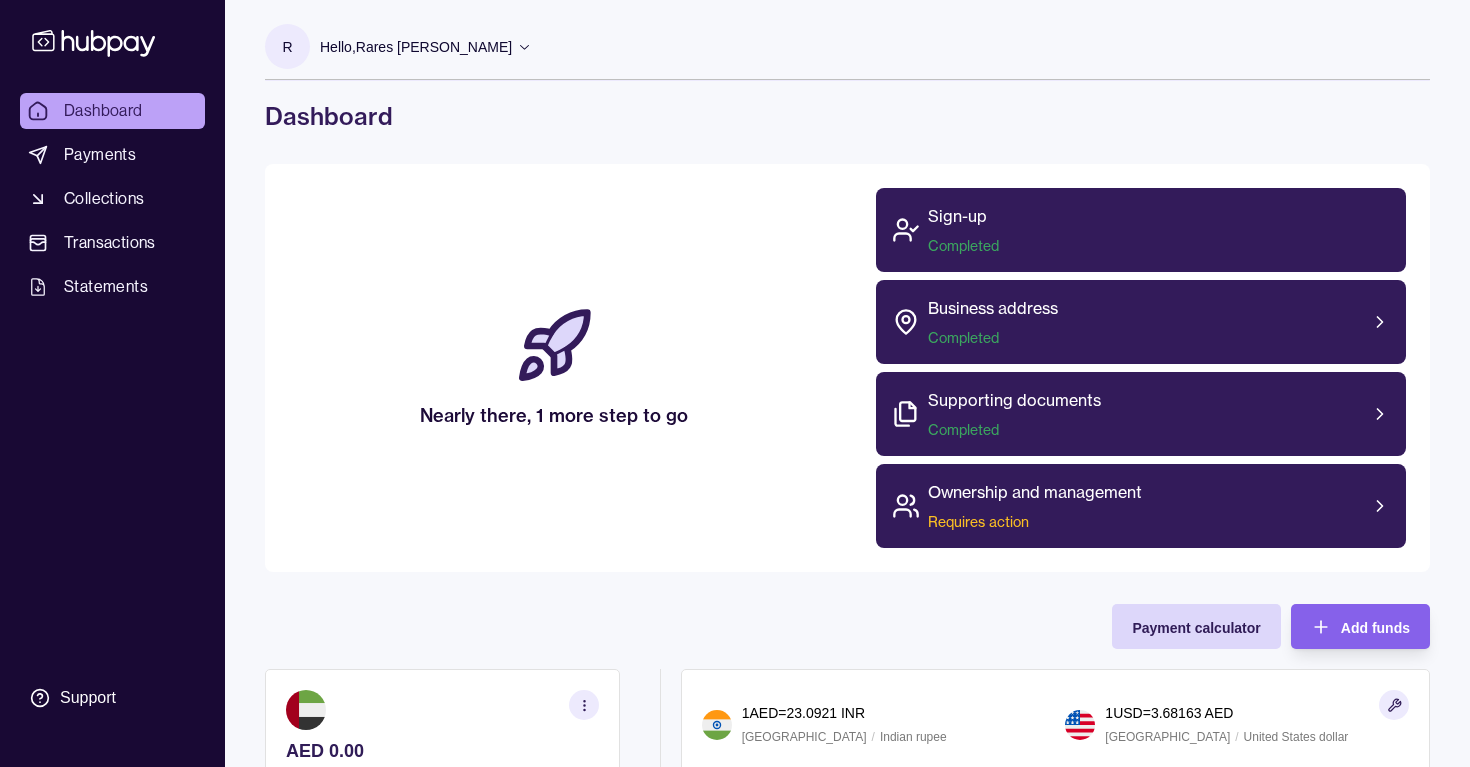 click on "R" at bounding box center (287, 47) 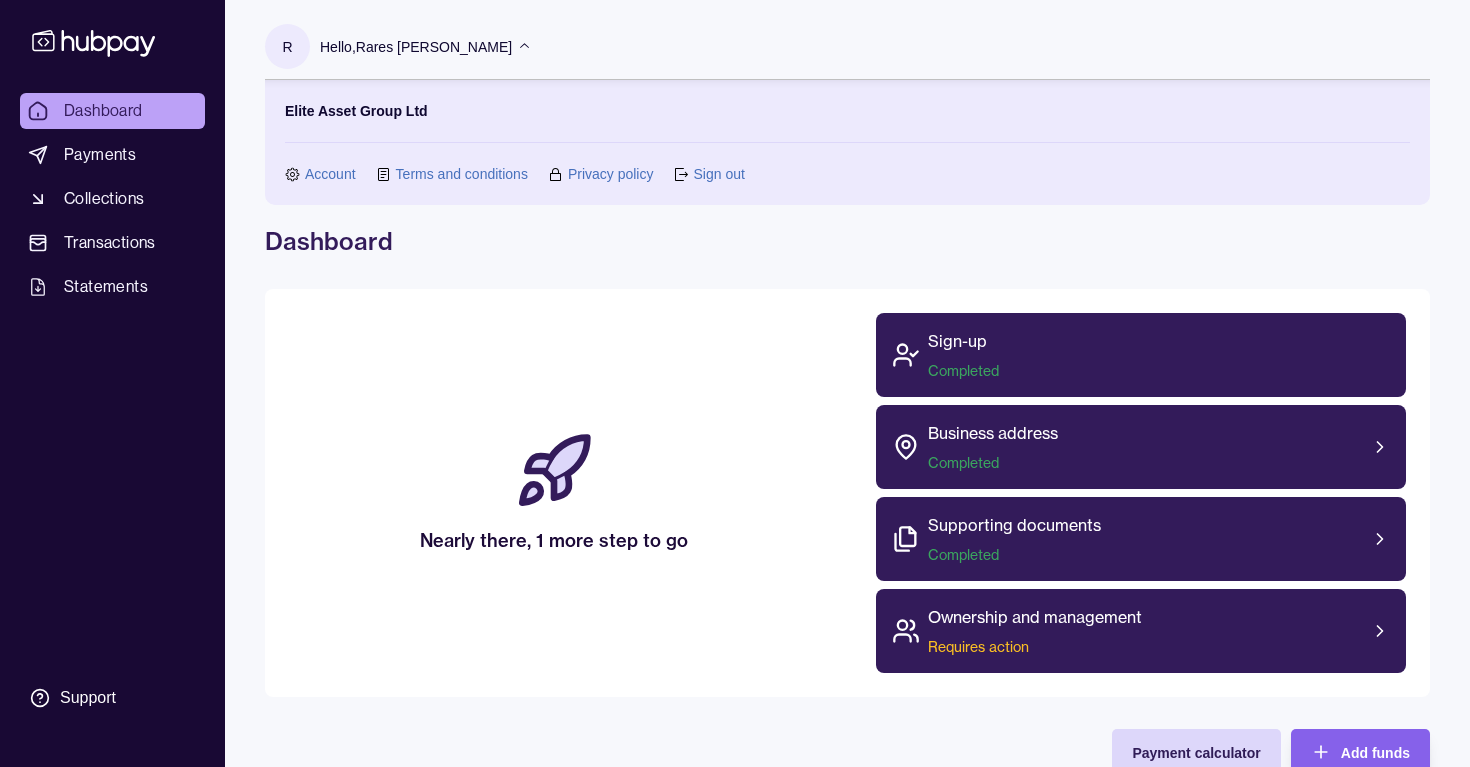 click on "R" at bounding box center (287, 47) 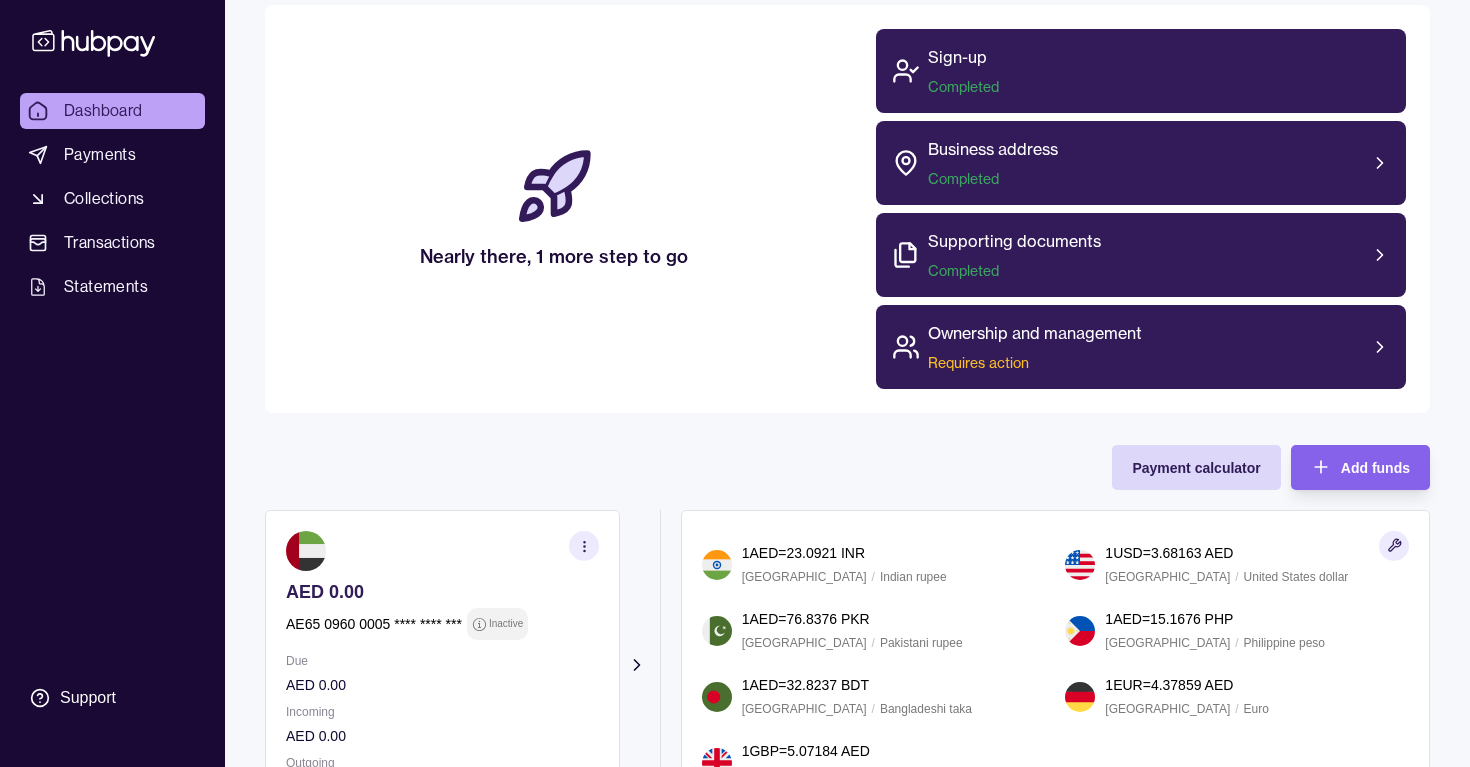 scroll, scrollTop: 204, scrollLeft: 0, axis: vertical 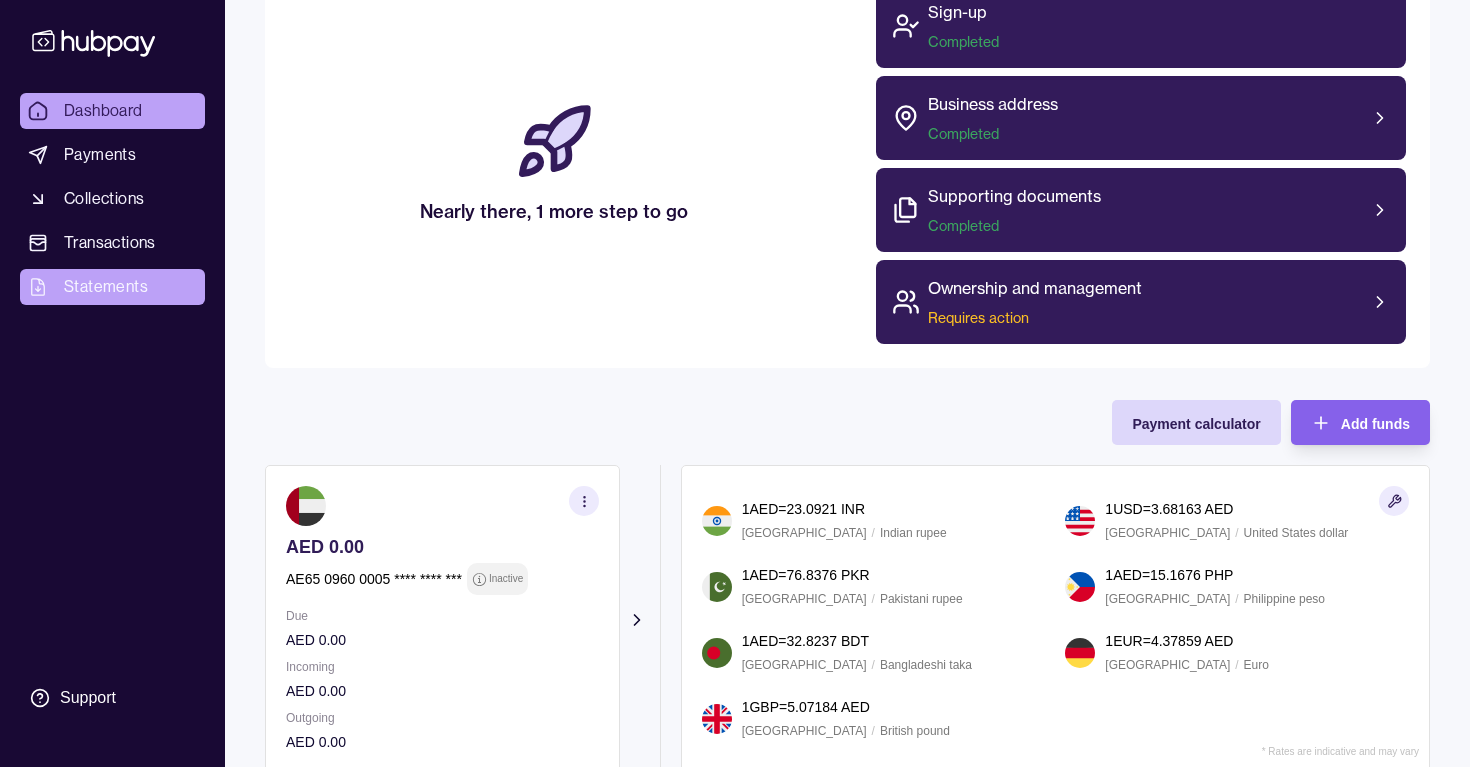 click on "Statements" at bounding box center [112, 287] 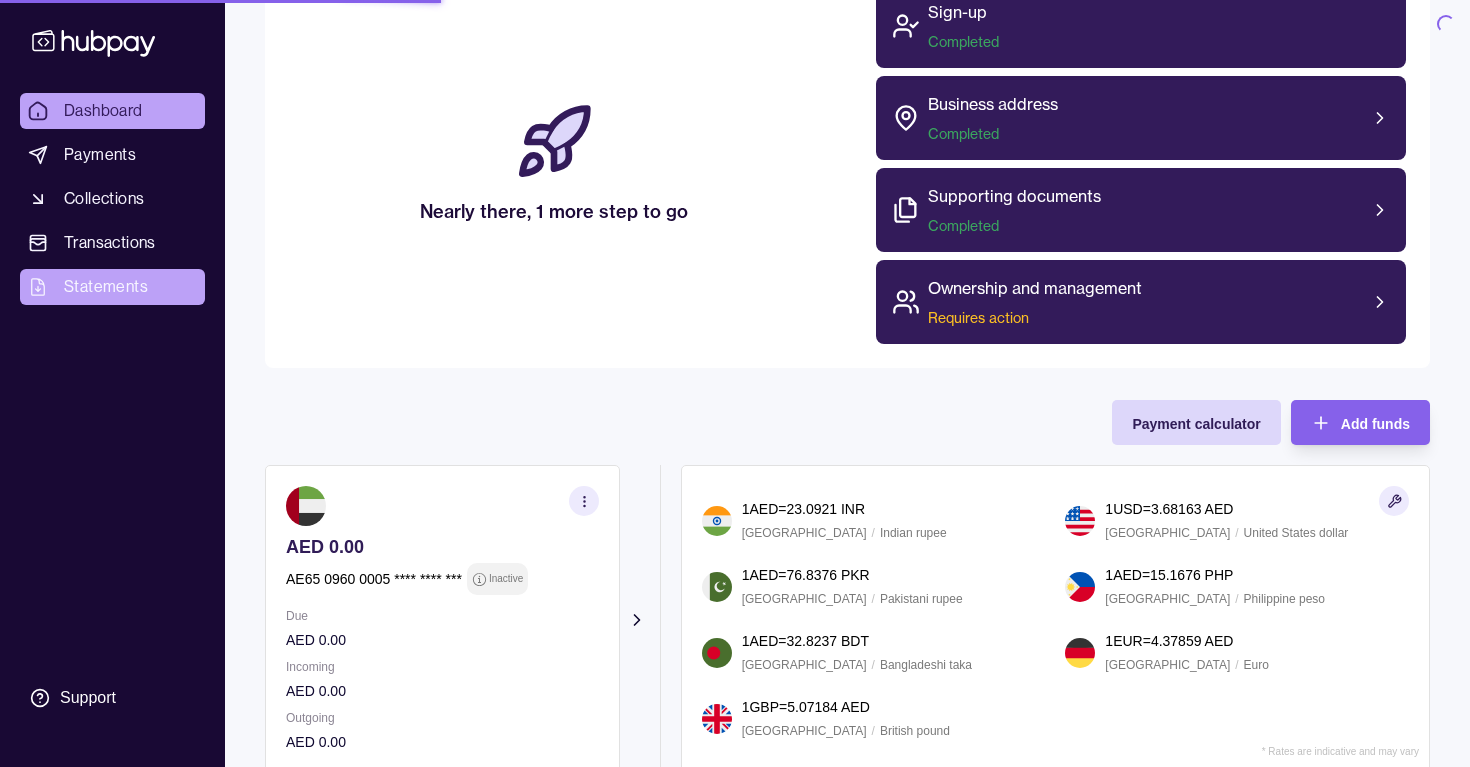 scroll, scrollTop: 0, scrollLeft: 0, axis: both 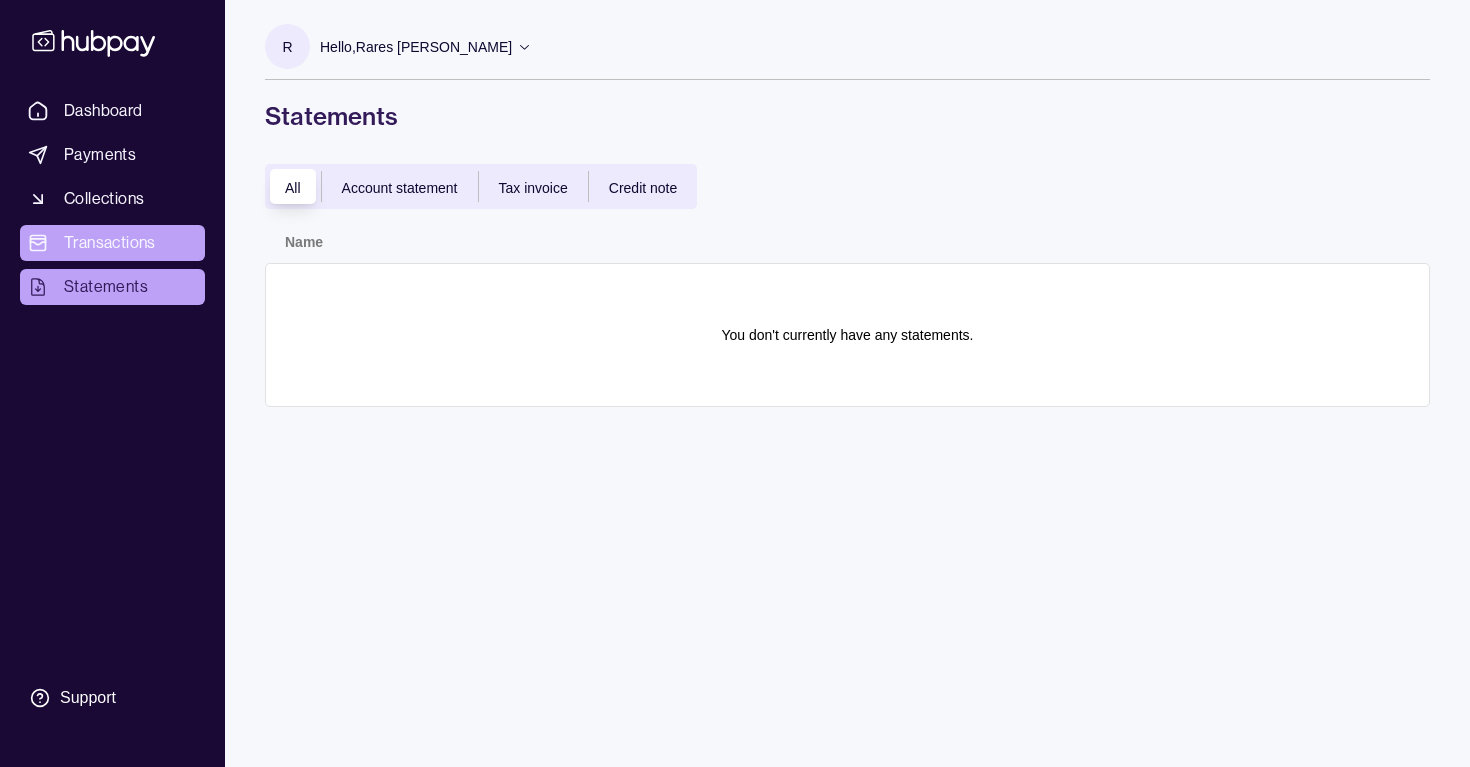 click on "Transactions" at bounding box center [110, 243] 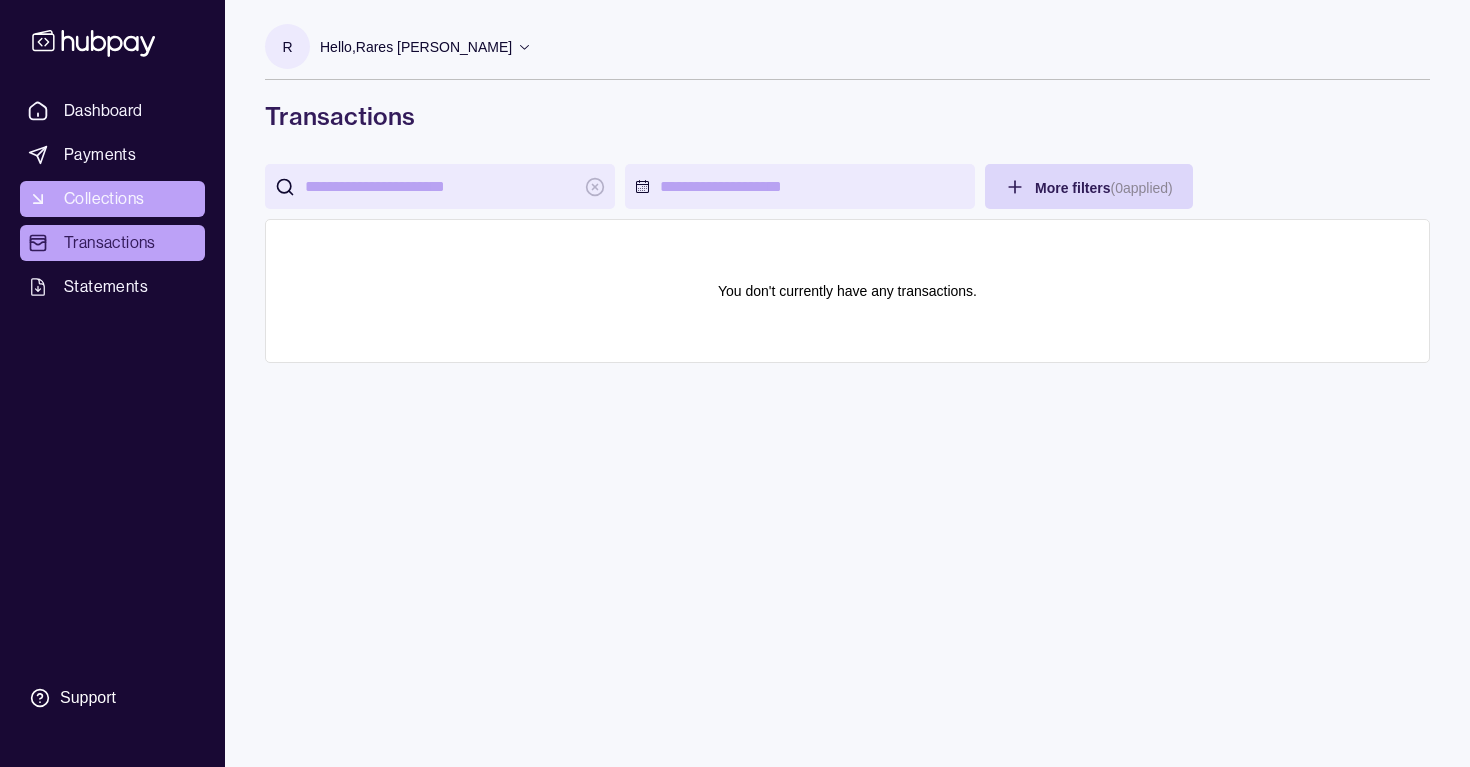 click on "Collections" at bounding box center [112, 199] 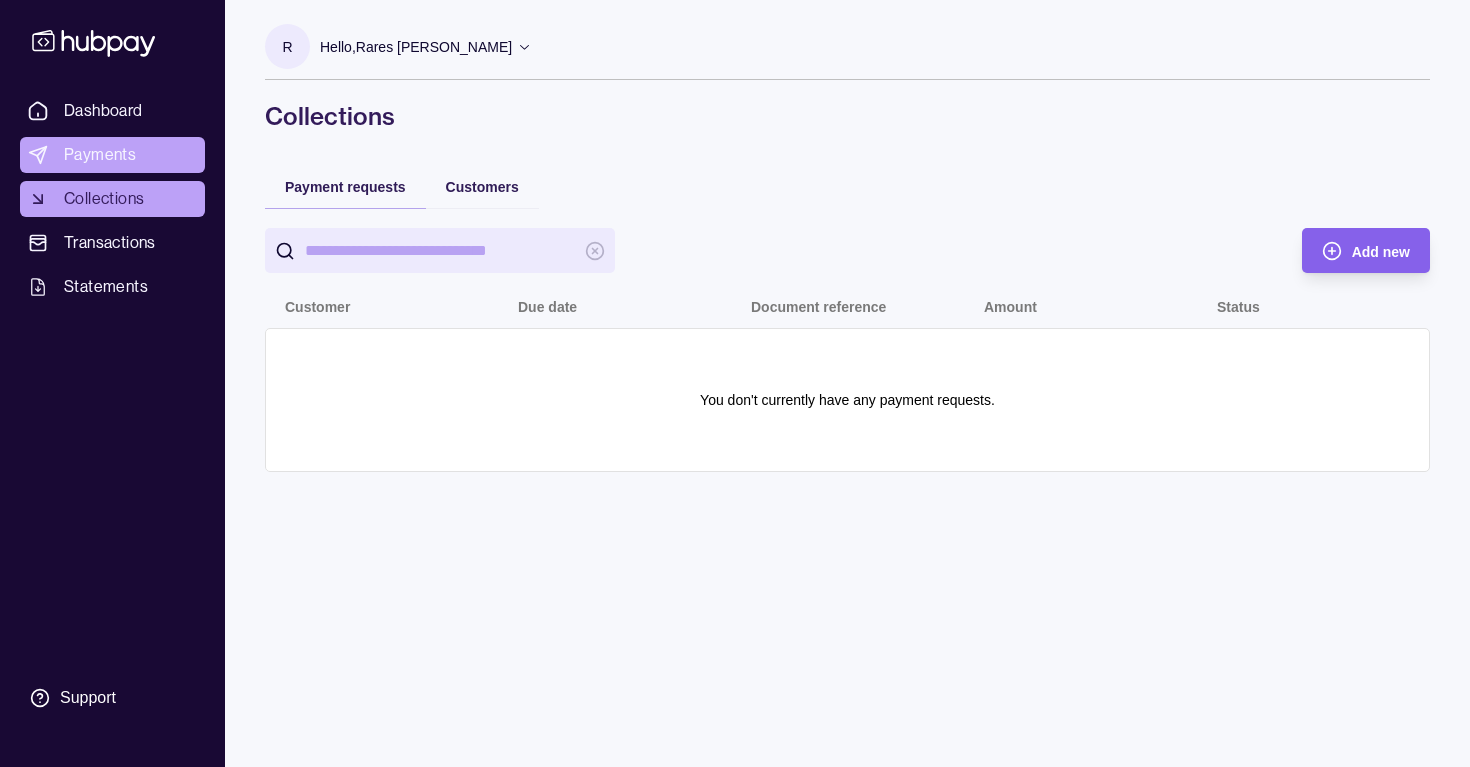 click on "Payments" at bounding box center [112, 155] 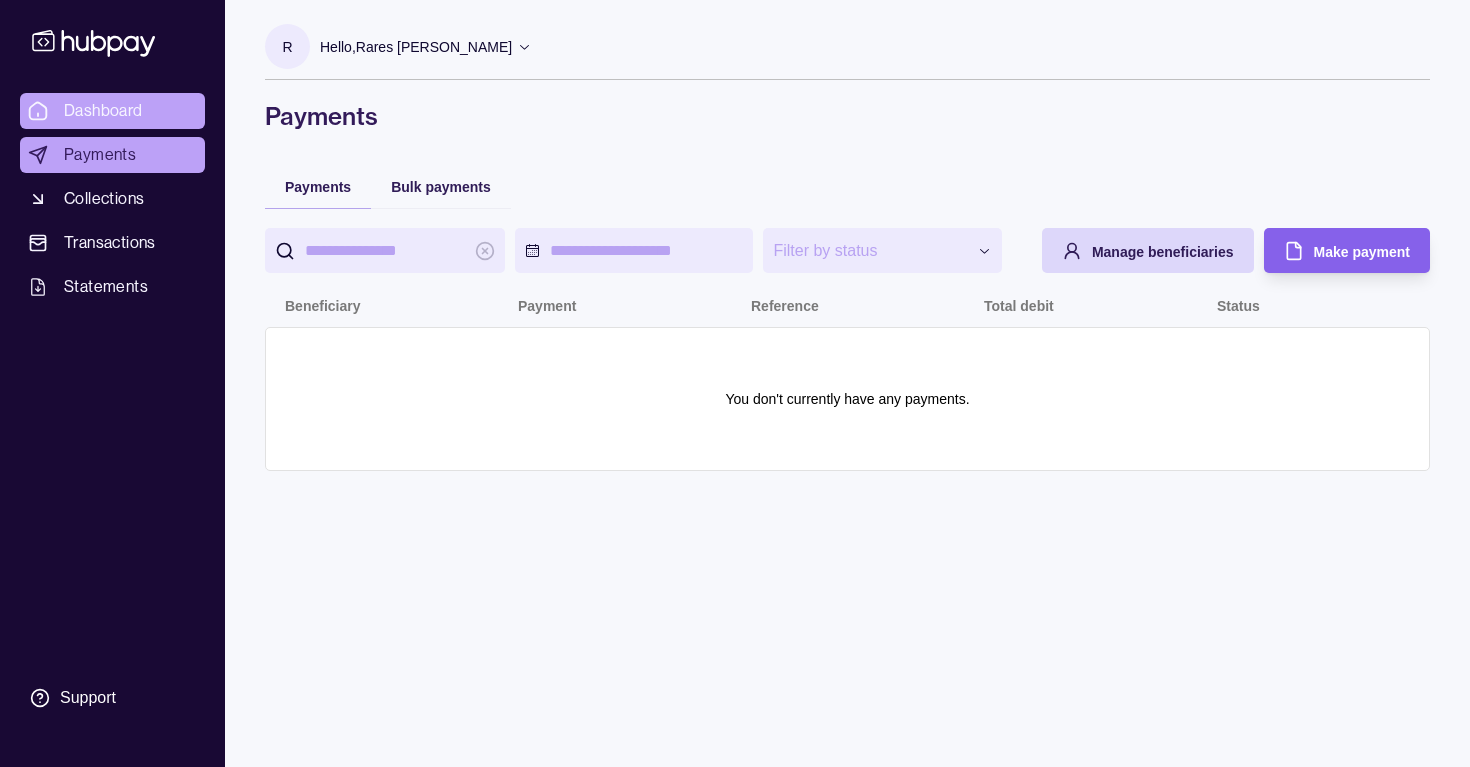 click on "Dashboard" at bounding box center (112, 111) 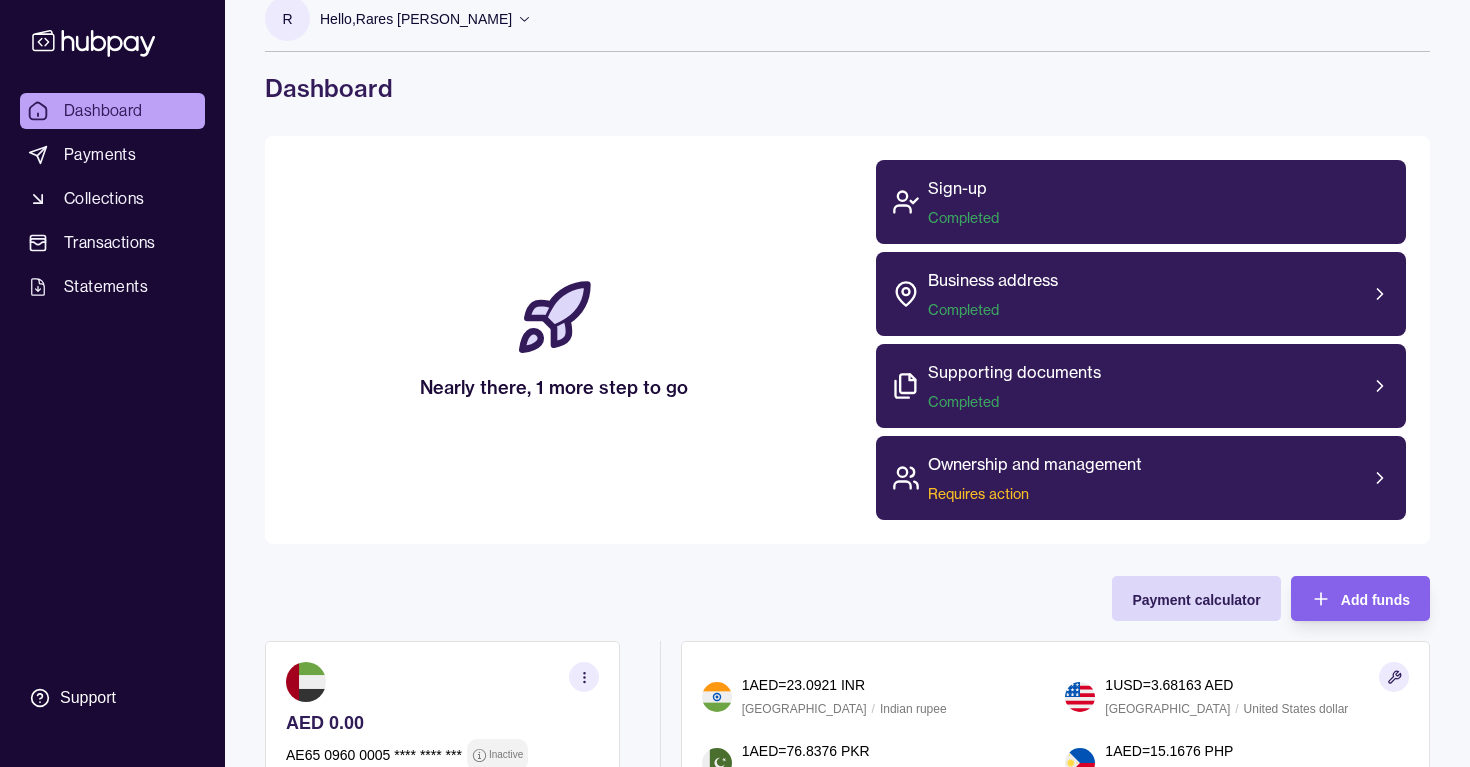 scroll, scrollTop: 0, scrollLeft: 0, axis: both 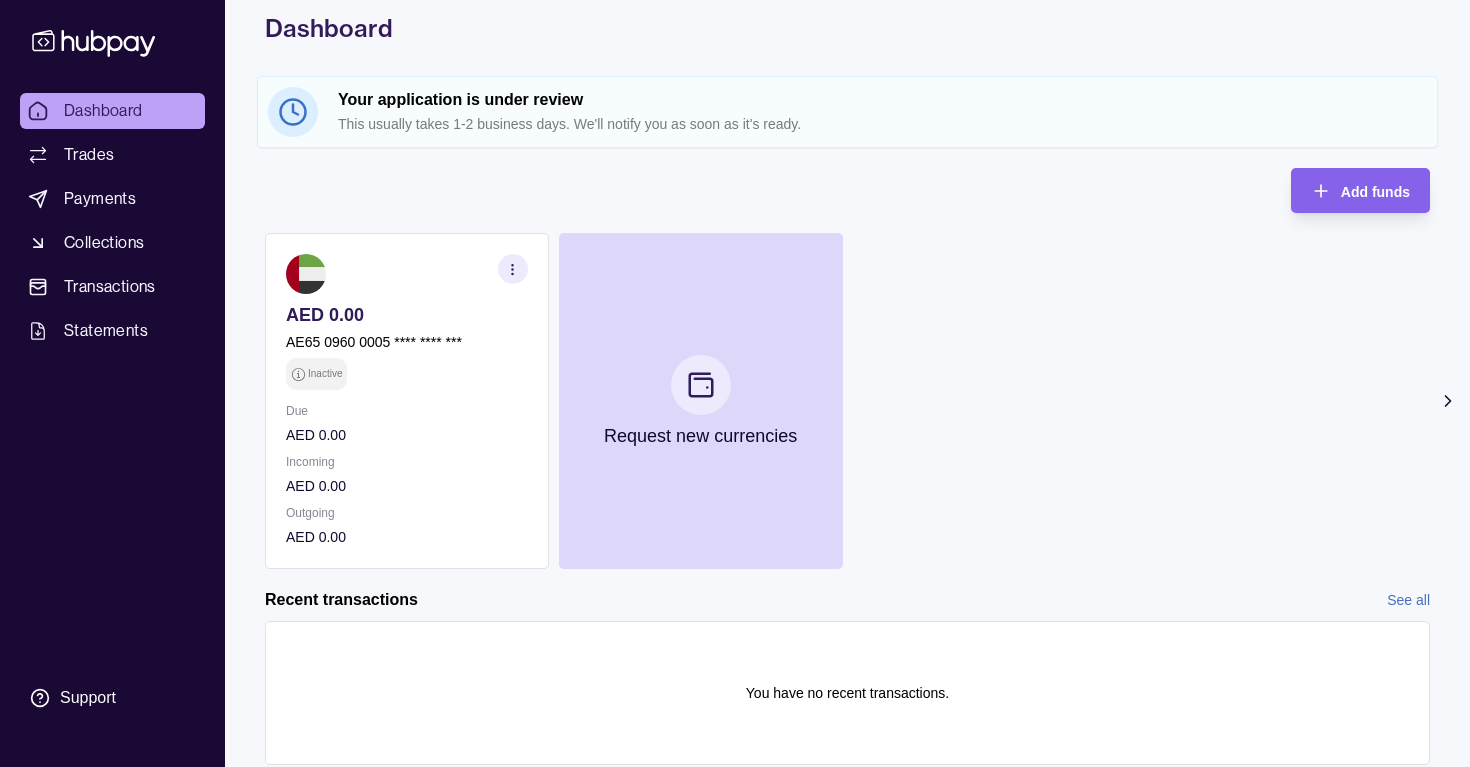 click 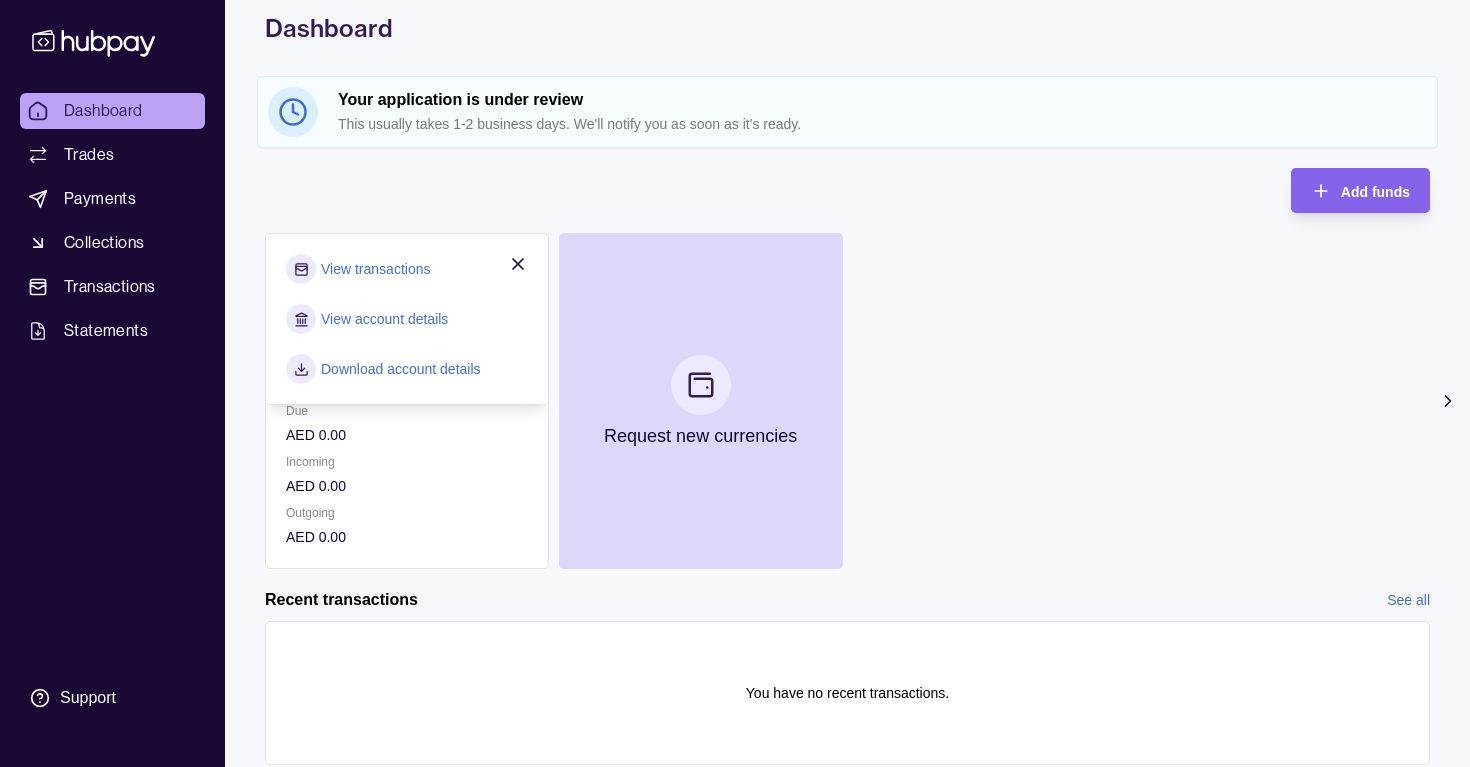 click on "Add funds AED 0.00 AE65 0960 0005 **** **** *** Inactive Due AED 0.00 Incoming AED 0.00 Outgoing AED 0.00 View transactions View account details Download account details Request new currencies" at bounding box center [847, 368] 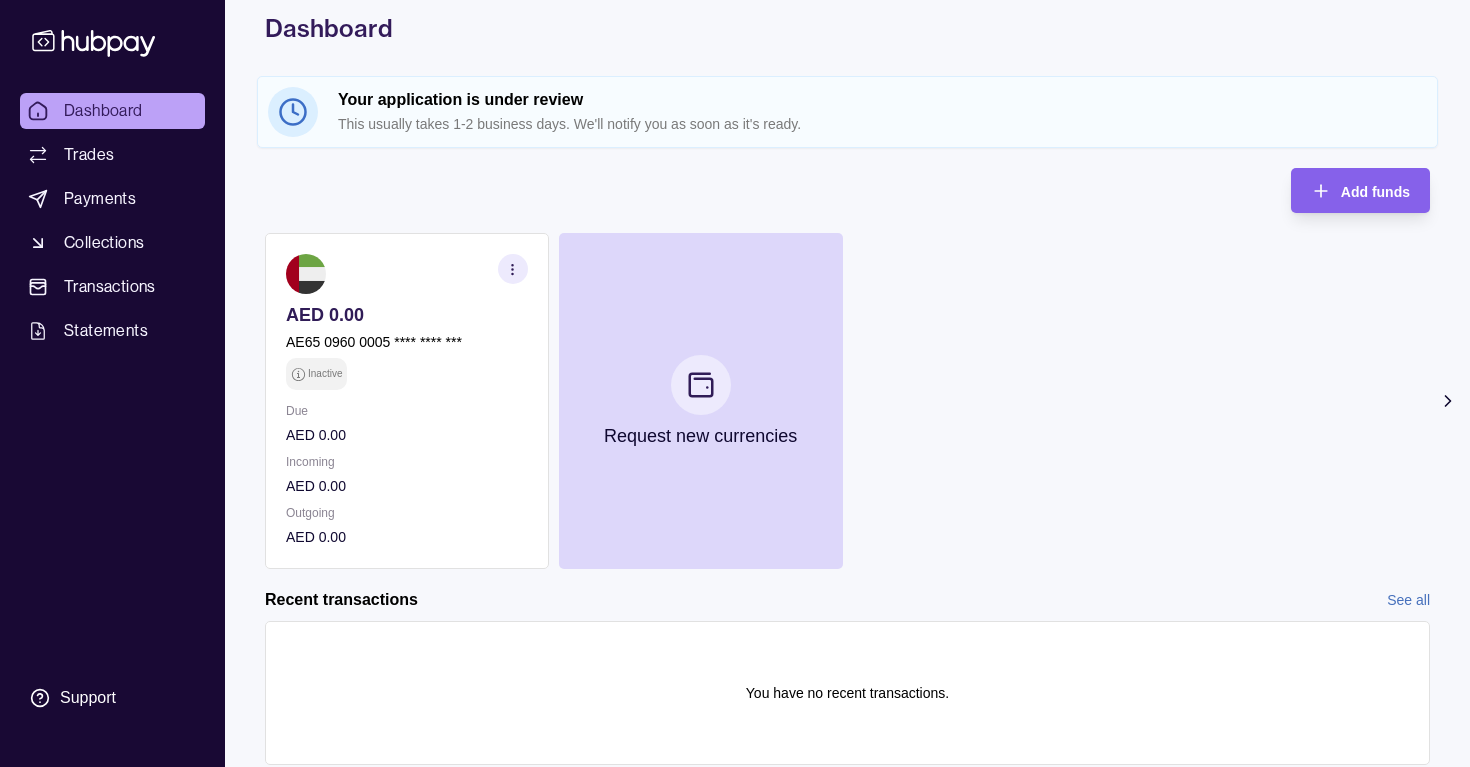 scroll, scrollTop: 150, scrollLeft: 0, axis: vertical 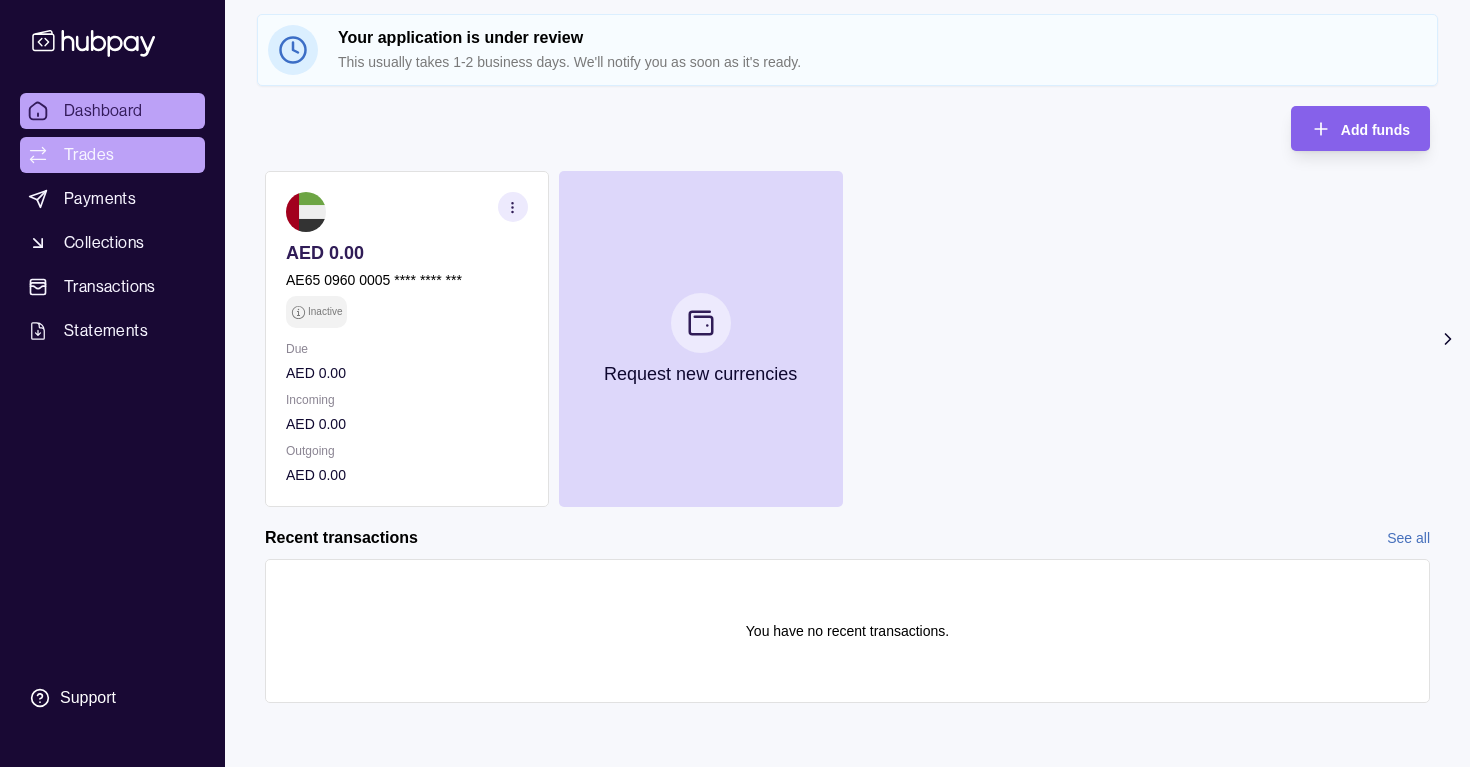 click on "Trades" at bounding box center (112, 155) 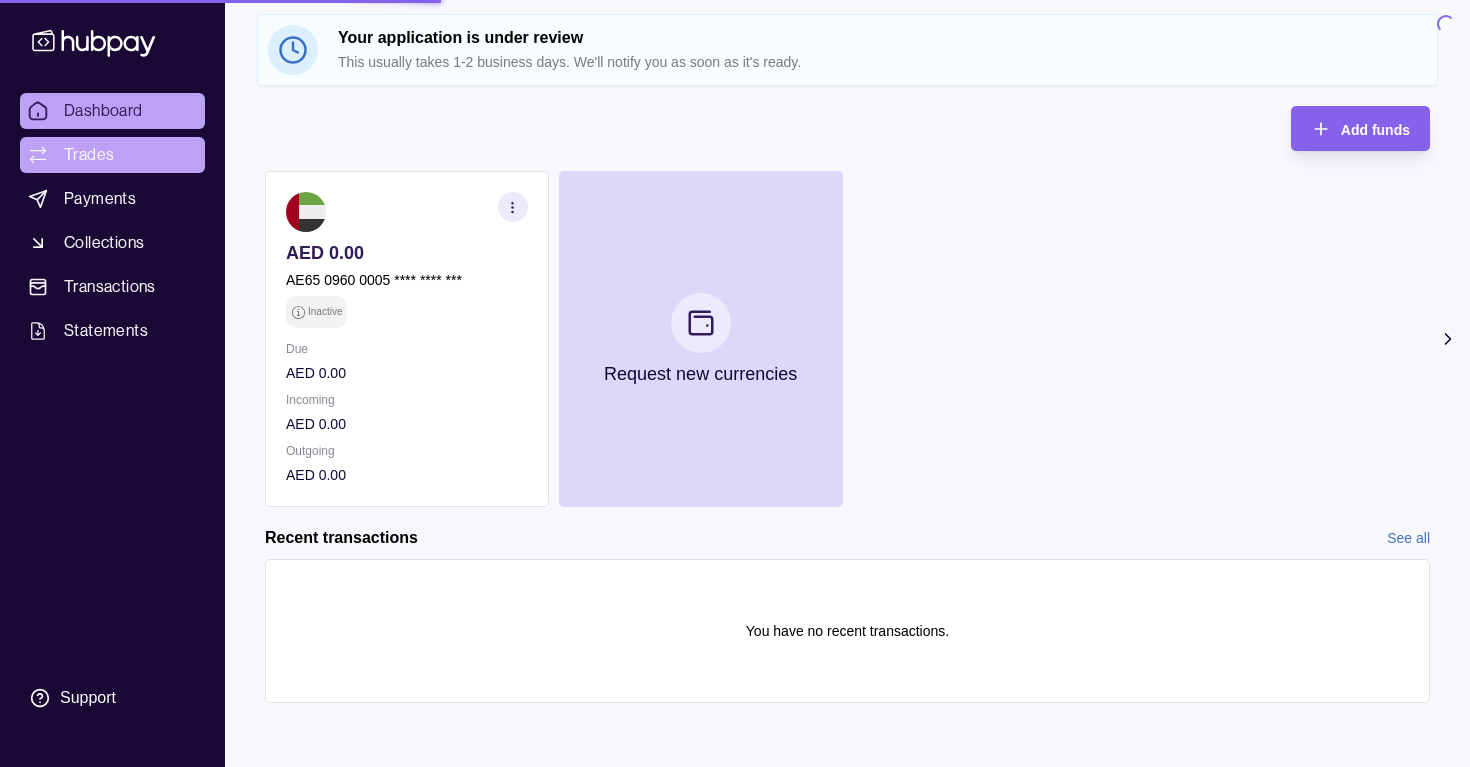 scroll, scrollTop: 0, scrollLeft: 0, axis: both 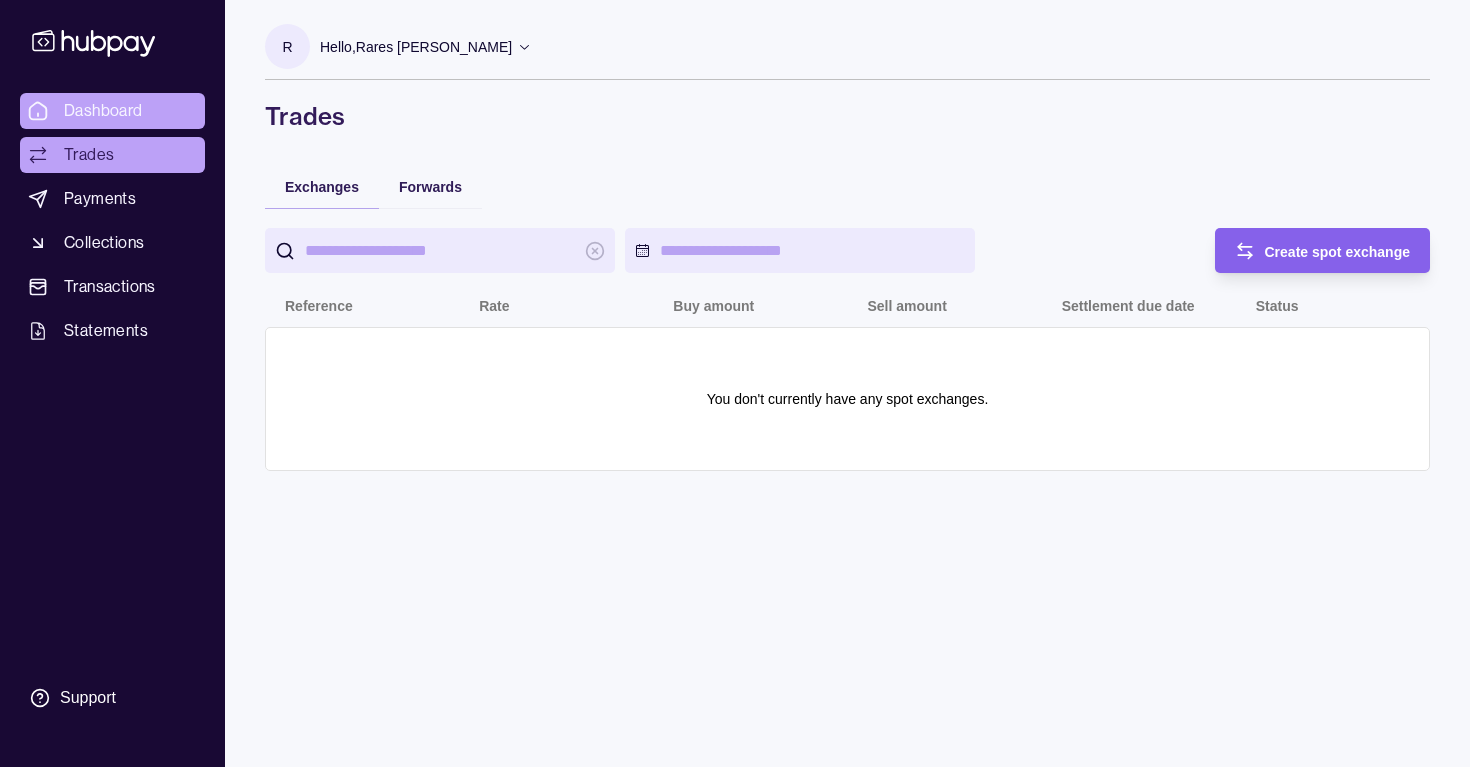 click on "Dashboard" at bounding box center (103, 111) 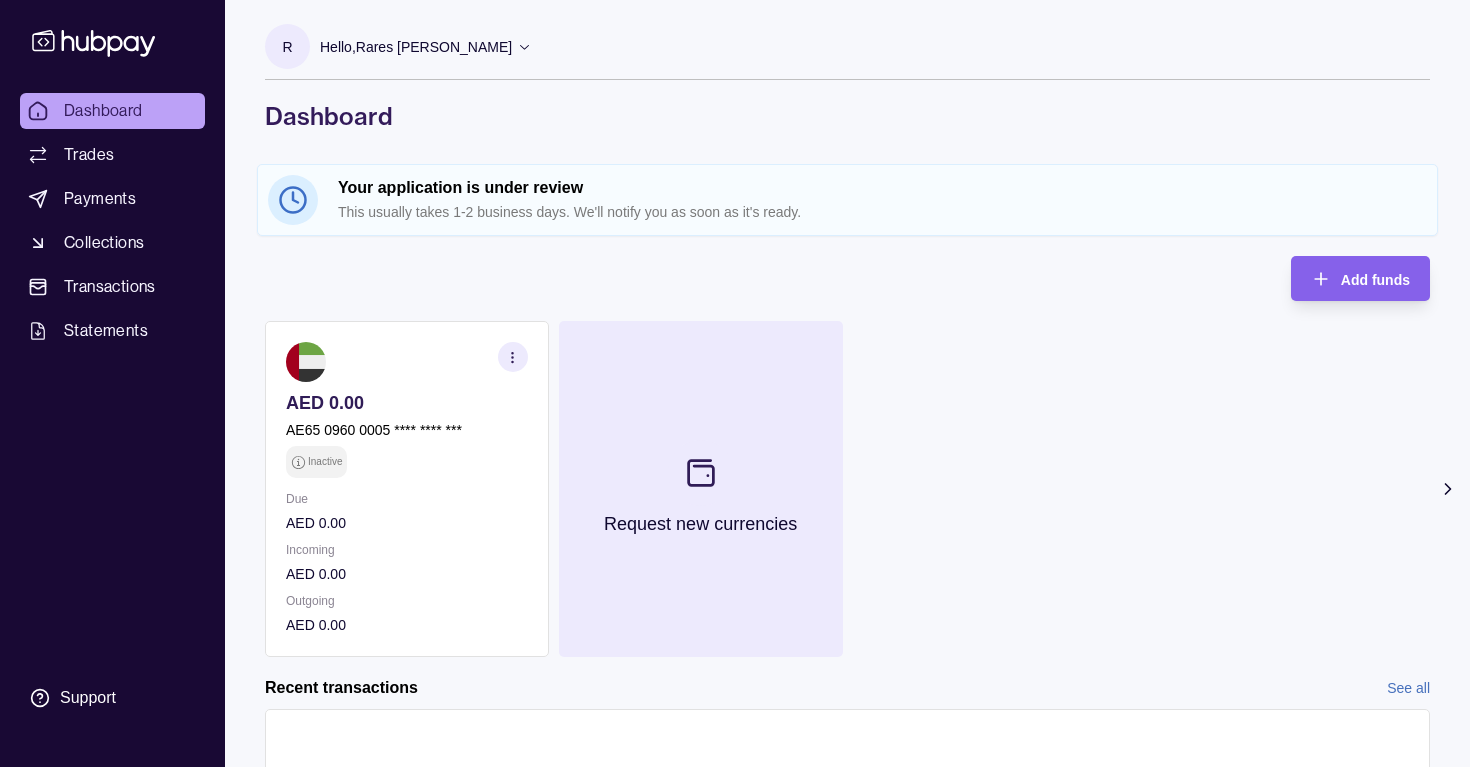 scroll, scrollTop: 150, scrollLeft: 0, axis: vertical 